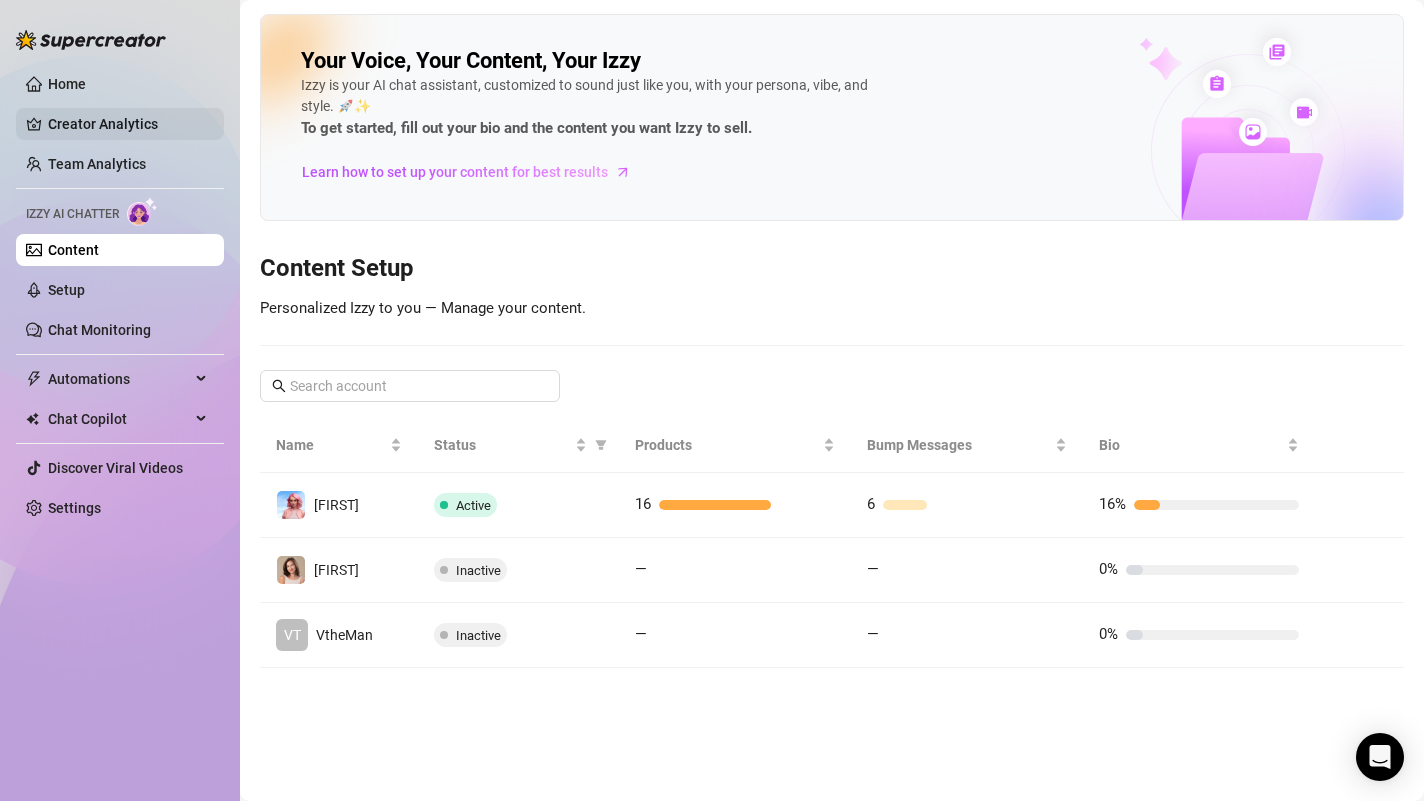 scroll, scrollTop: 0, scrollLeft: 0, axis: both 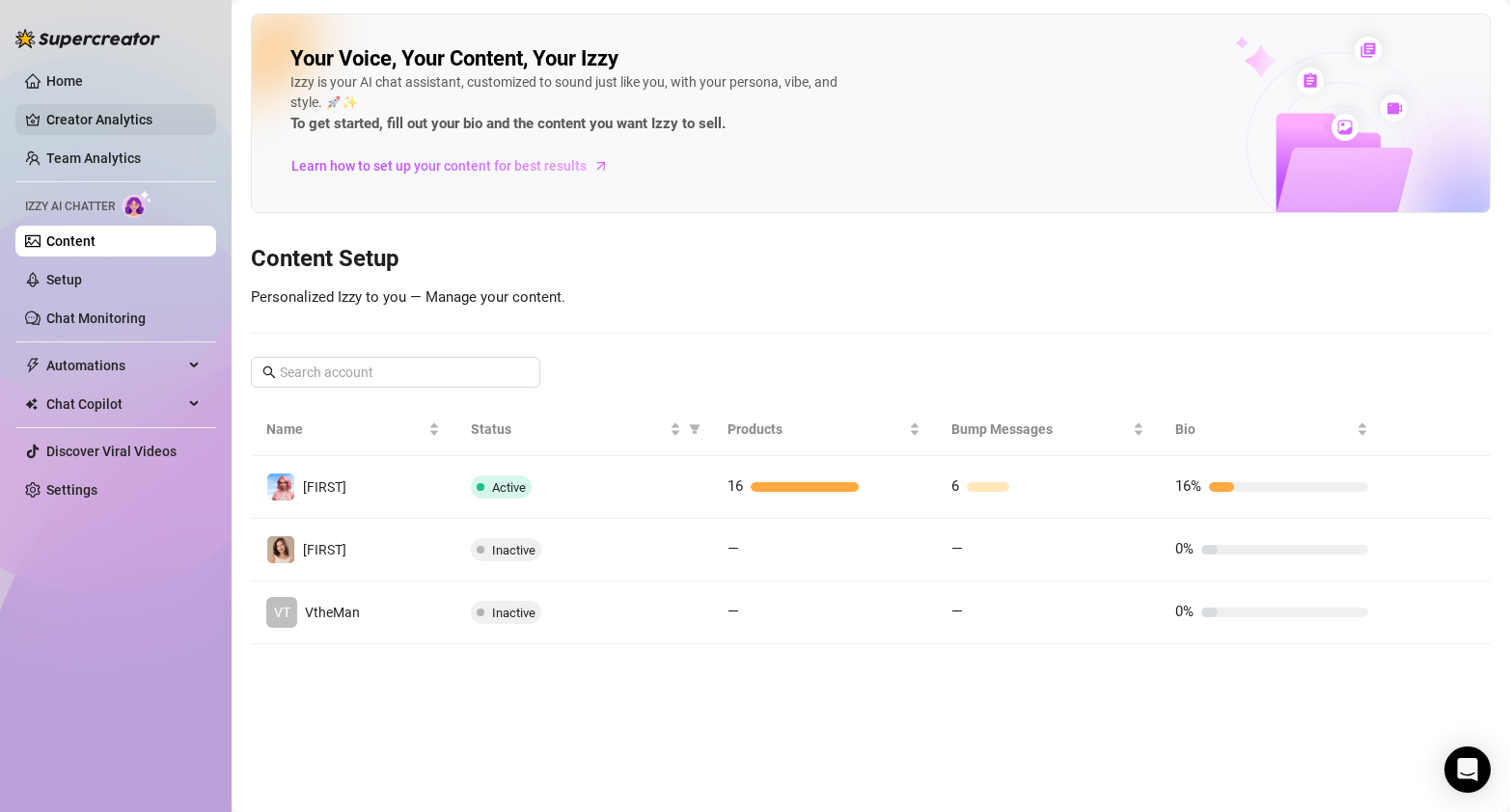 click on "Creator Analytics" at bounding box center [124, 120] 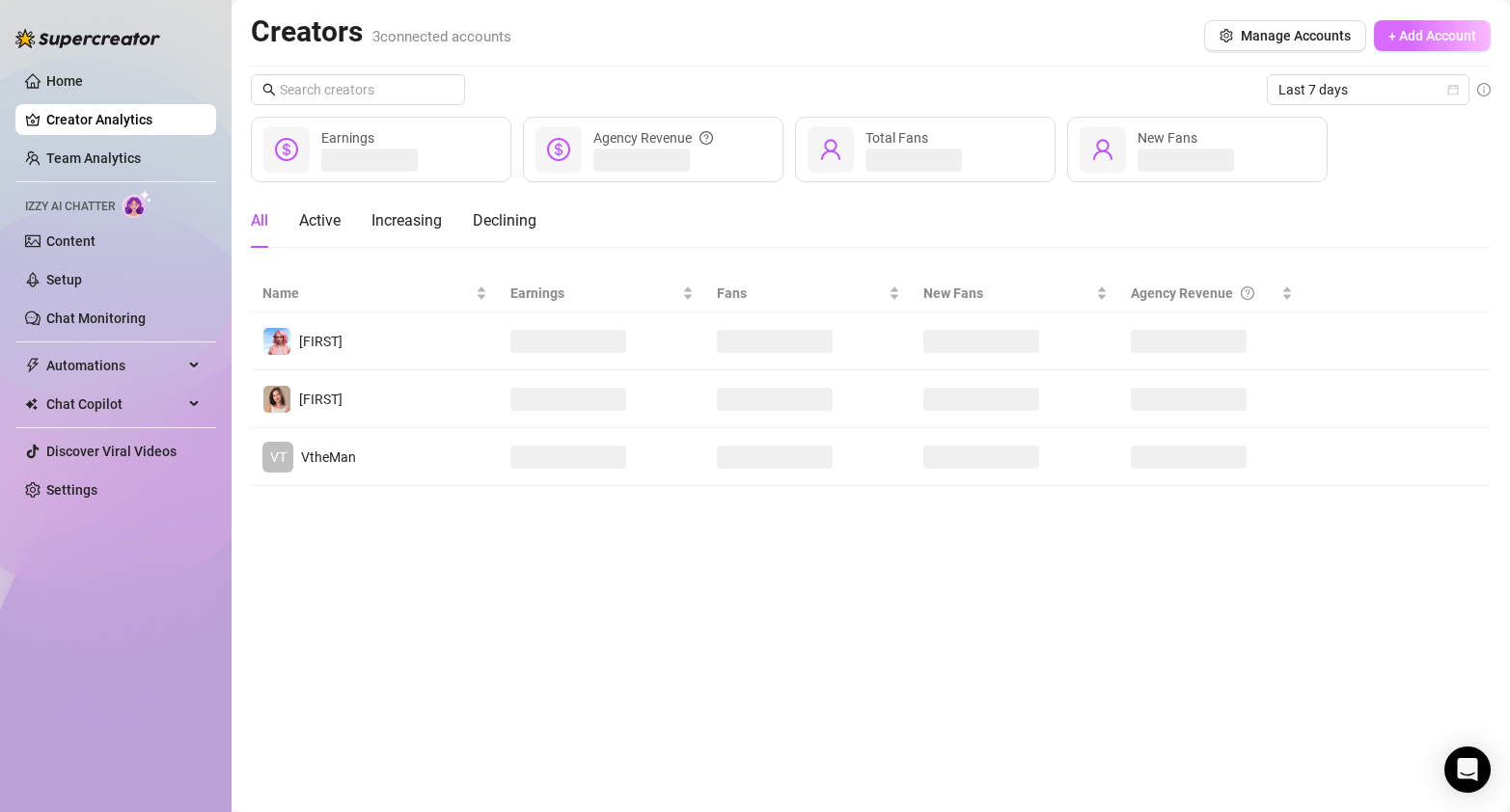 click on "+ Add Account" at bounding box center (1432, 36) 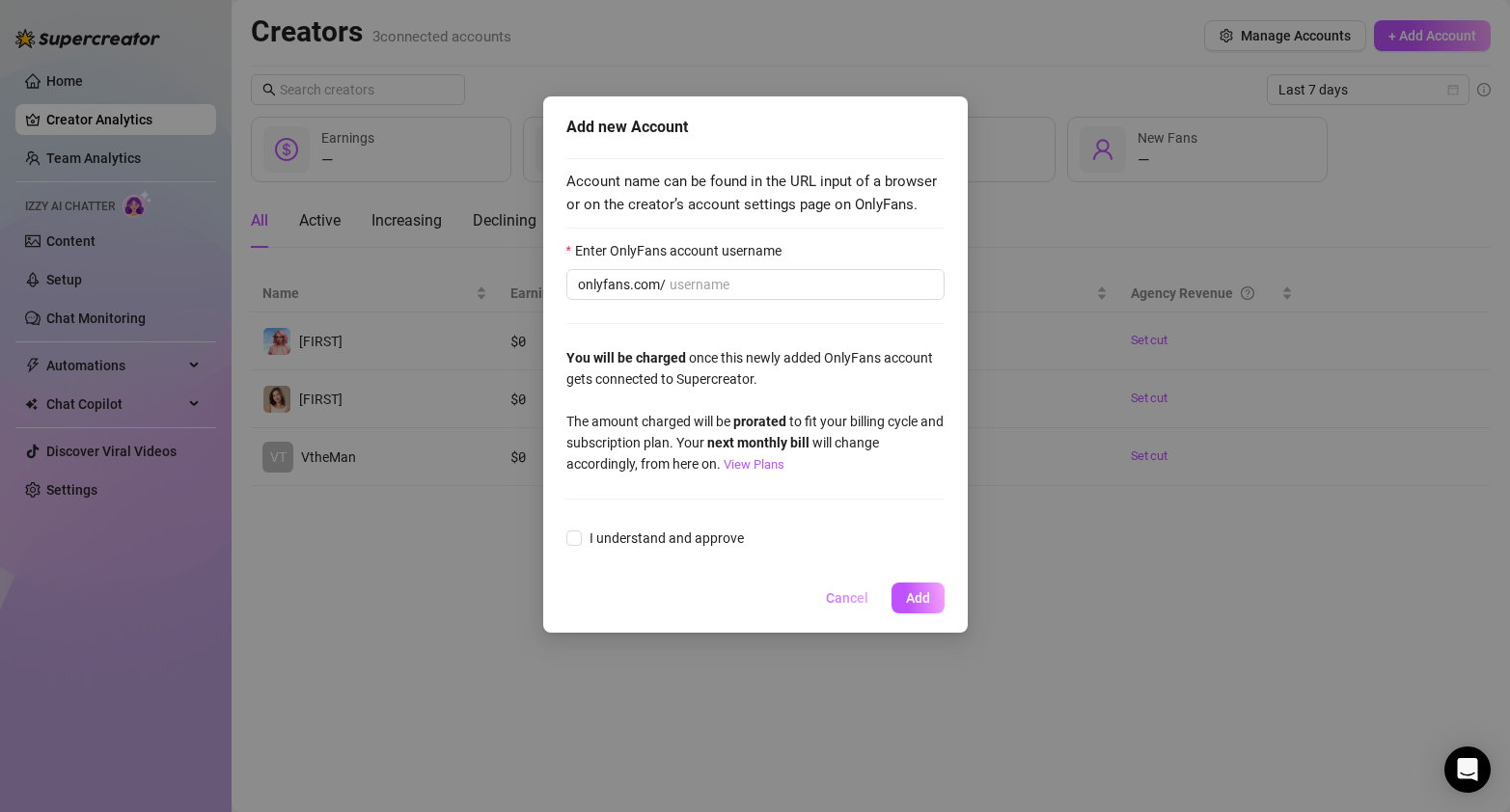 click on "Cancel" at bounding box center (847, 598) 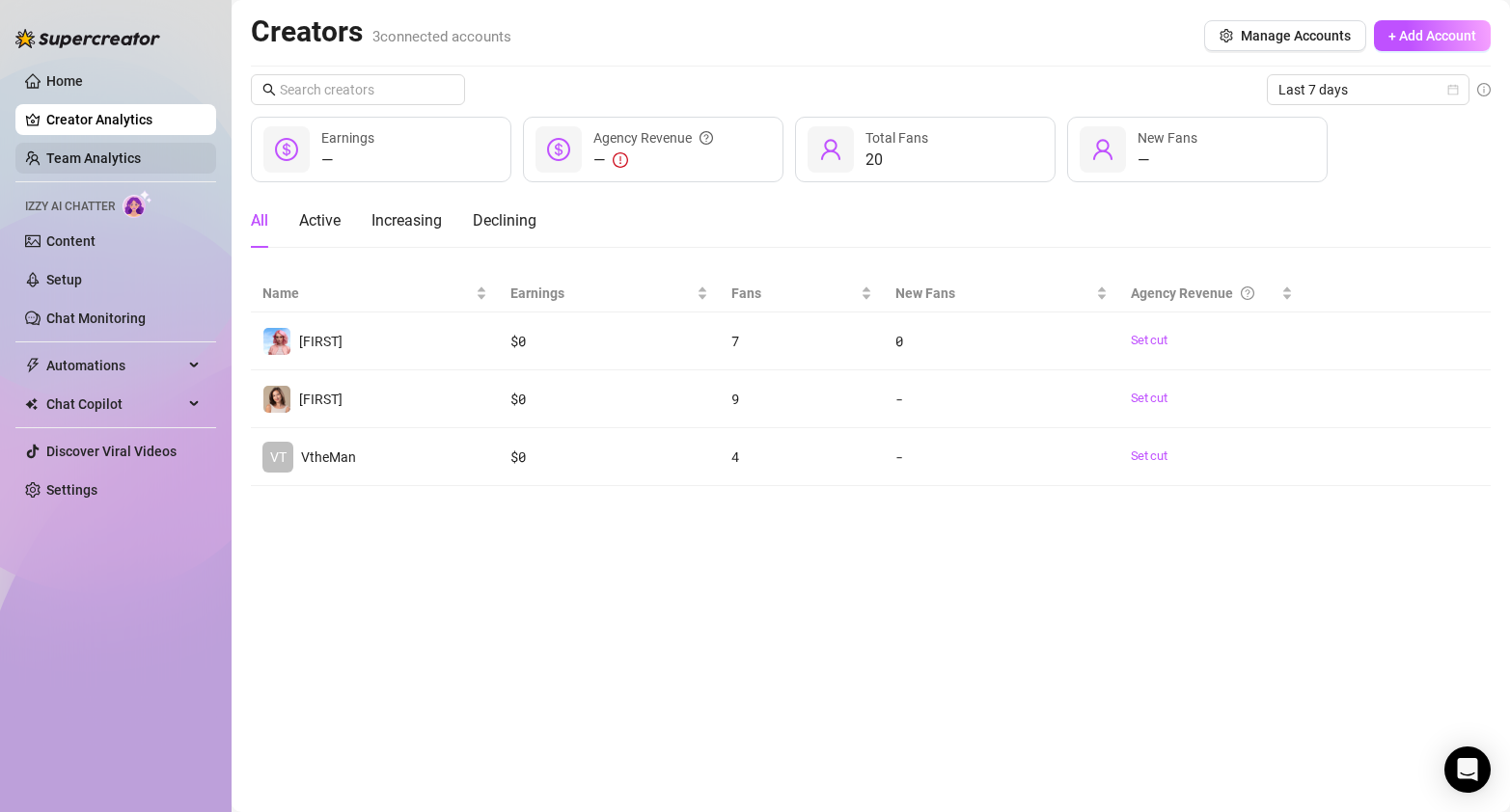 click on "Team Analytics" at bounding box center [94, 158] 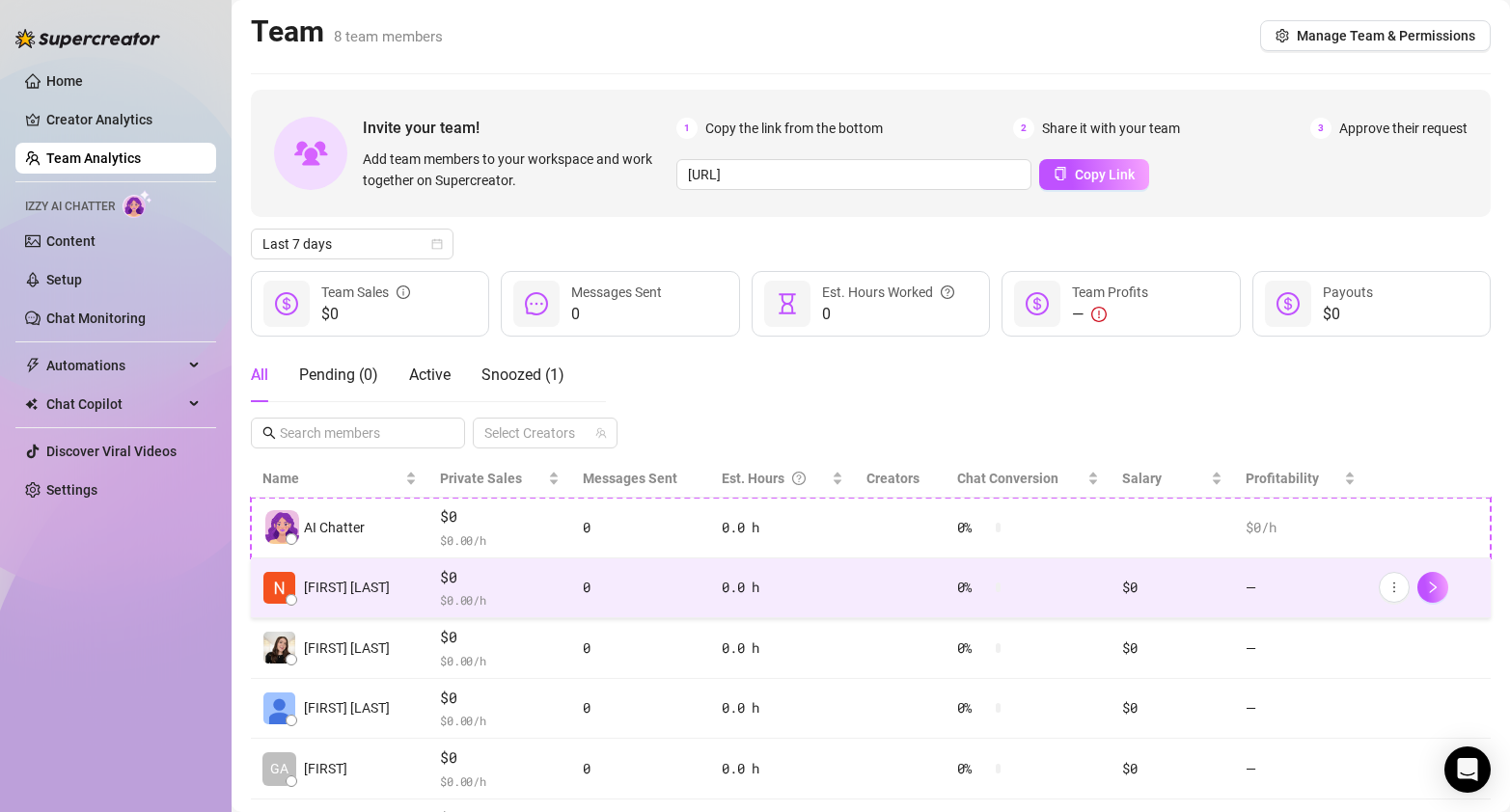 click on "0" at bounding box center [641, 587] 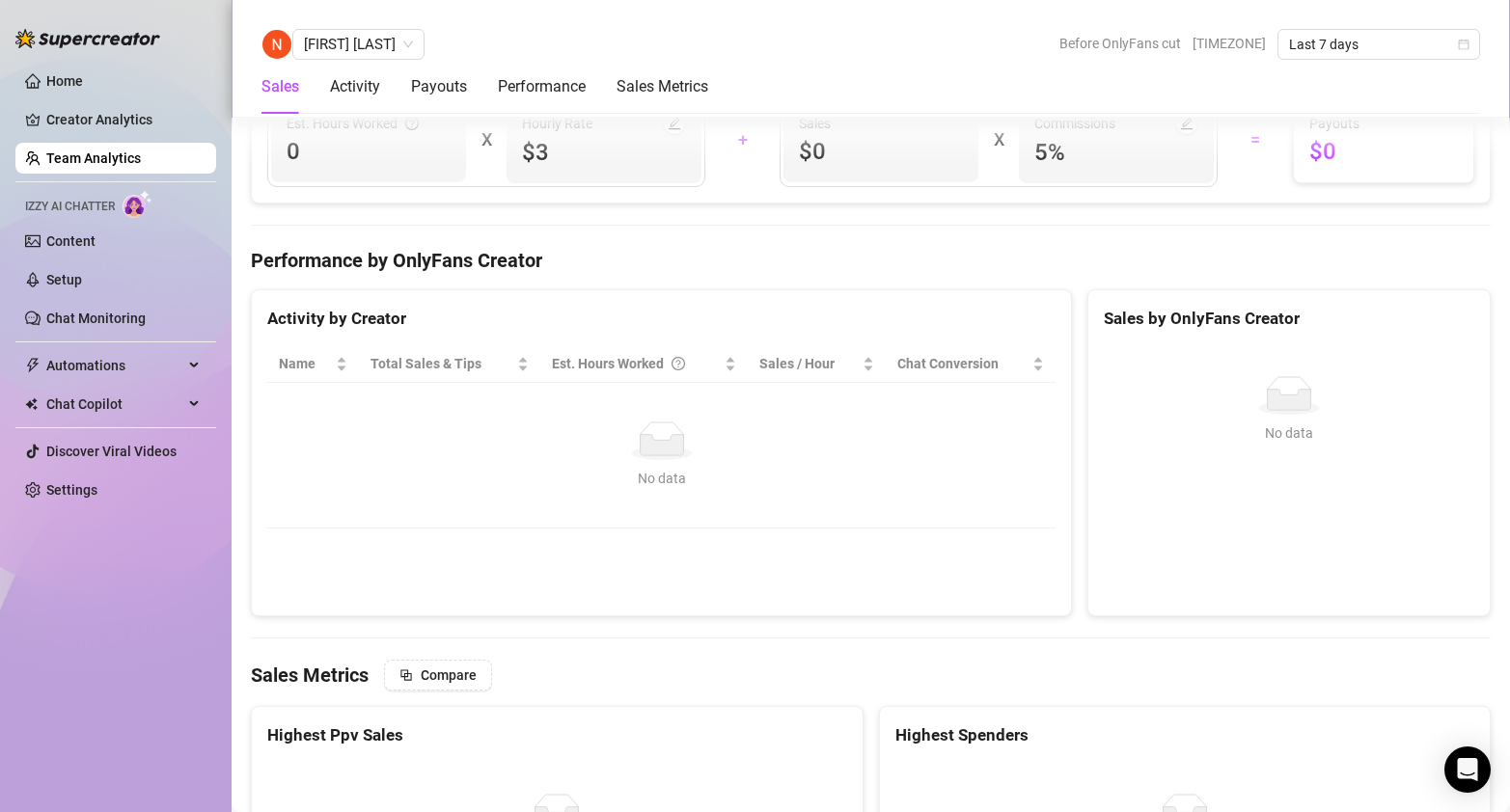 scroll, scrollTop: 1904, scrollLeft: 0, axis: vertical 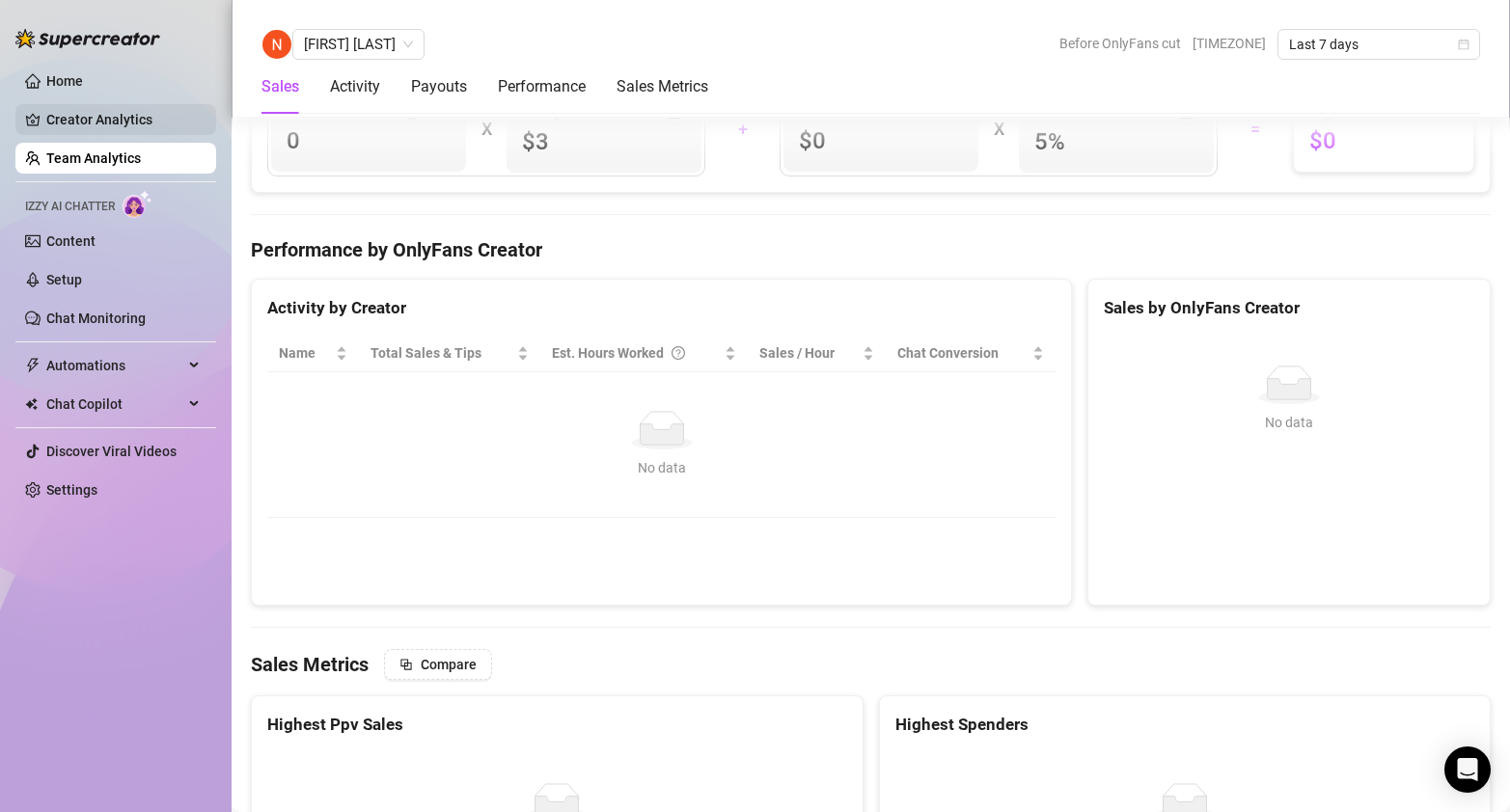 click on "Creator Analytics" at bounding box center (124, 120) 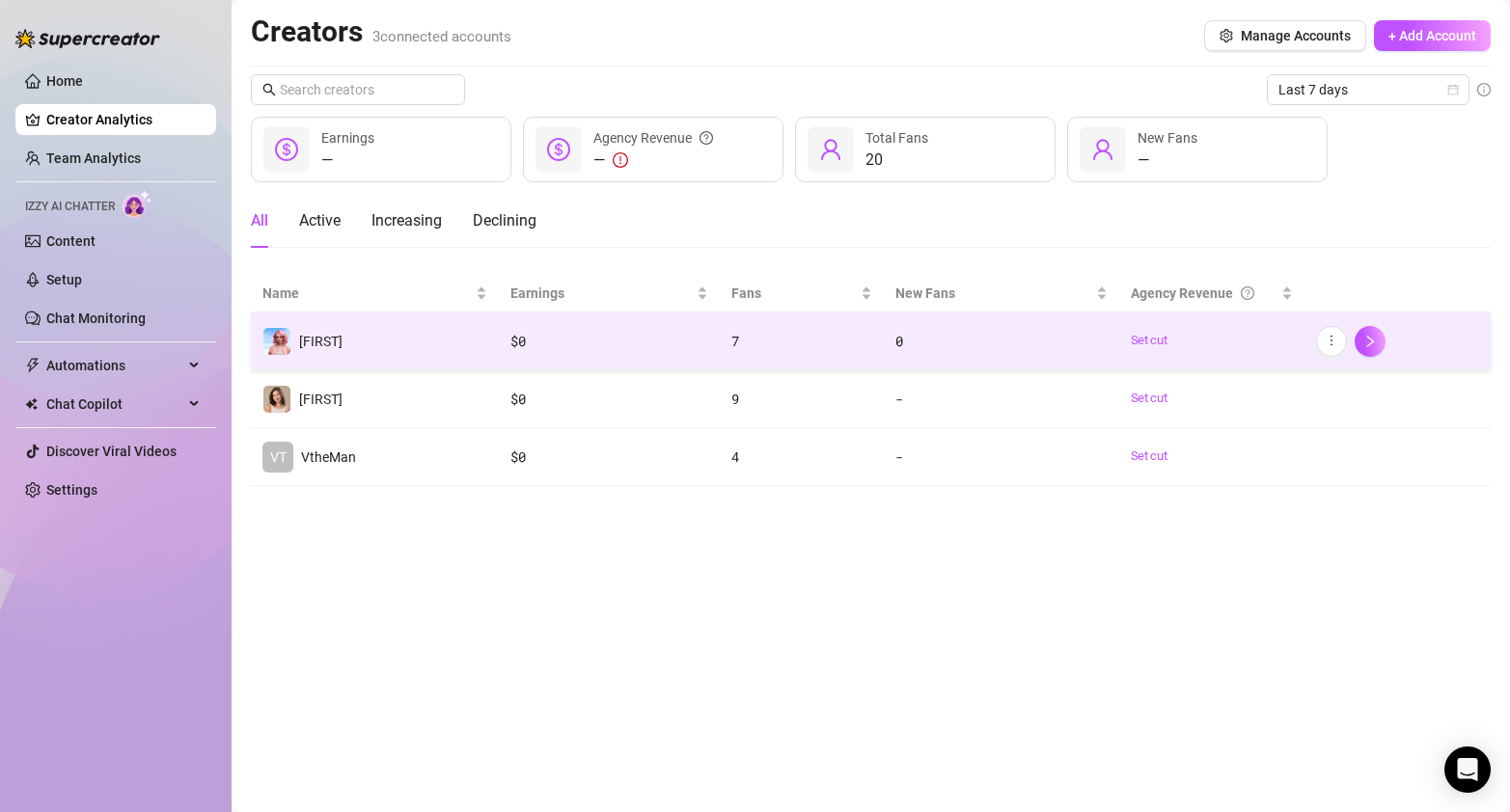 click on "[FIRST]" at bounding box center [374, 341] 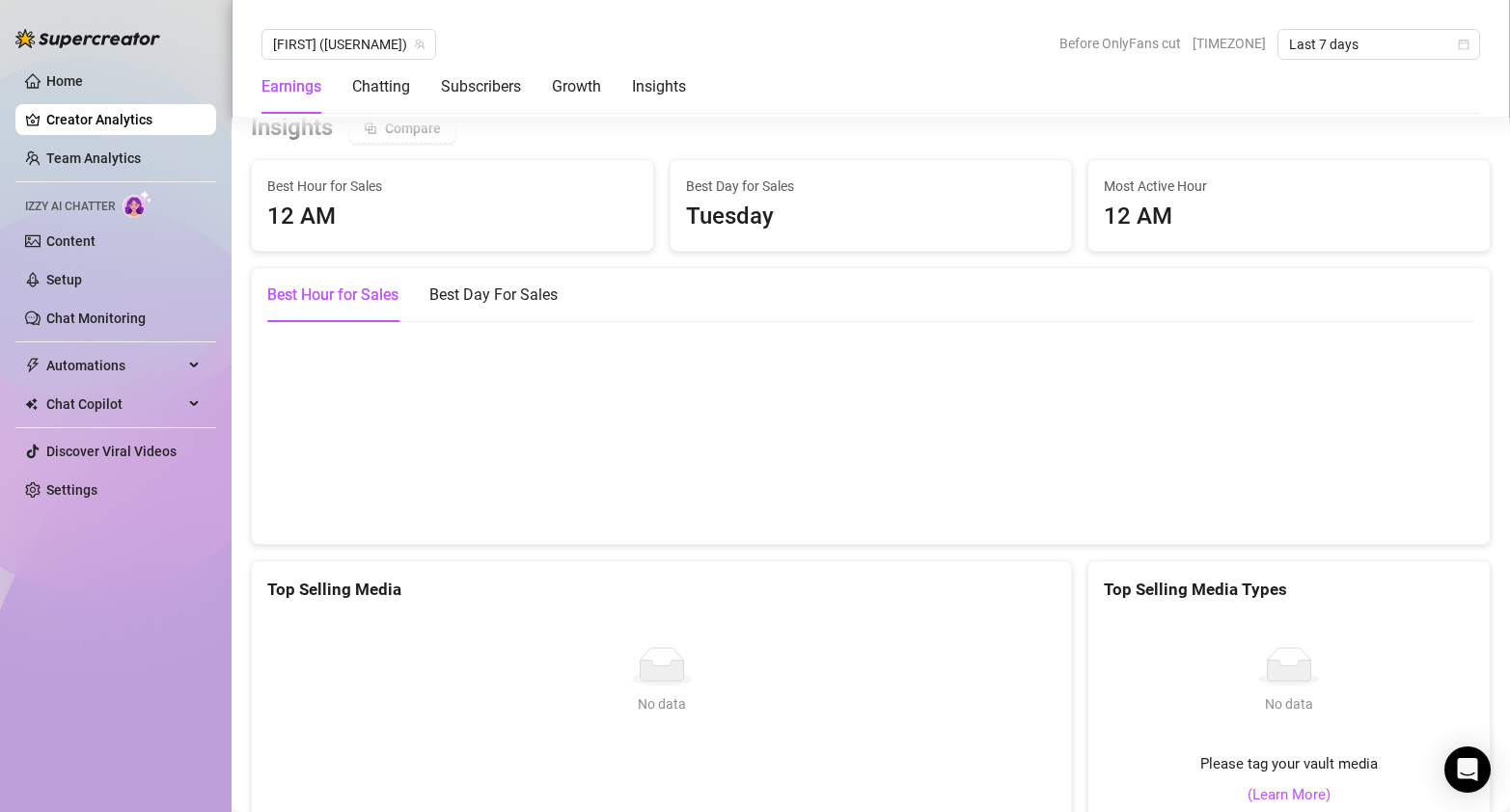 scroll, scrollTop: 2668, scrollLeft: 0, axis: vertical 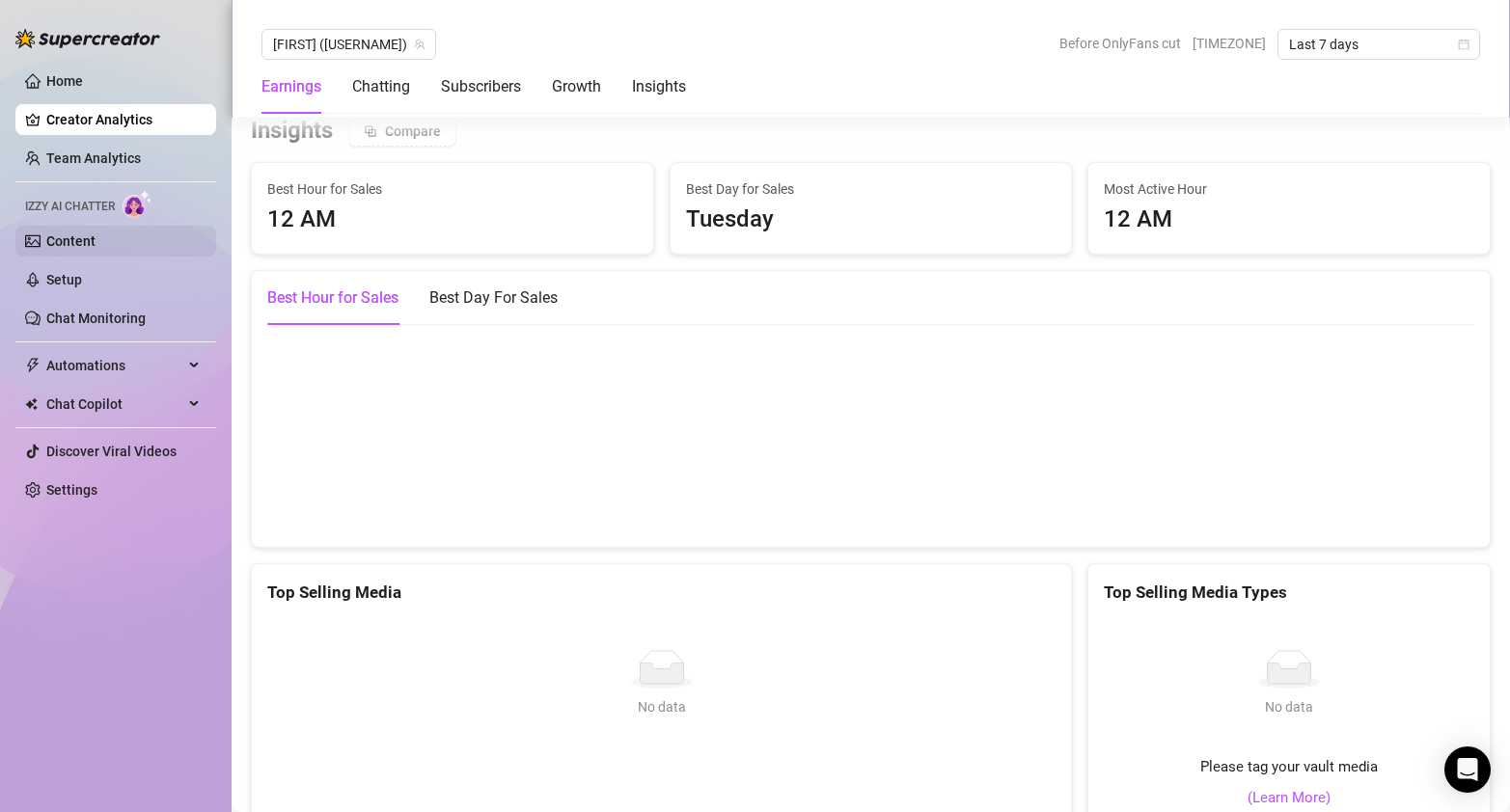 click on "Content" at bounding box center [70, 241] 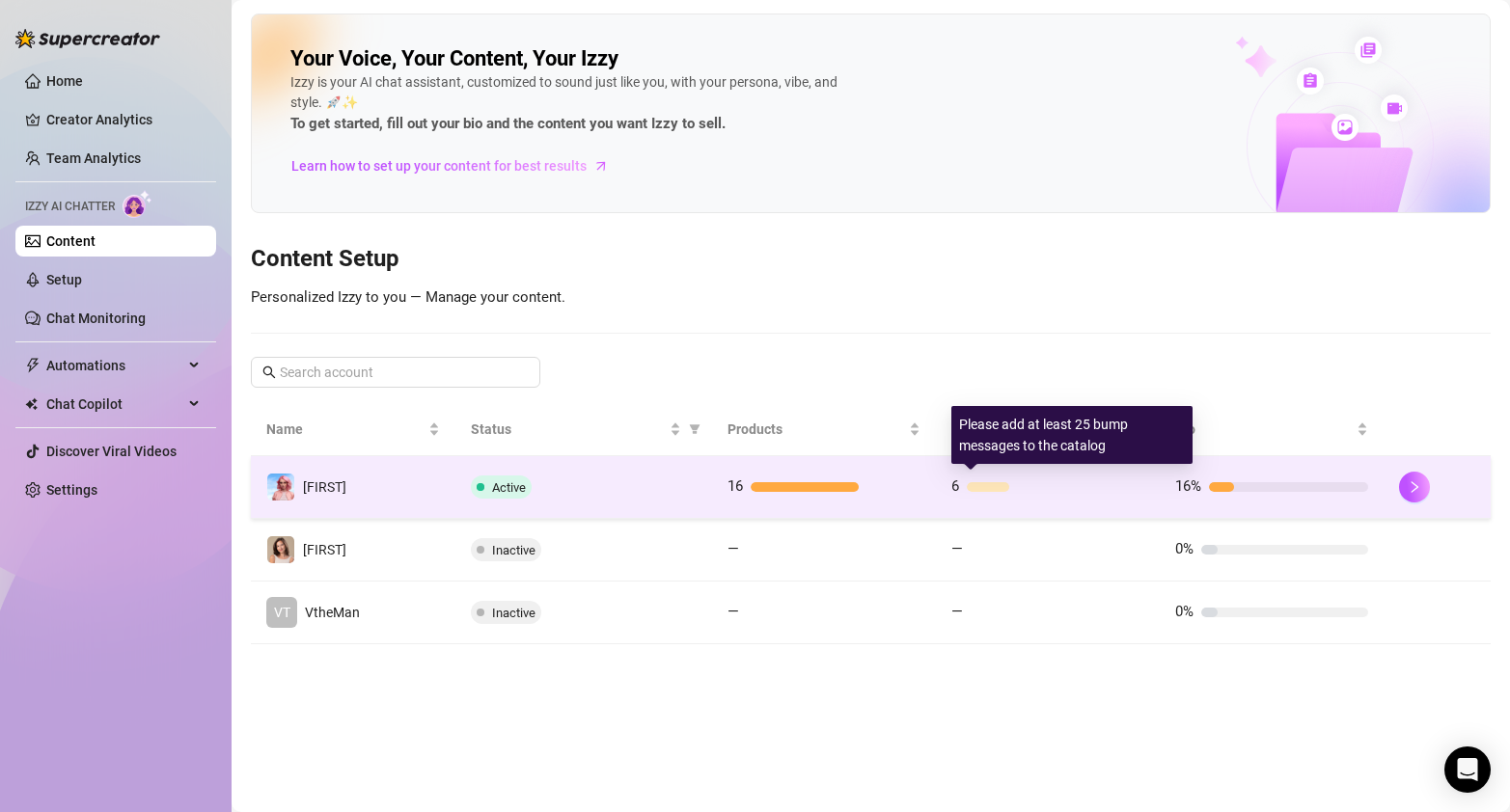 click at bounding box center [1056, 487] 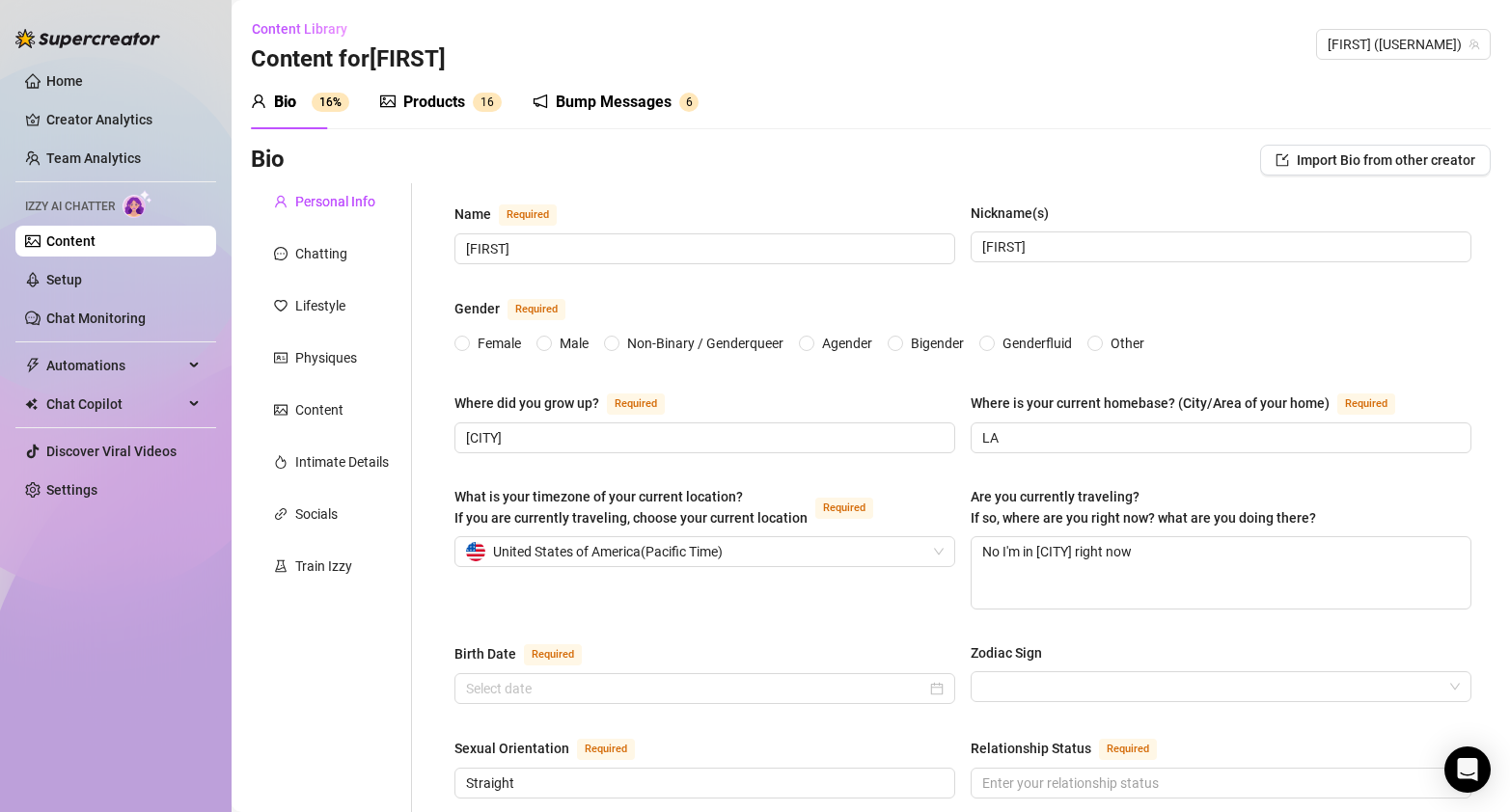 type 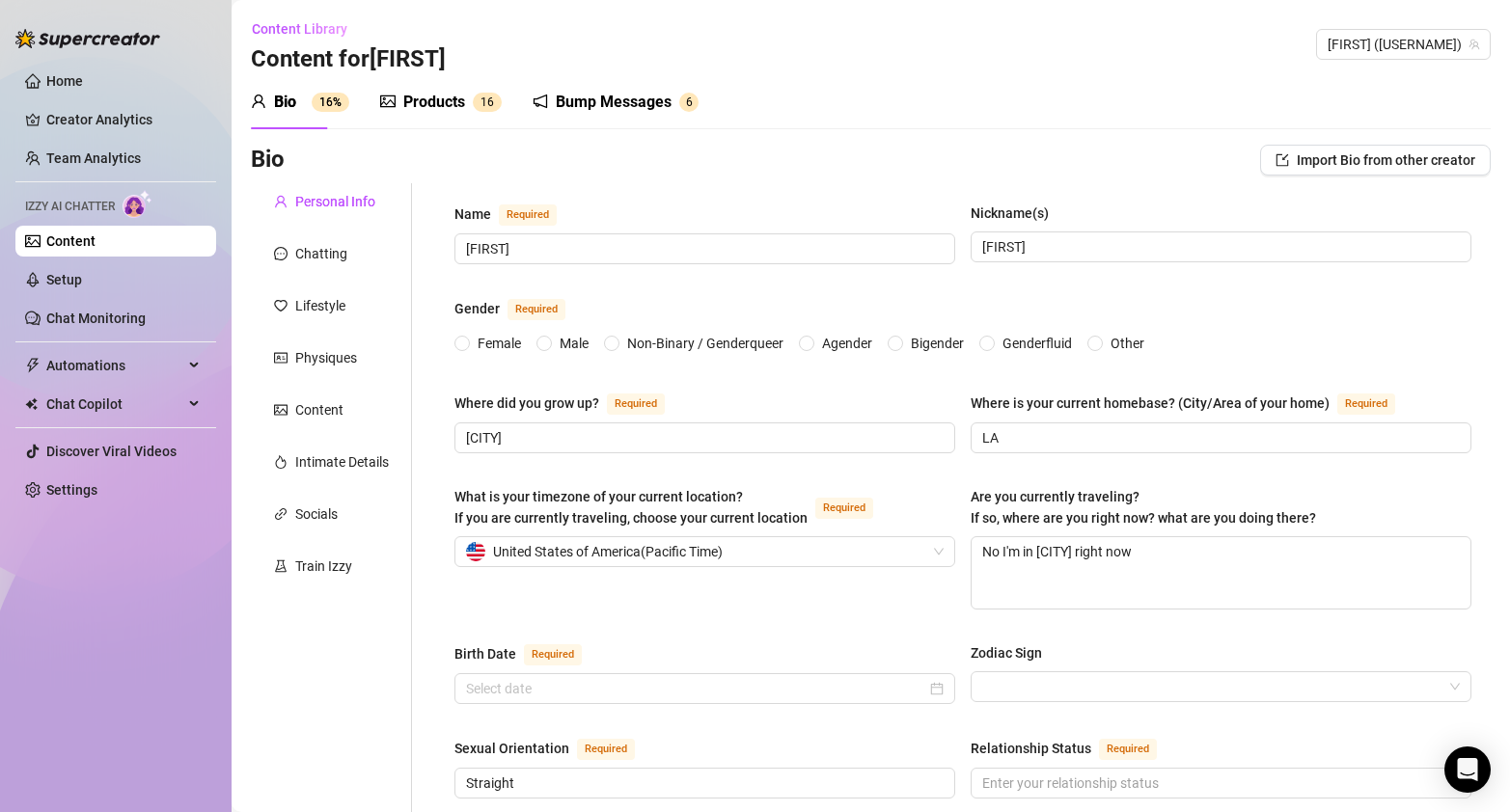 type on "[FIRST]" 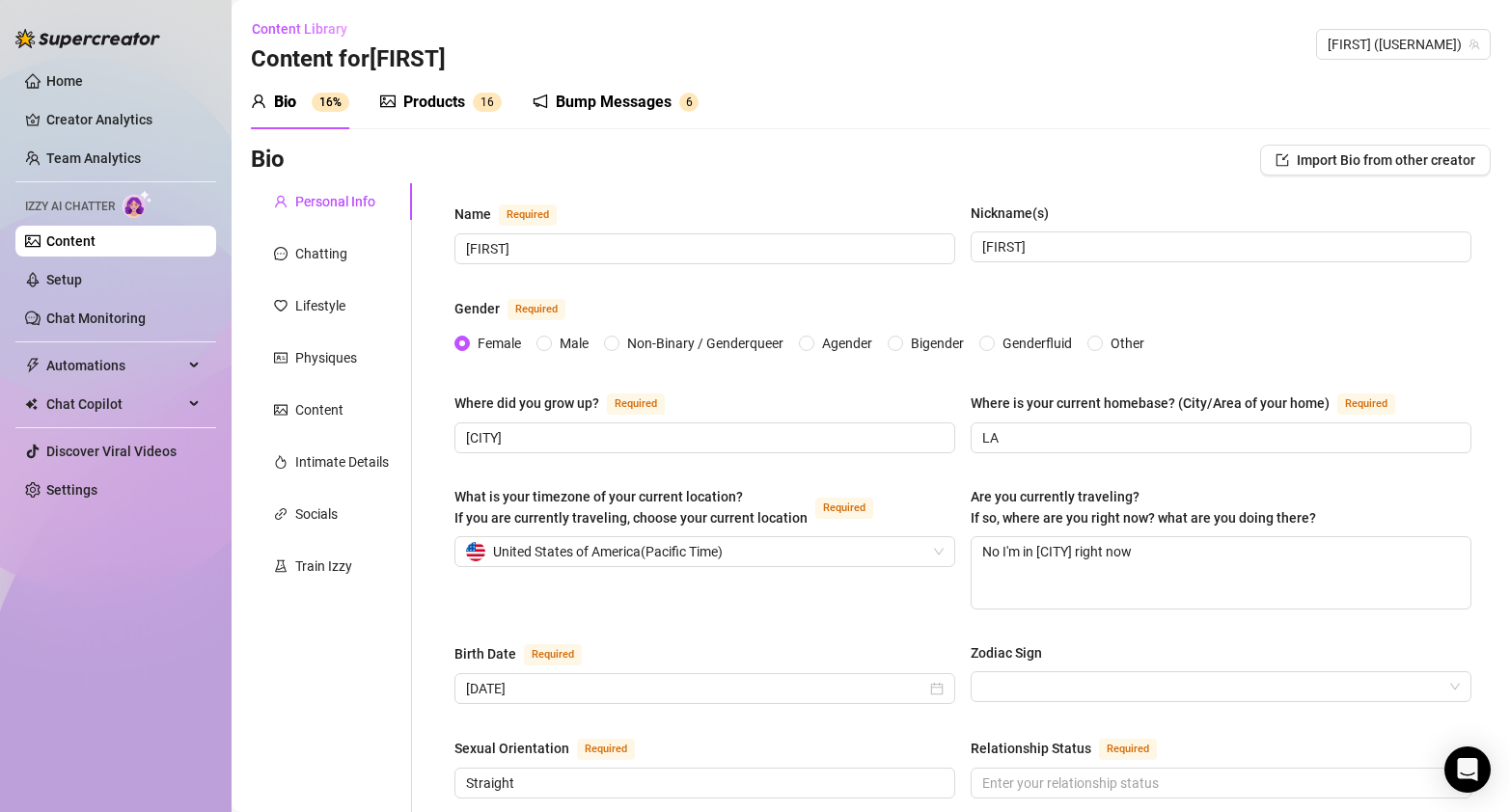 type on "[DATE]" 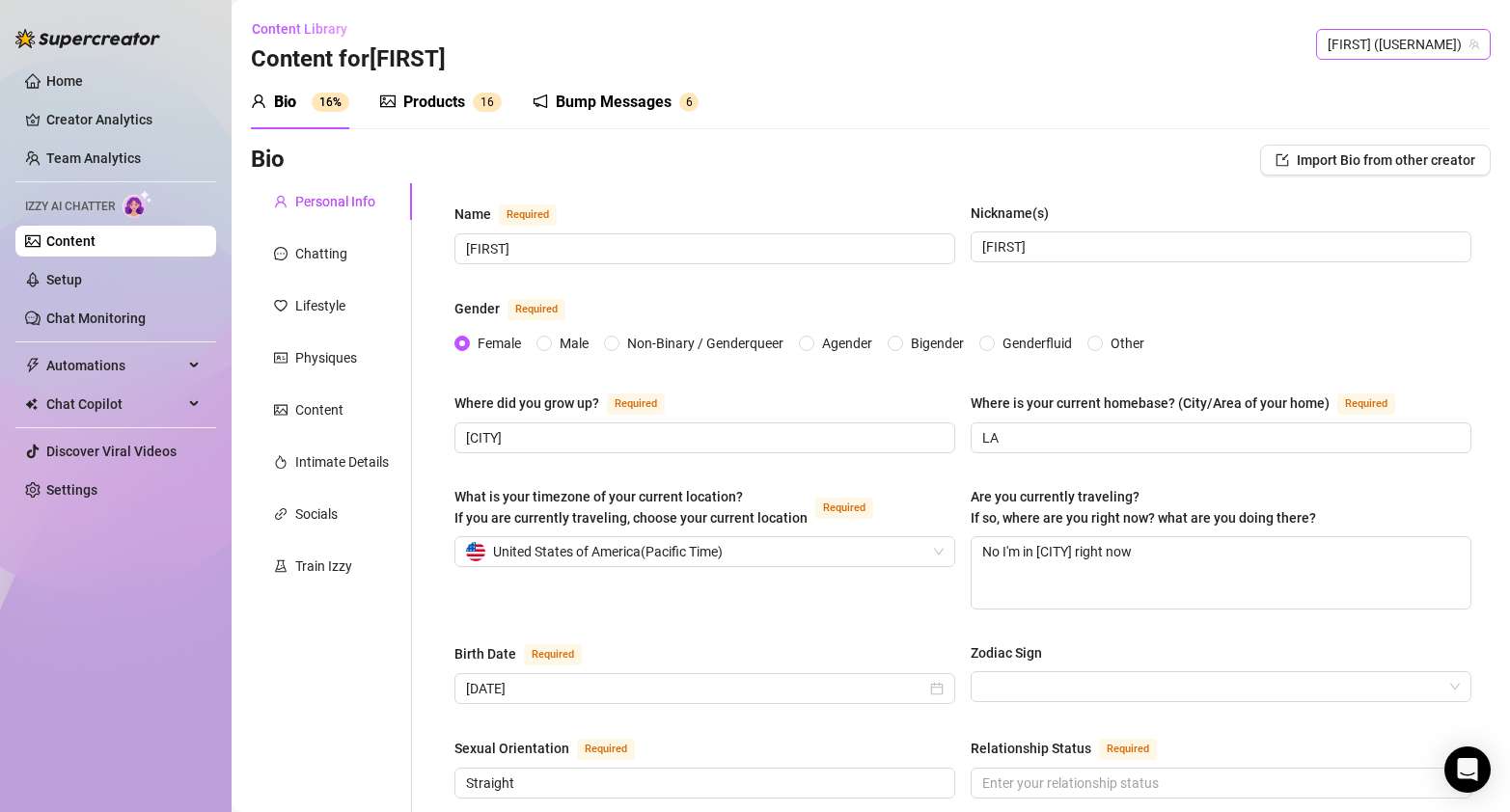 click on "[FIRST] ([USERNAME])" at bounding box center (1403, 44) 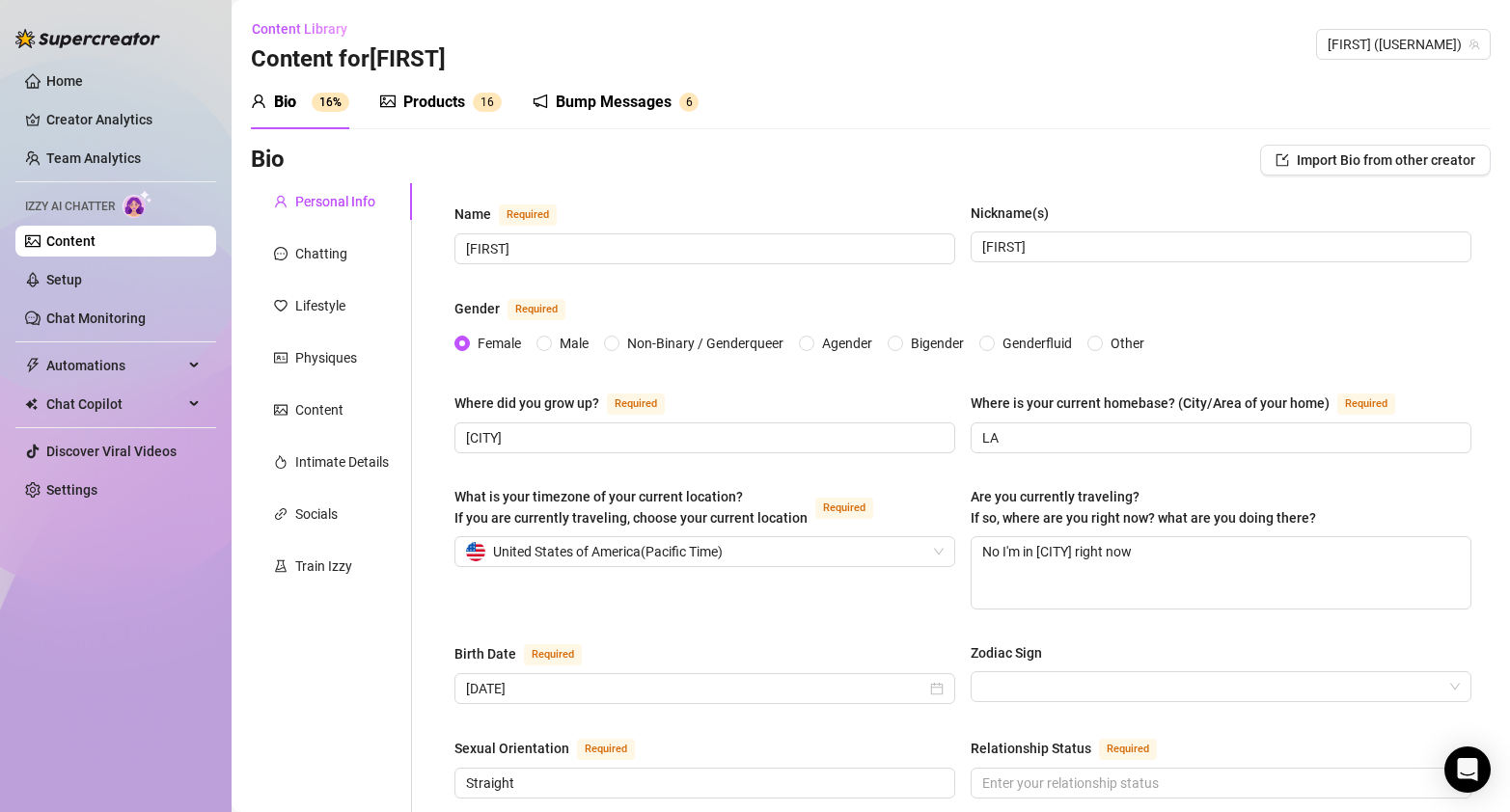 click on "Content Library Content for  [FIRST] [FIRST] ([USERNAME])" at bounding box center (870, 44) 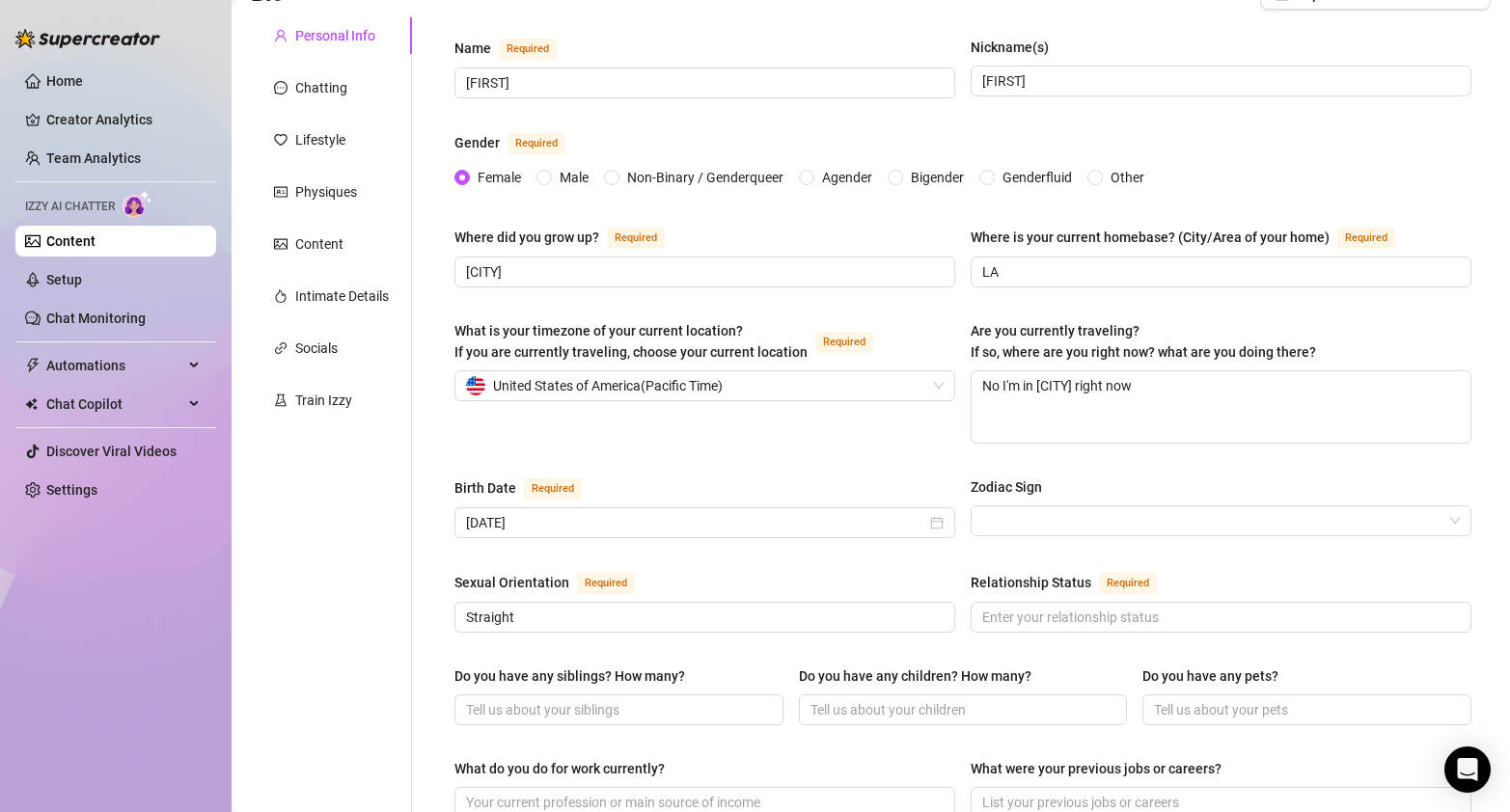 scroll, scrollTop: 102, scrollLeft: 0, axis: vertical 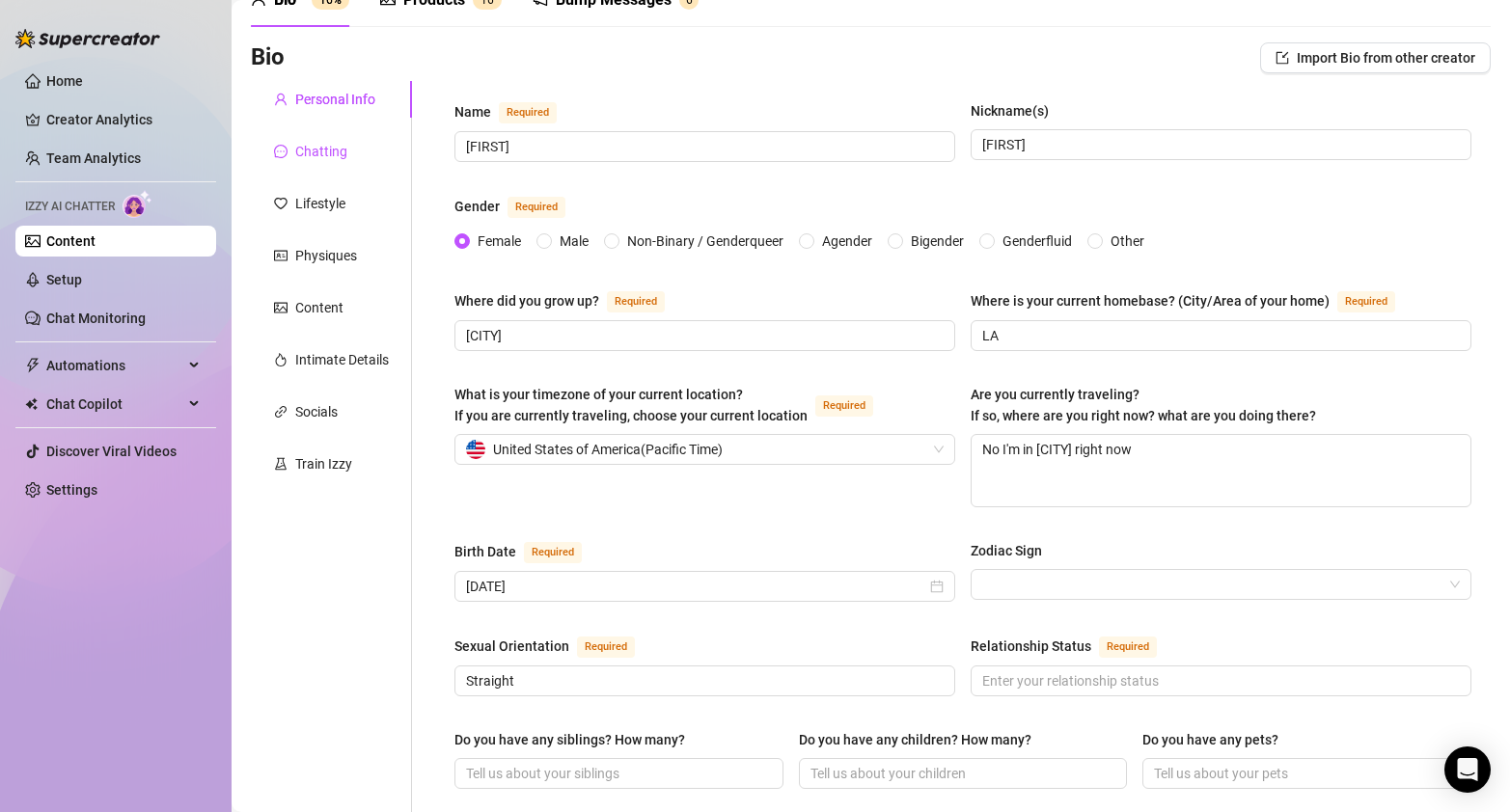 click on "Chatting" at bounding box center (321, 151) 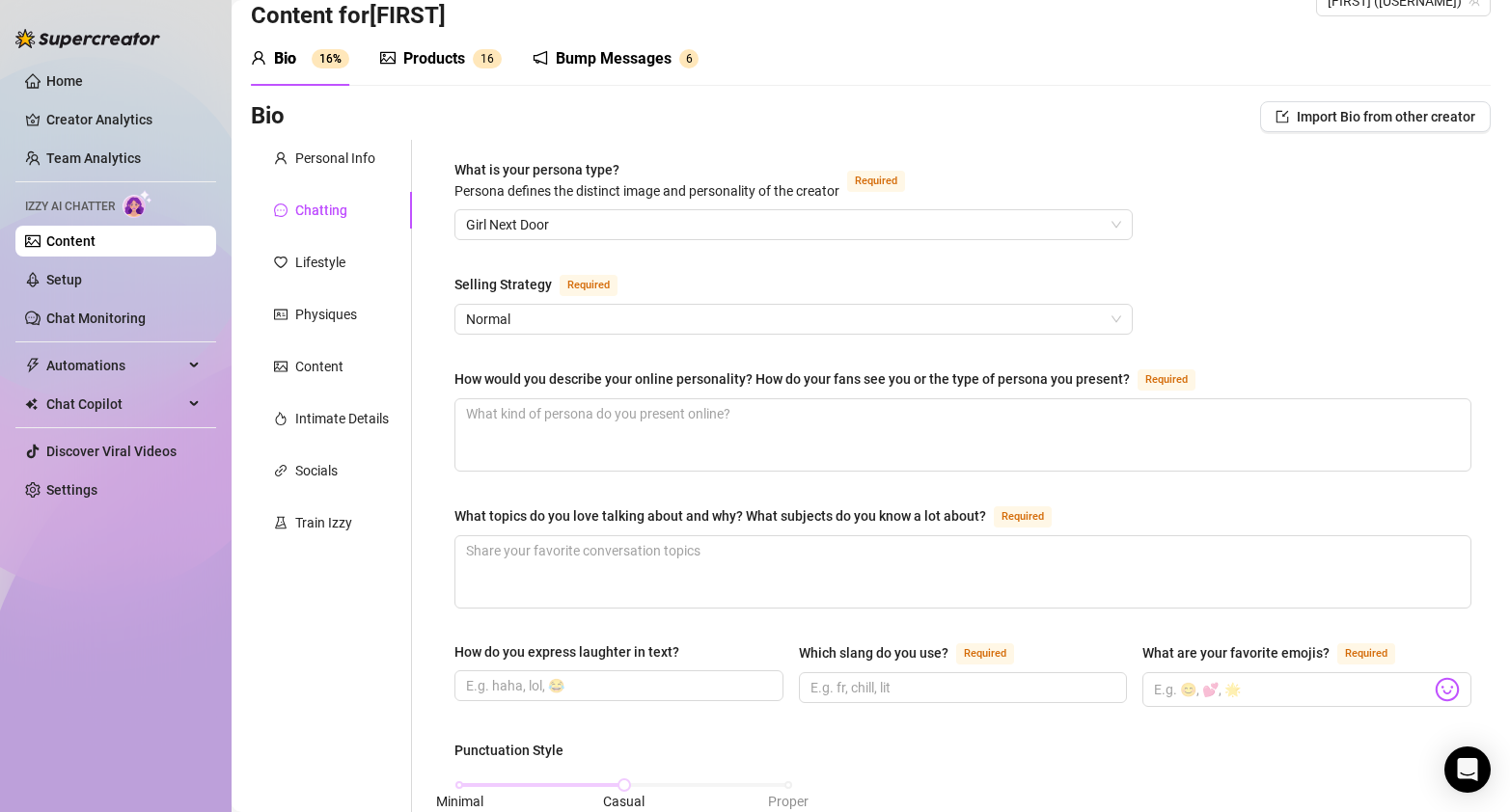 scroll, scrollTop: 36, scrollLeft: 0, axis: vertical 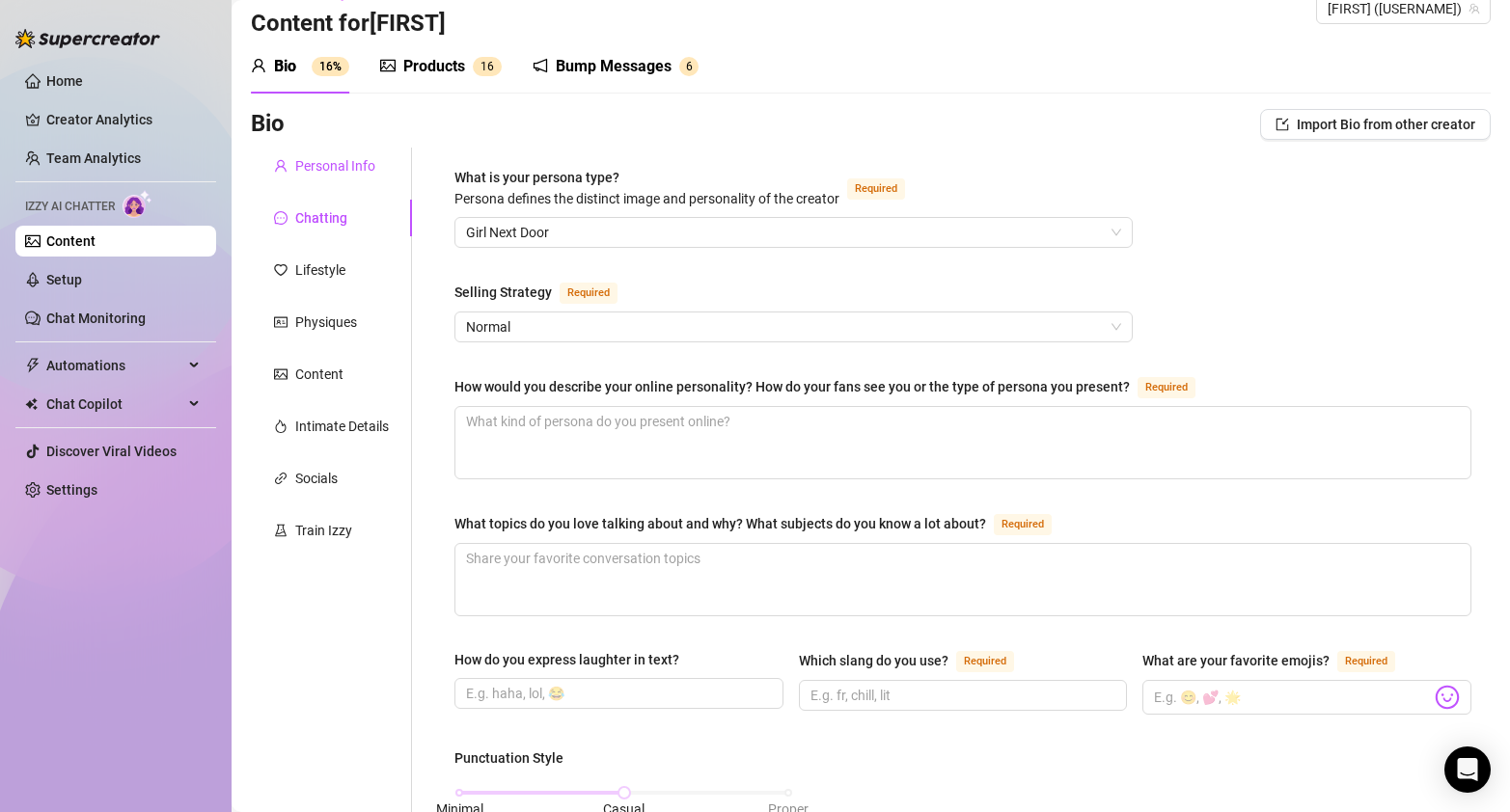 click on "Personal Info" at bounding box center (335, 166) 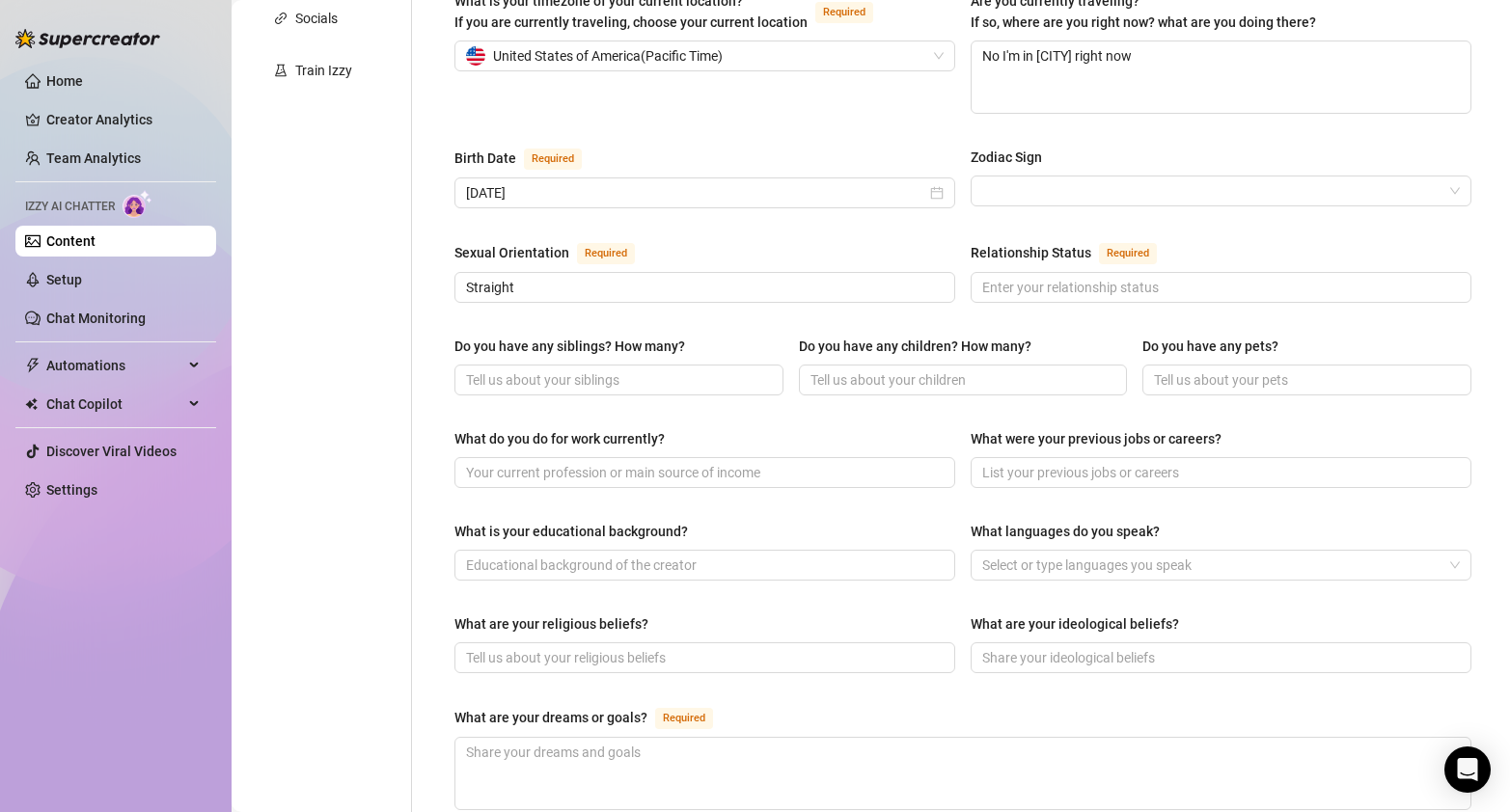 scroll, scrollTop: 499, scrollLeft: 0, axis: vertical 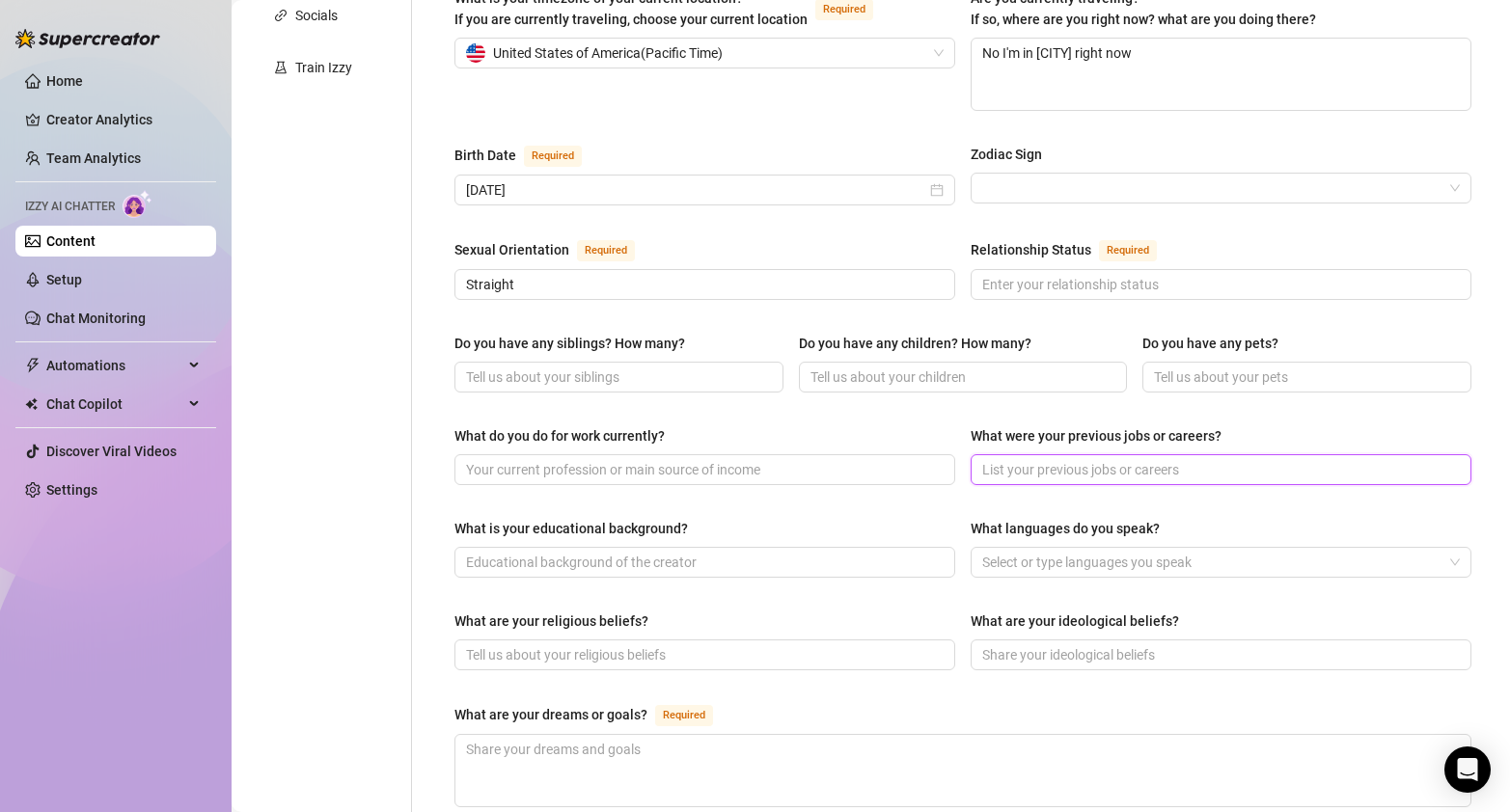 click on "What were your previous jobs or careers?" at bounding box center [1219, 470] 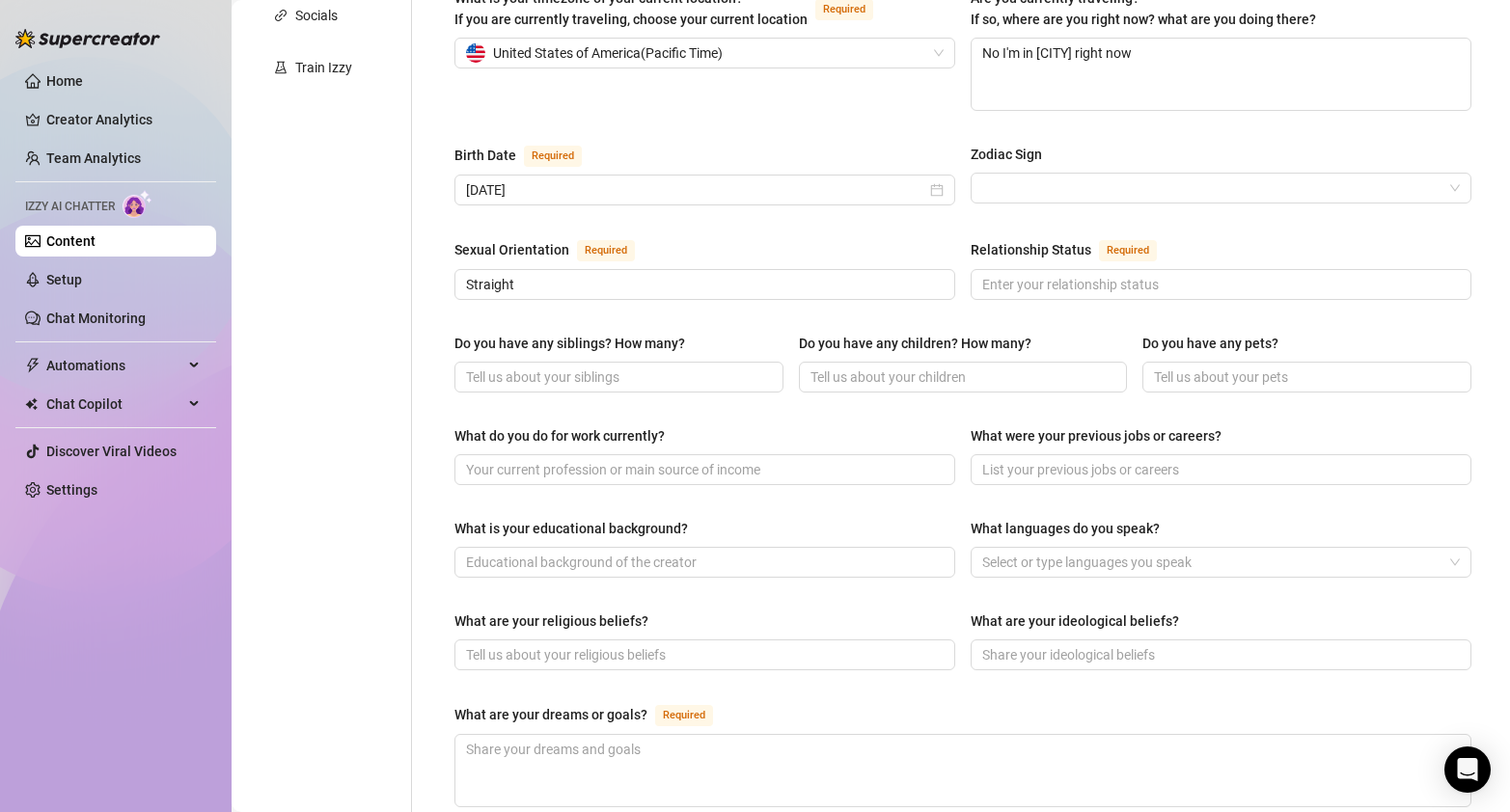 click on "What languages do you speak?" at bounding box center (1065, 528) 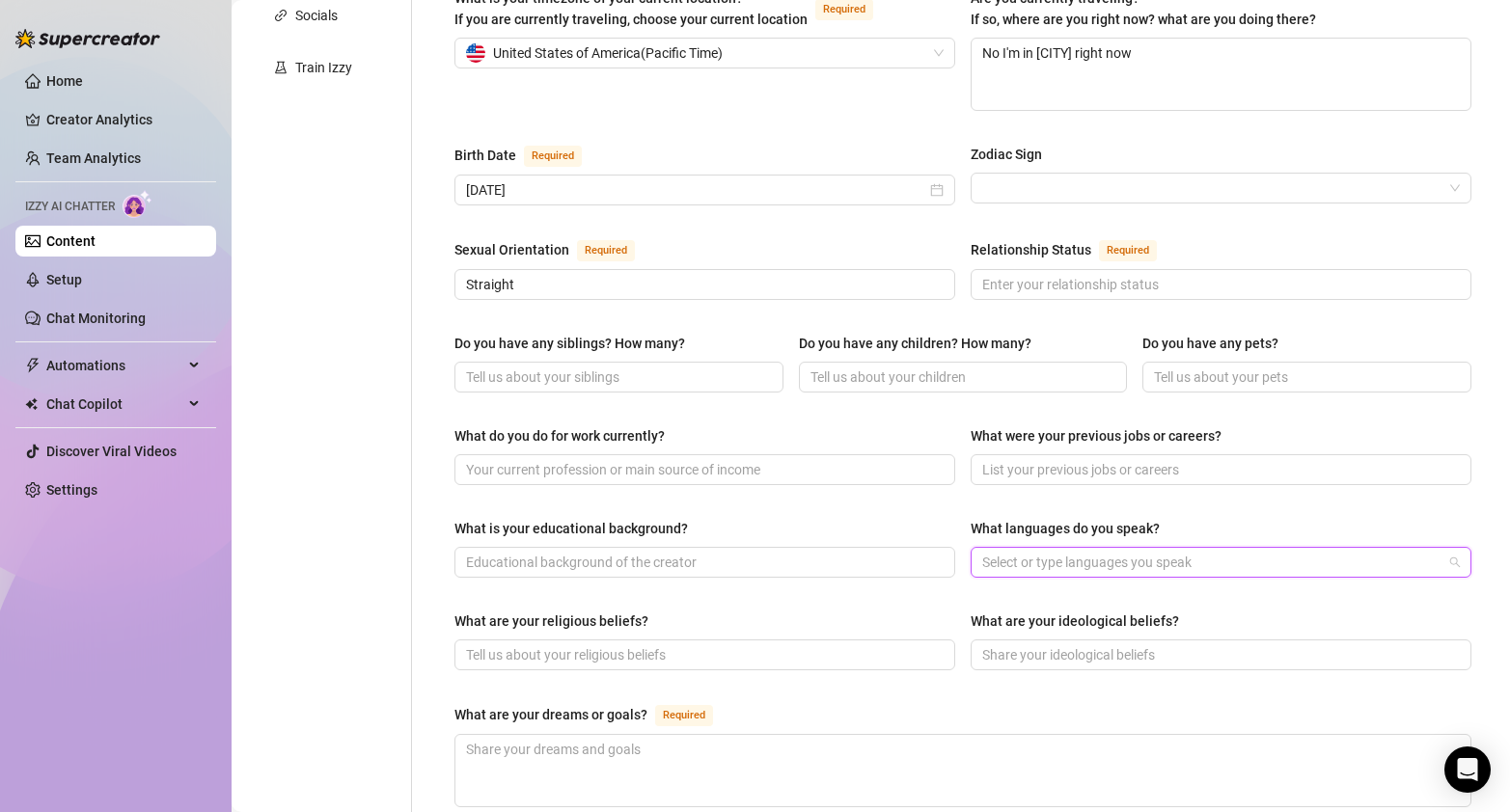 click at bounding box center [1211, 562] 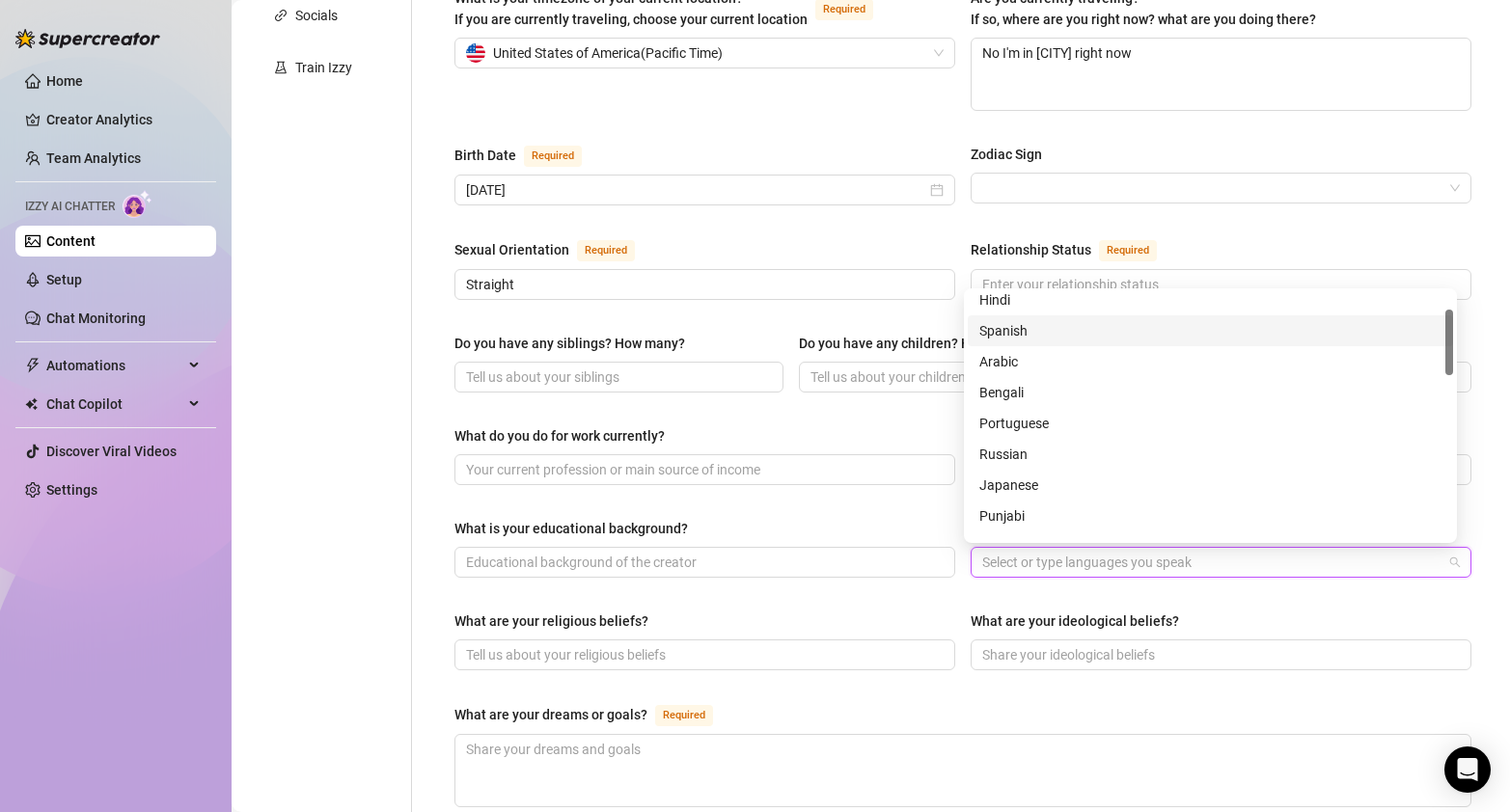 scroll, scrollTop: 59, scrollLeft: 0, axis: vertical 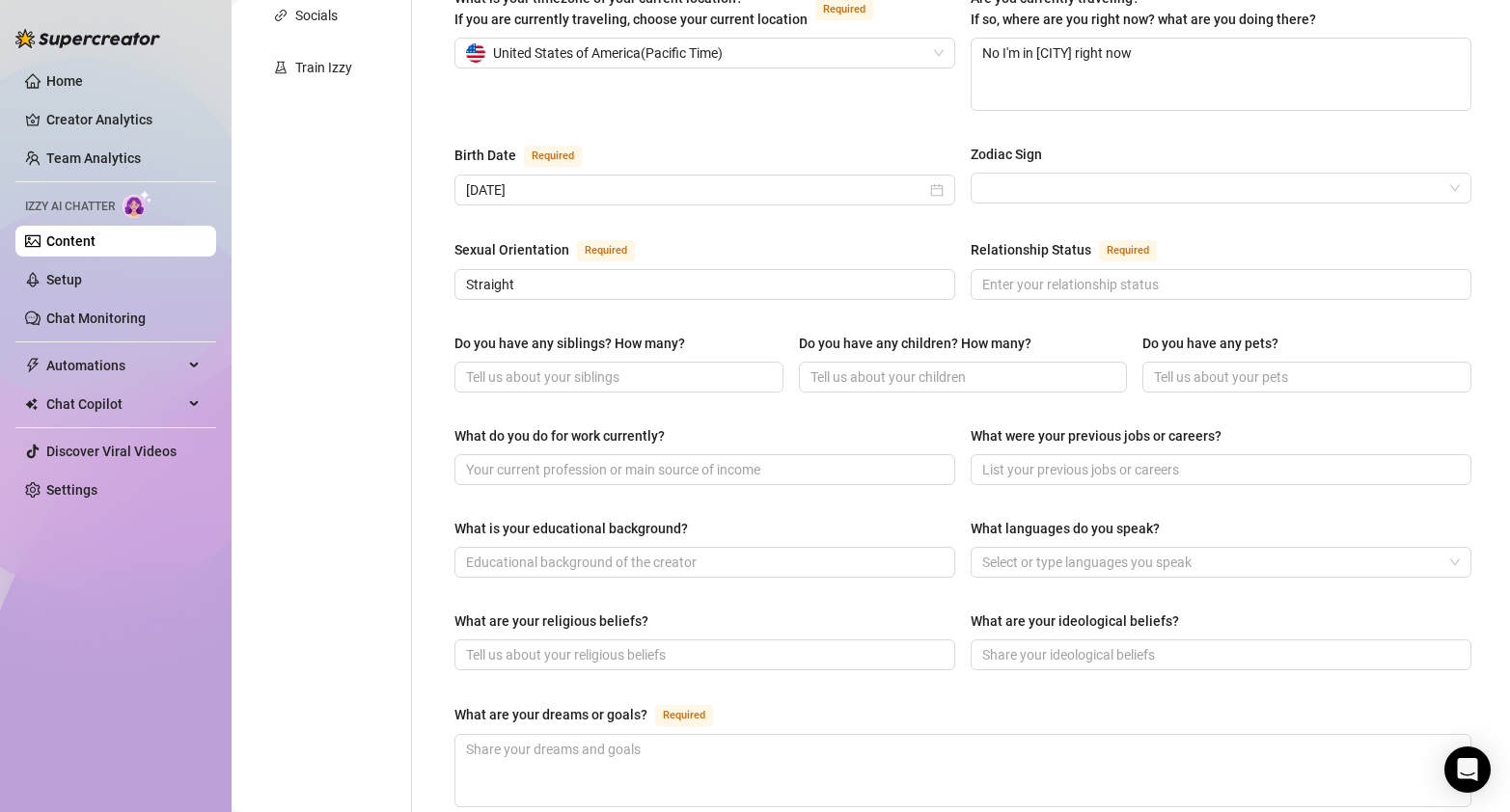 click on "What are your ideological beliefs?" at bounding box center (1221, 625) 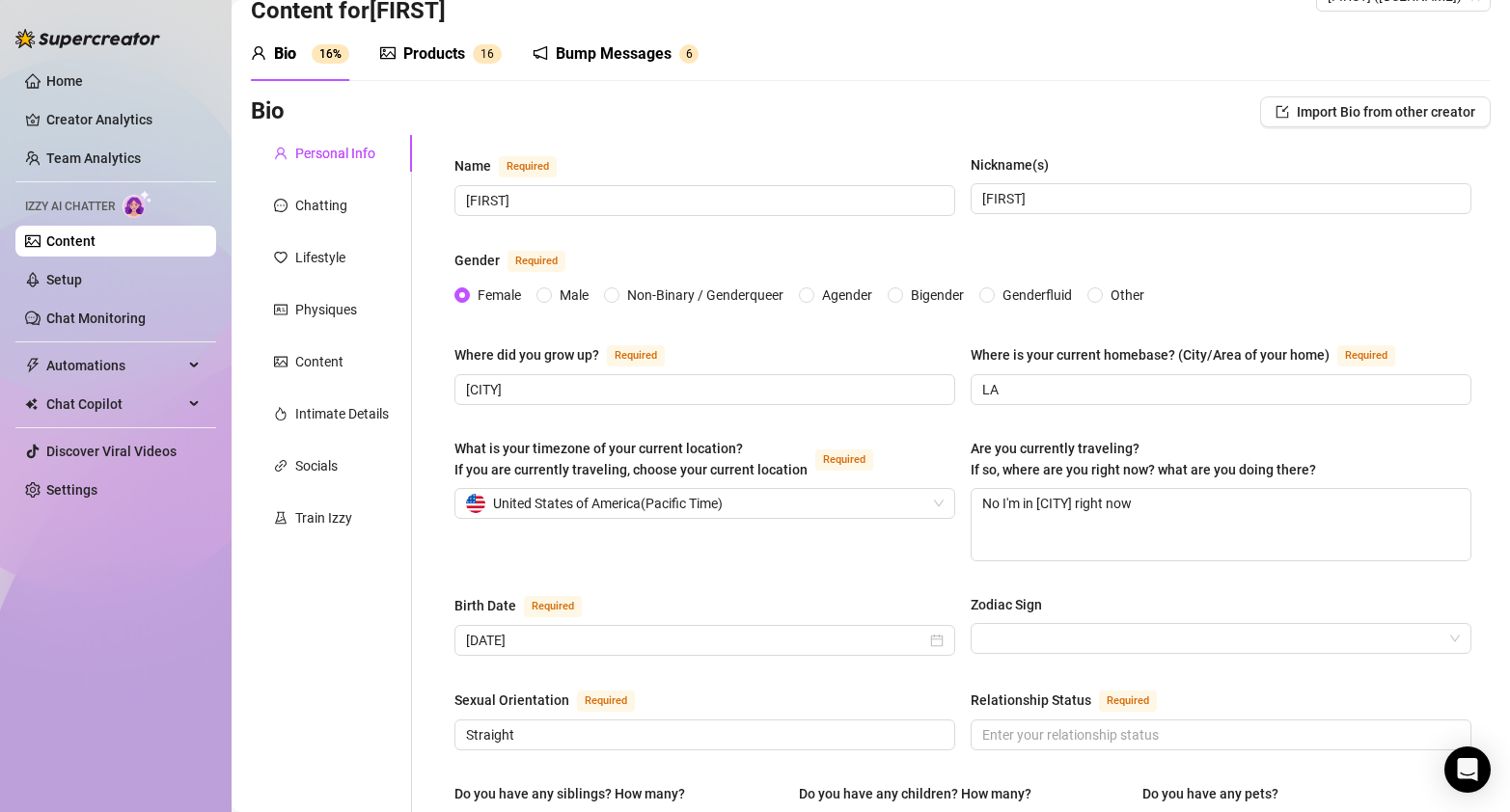 scroll, scrollTop: 47, scrollLeft: 0, axis: vertical 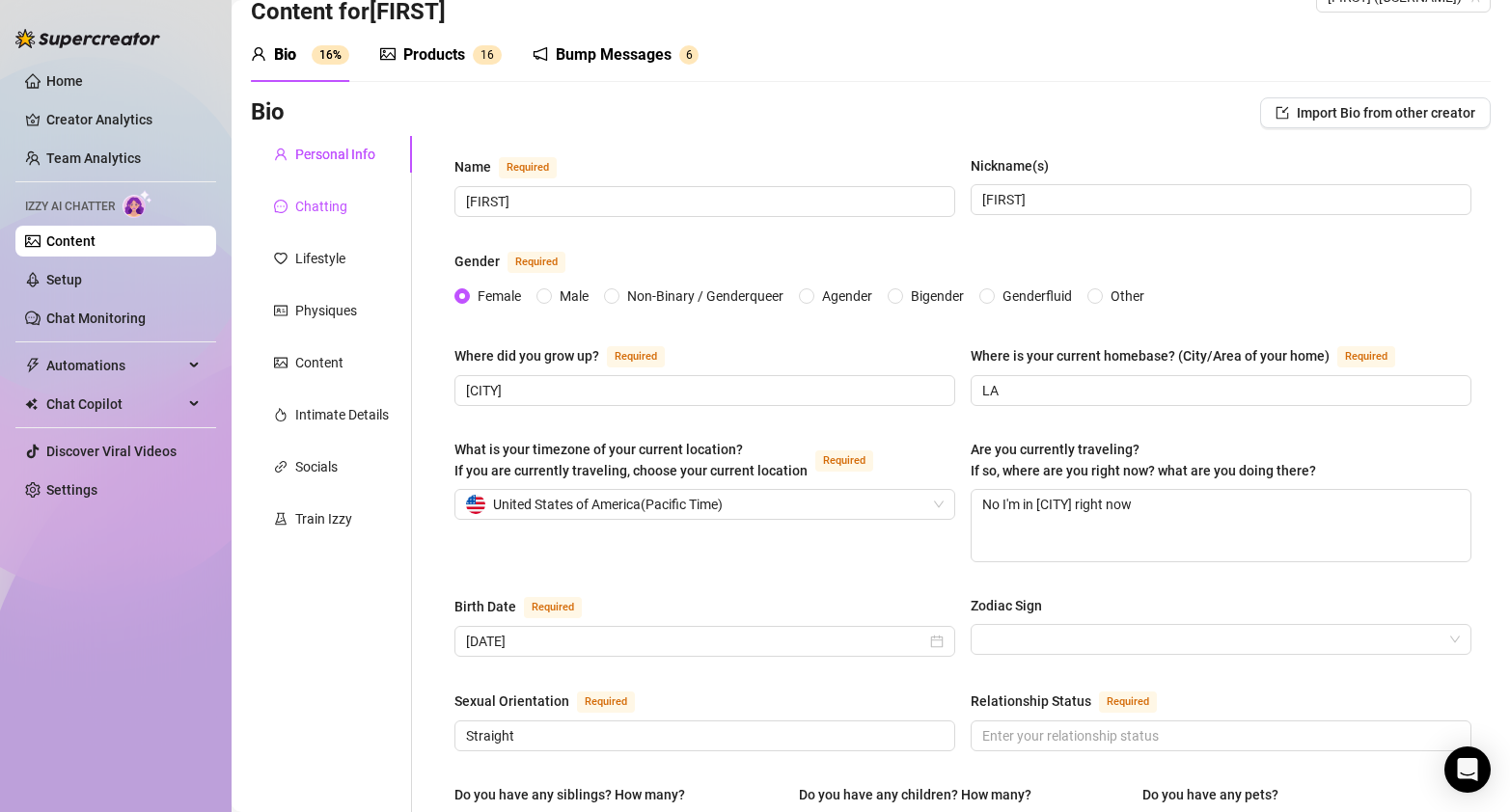 click on "Chatting" at bounding box center (311, 206) 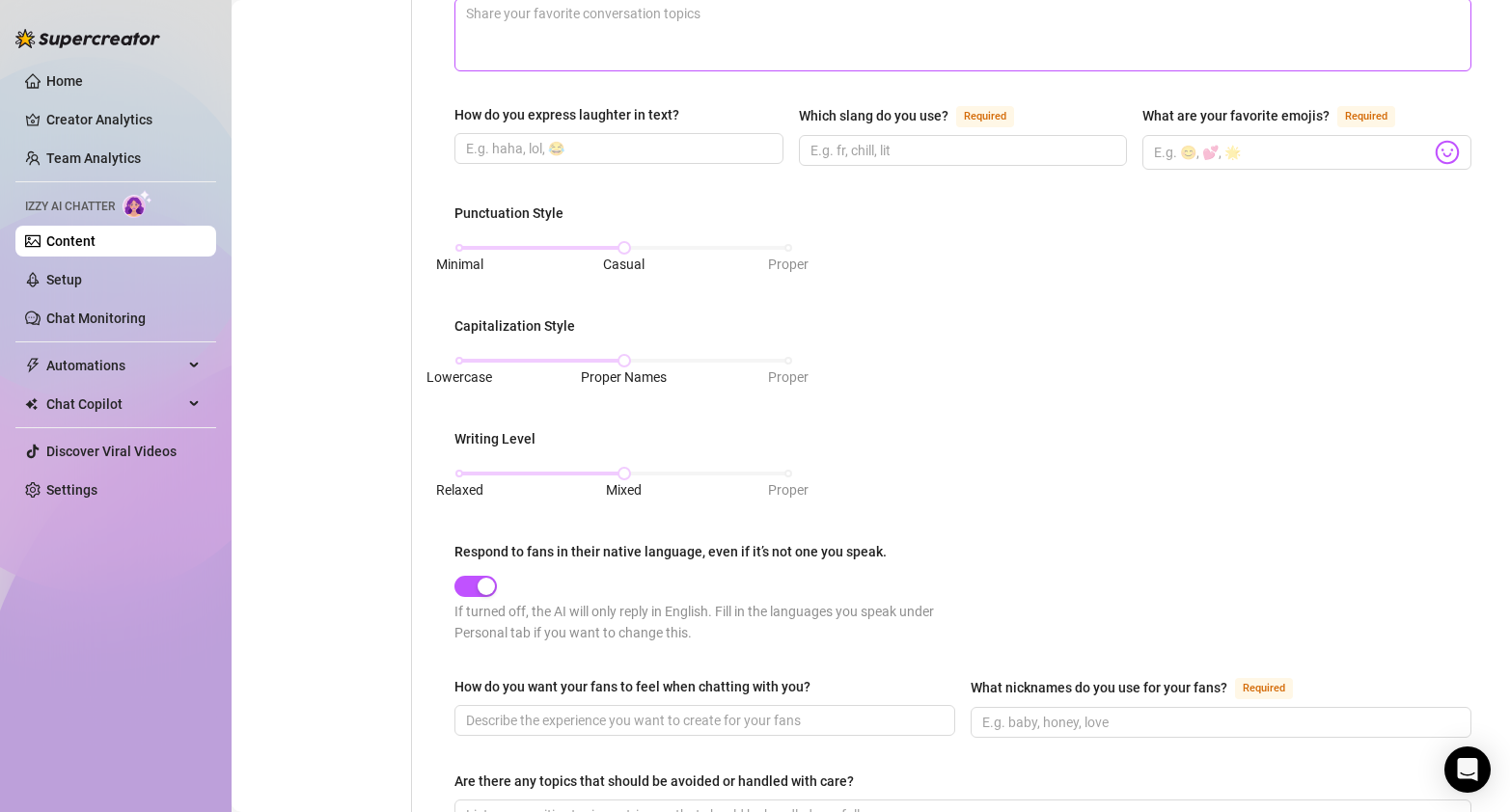 scroll, scrollTop: 619, scrollLeft: 0, axis: vertical 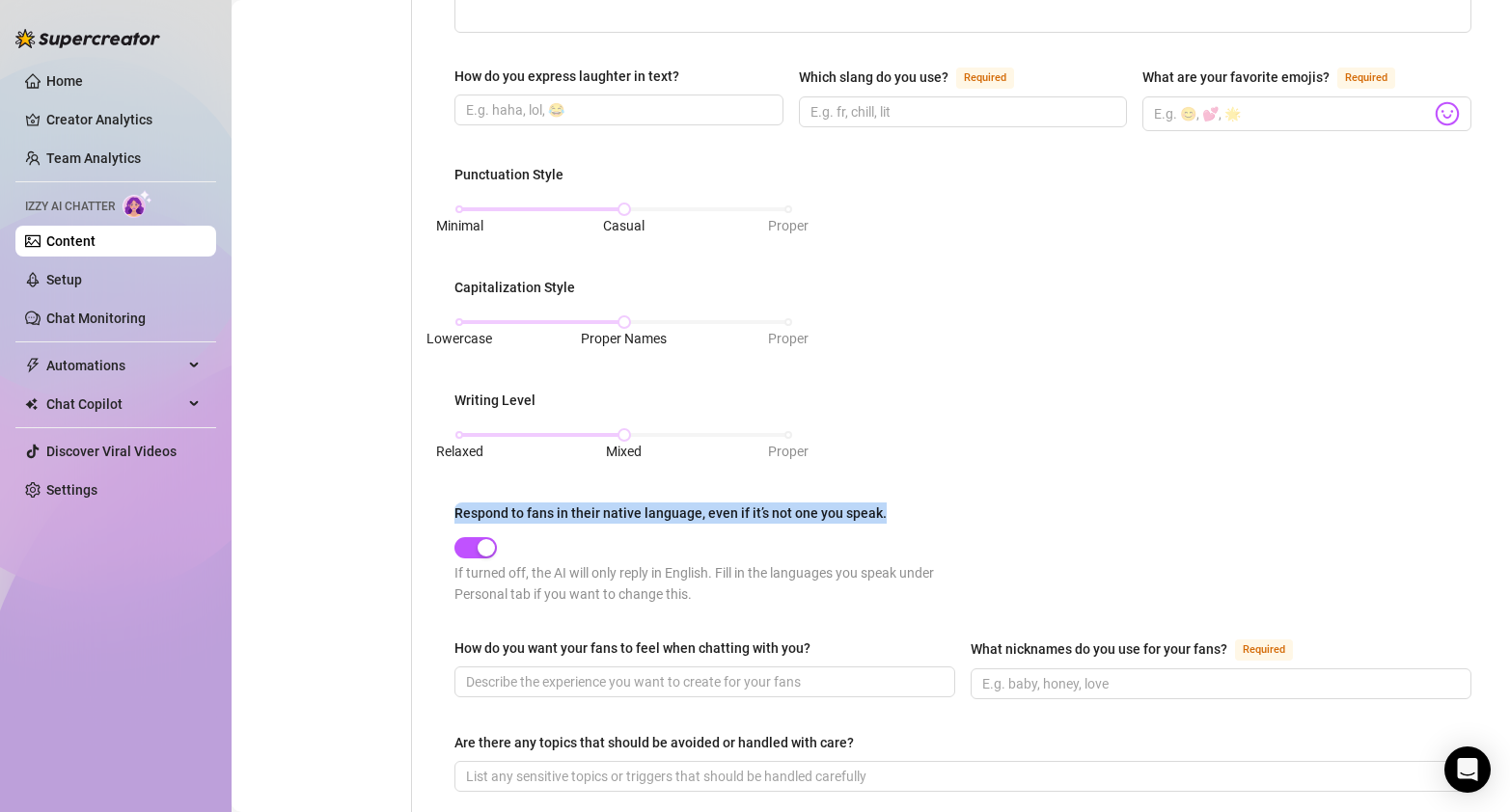drag, startPoint x: 461, startPoint y: 500, endPoint x: 921, endPoint y: 519, distance: 460.3922 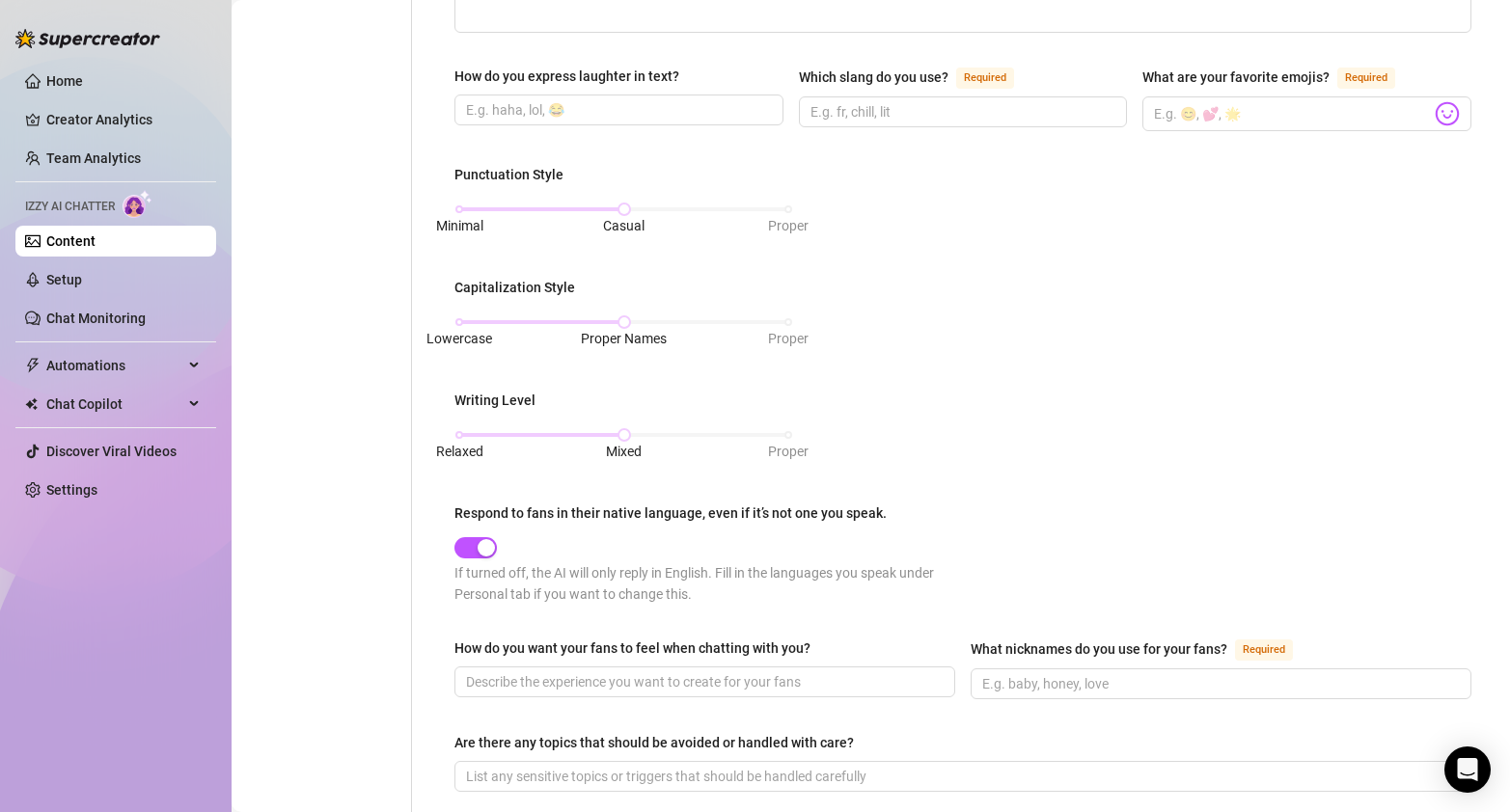 click on "Respond to fans in their native language, even if it’s not one you speak." at bounding box center (708, 517) 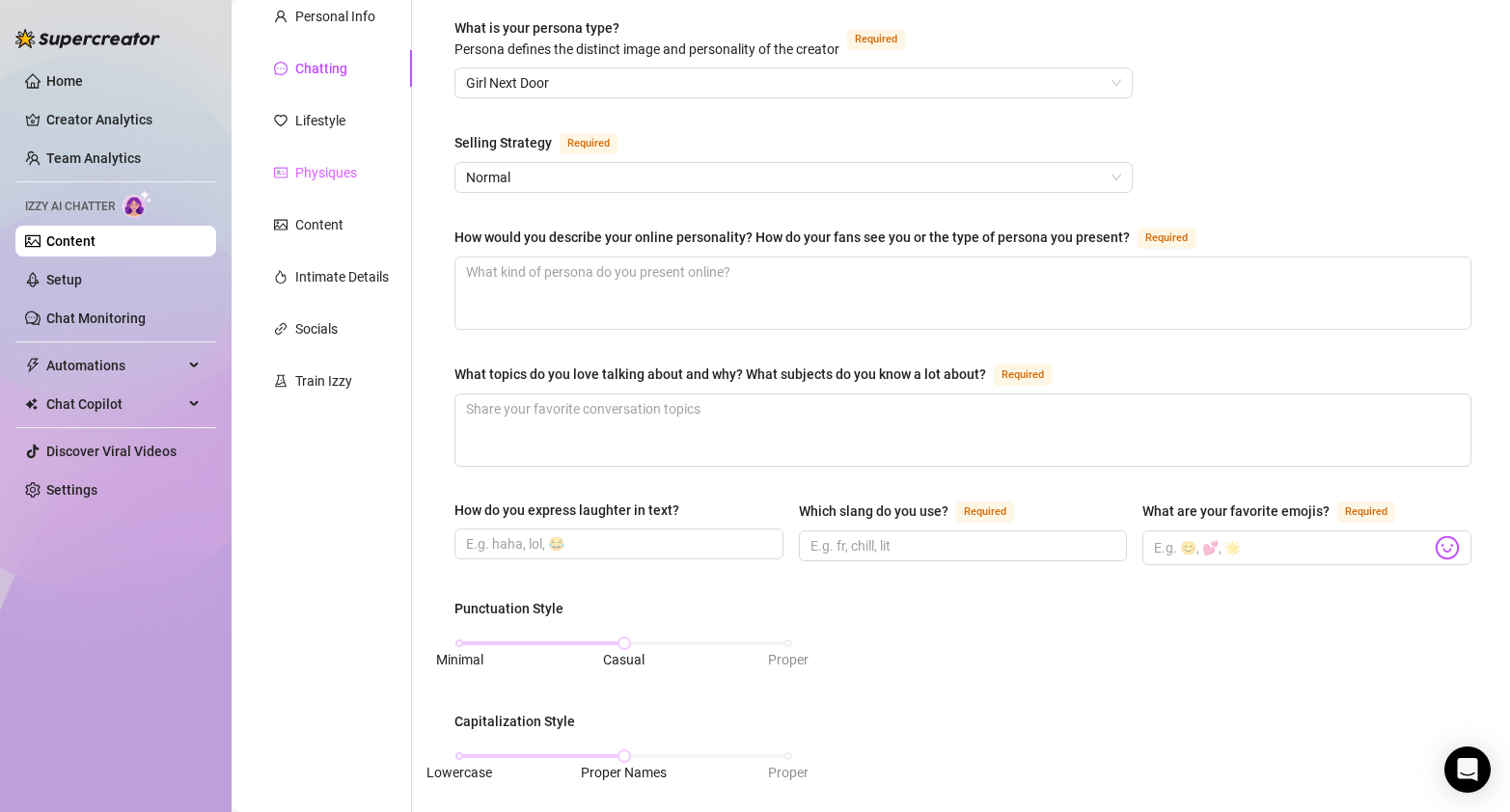 scroll, scrollTop: 175, scrollLeft: 0, axis: vertical 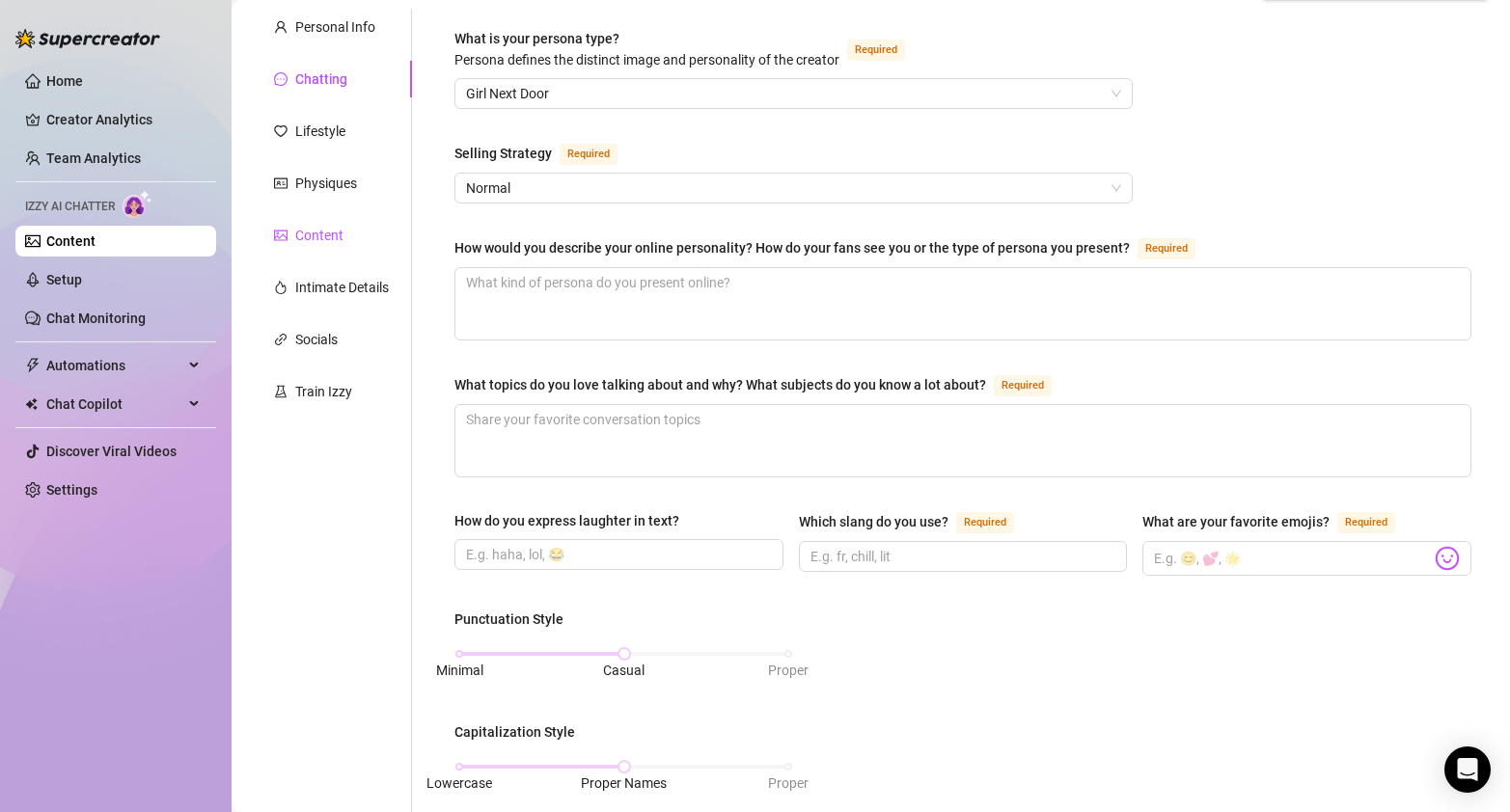 click on "Content" at bounding box center (319, 235) 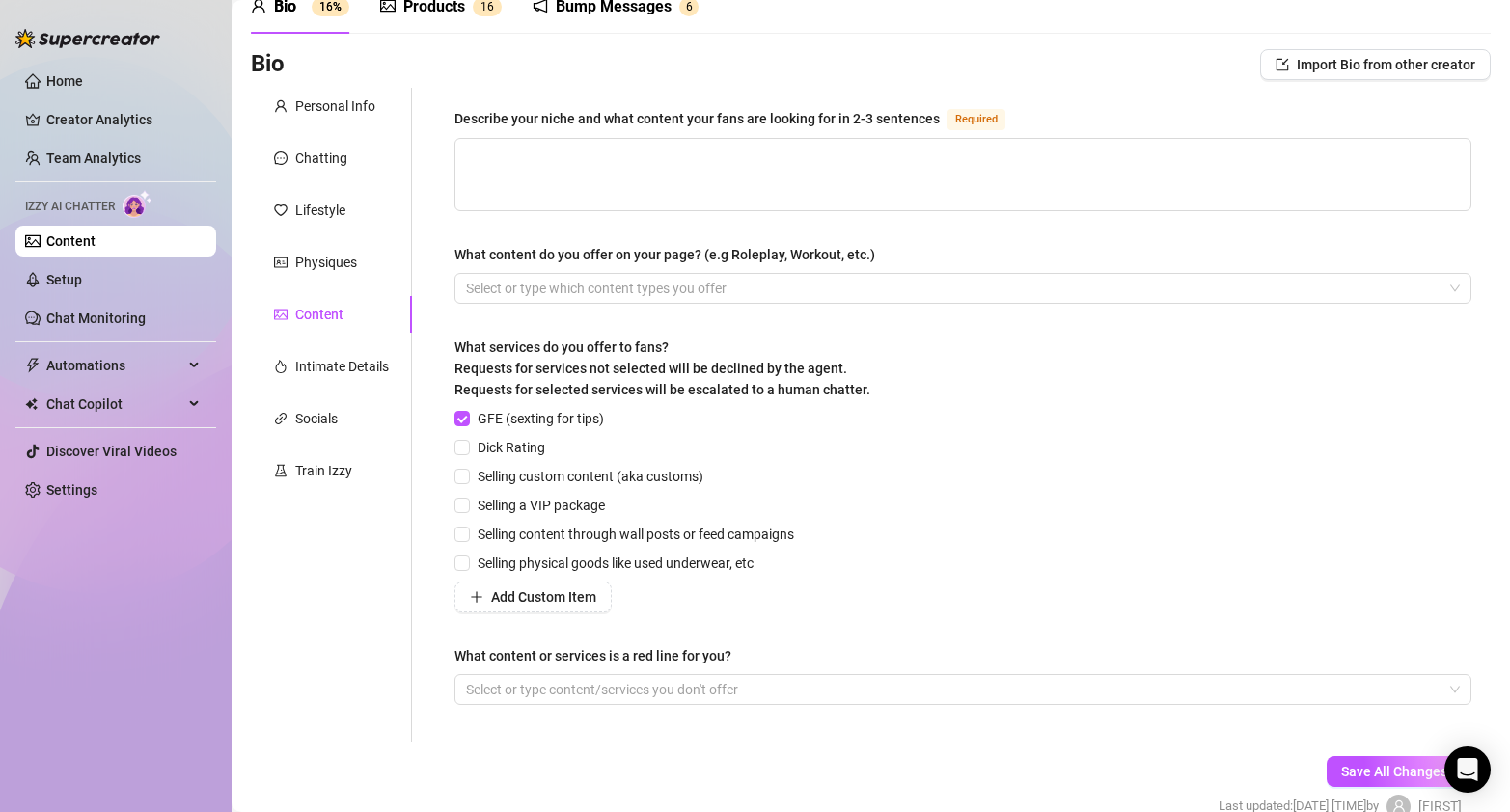scroll, scrollTop: 52, scrollLeft: 0, axis: vertical 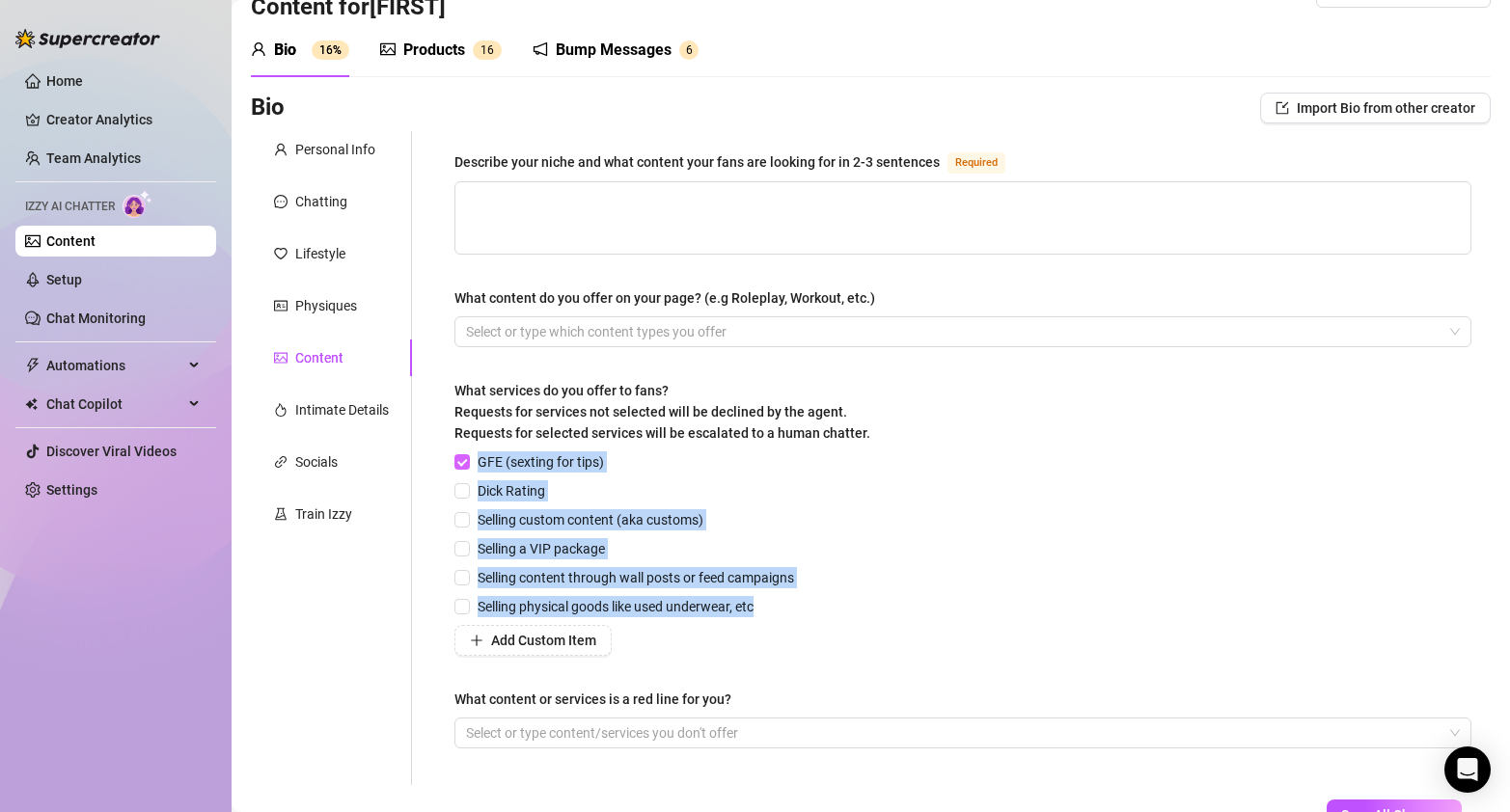 drag, startPoint x: 775, startPoint y: 602, endPoint x: 480, endPoint y: 460, distance: 327.39731 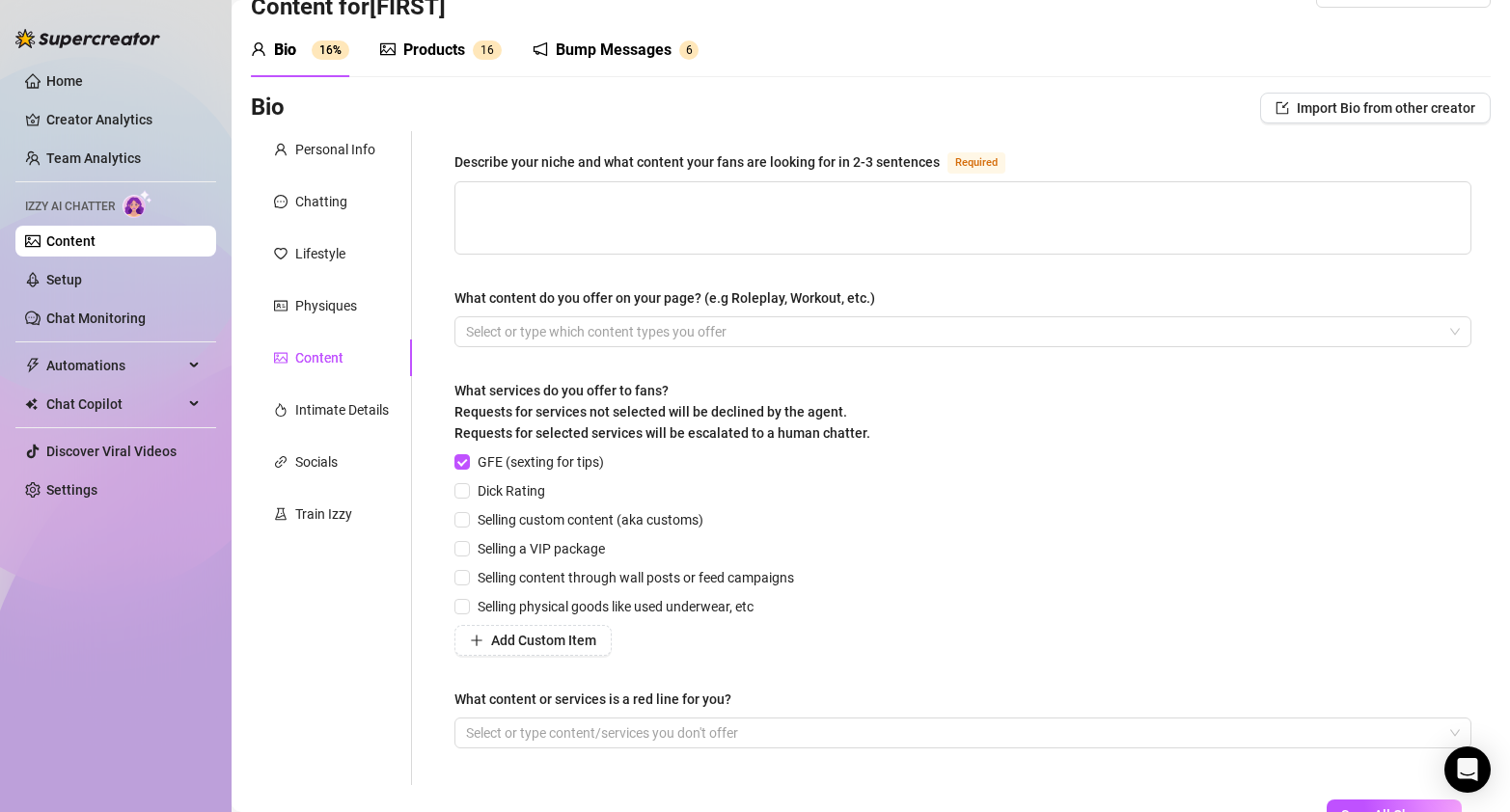 click on "GFE (sexting for tips) Dick Rating Selling custom content (aka customs) Selling a VIP package Selling content through wall posts or feed campaigns Selling physical goods like used underwear, etc Add Custom Item" at bounding box center (963, 554) 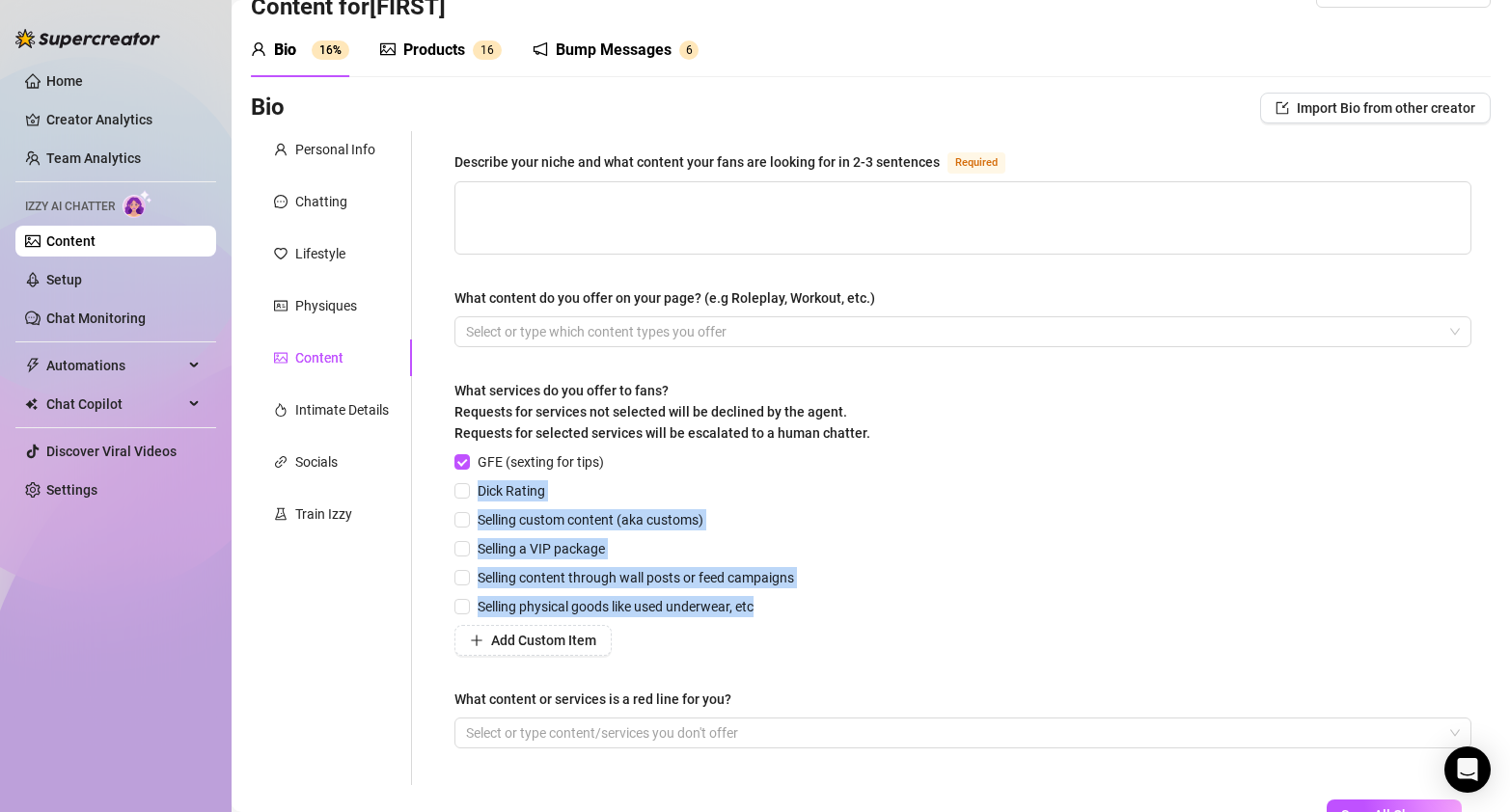 drag, startPoint x: 792, startPoint y: 598, endPoint x: 678, endPoint y: 456, distance: 182.09887 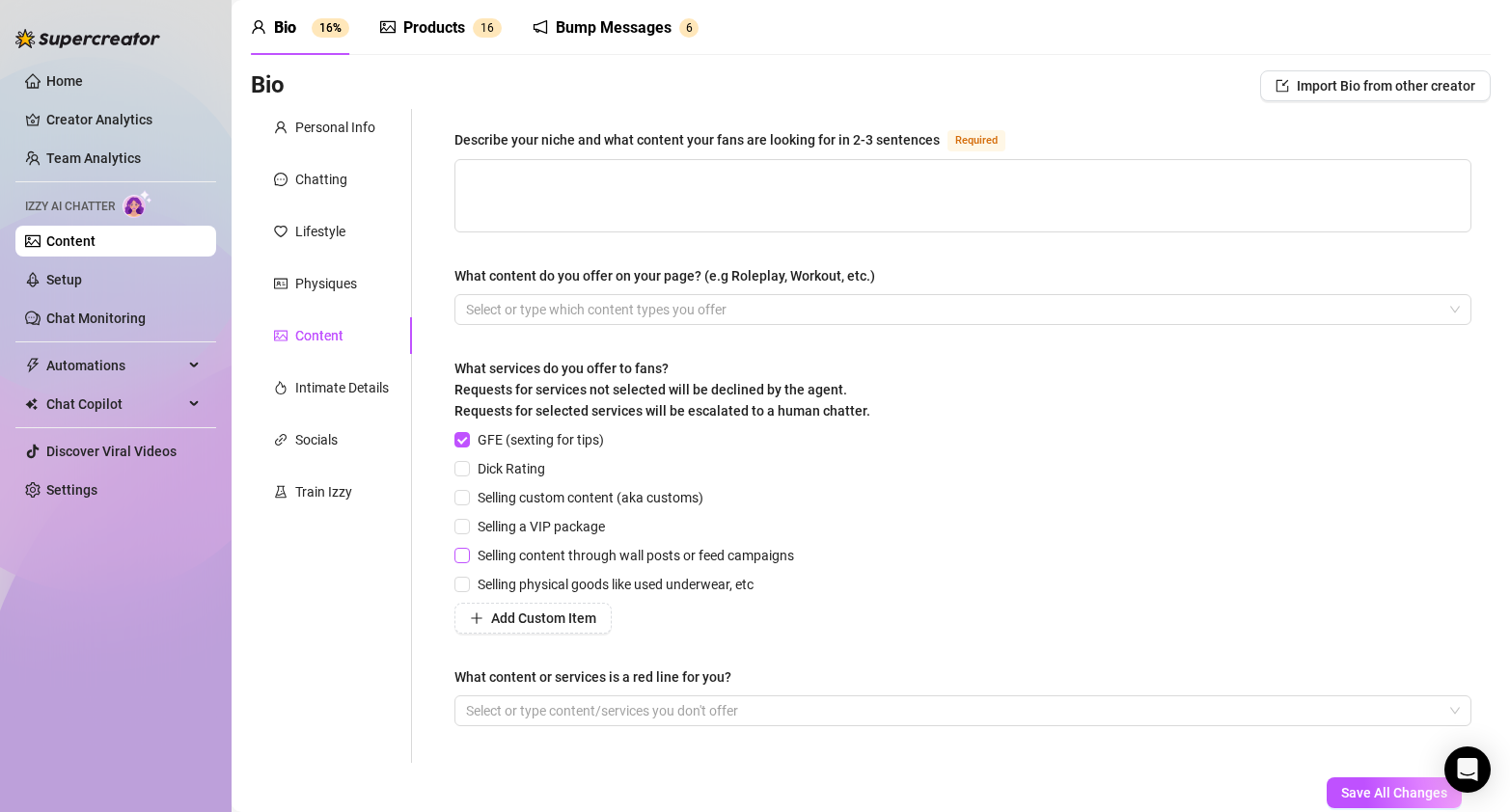 scroll, scrollTop: 110, scrollLeft: 0, axis: vertical 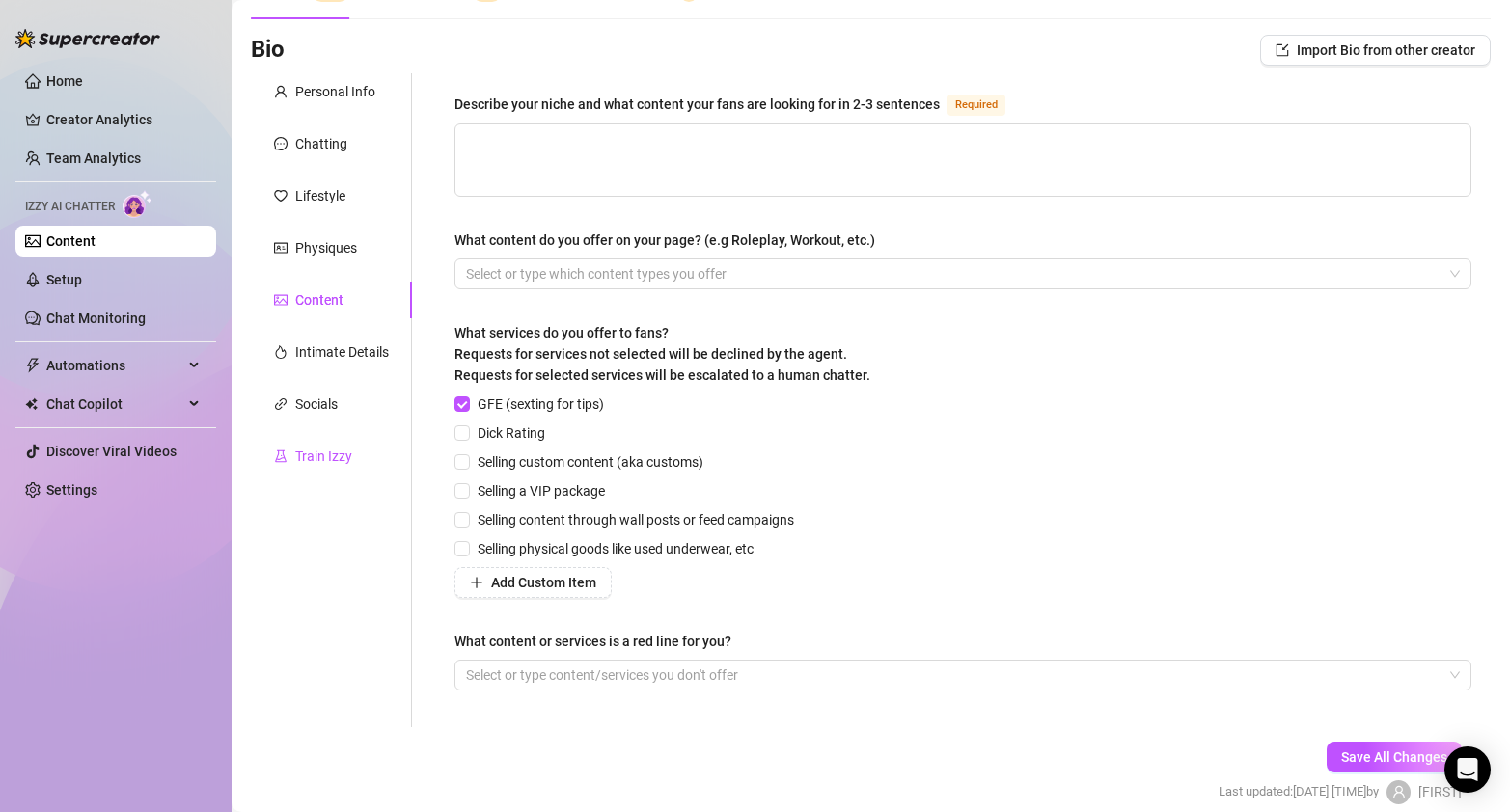 click on "Train Izzy" at bounding box center [323, 456] 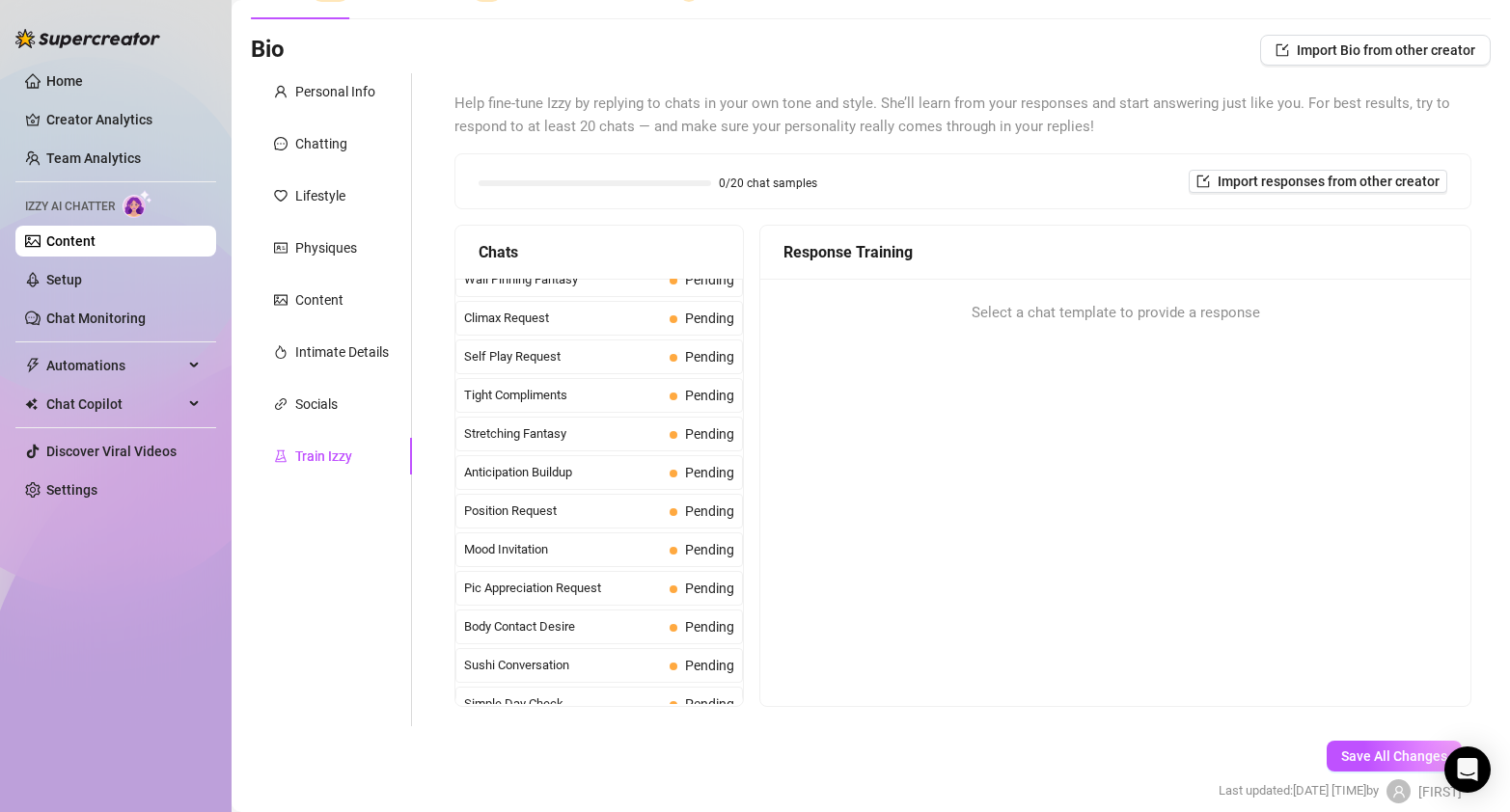 scroll, scrollTop: 899, scrollLeft: 0, axis: vertical 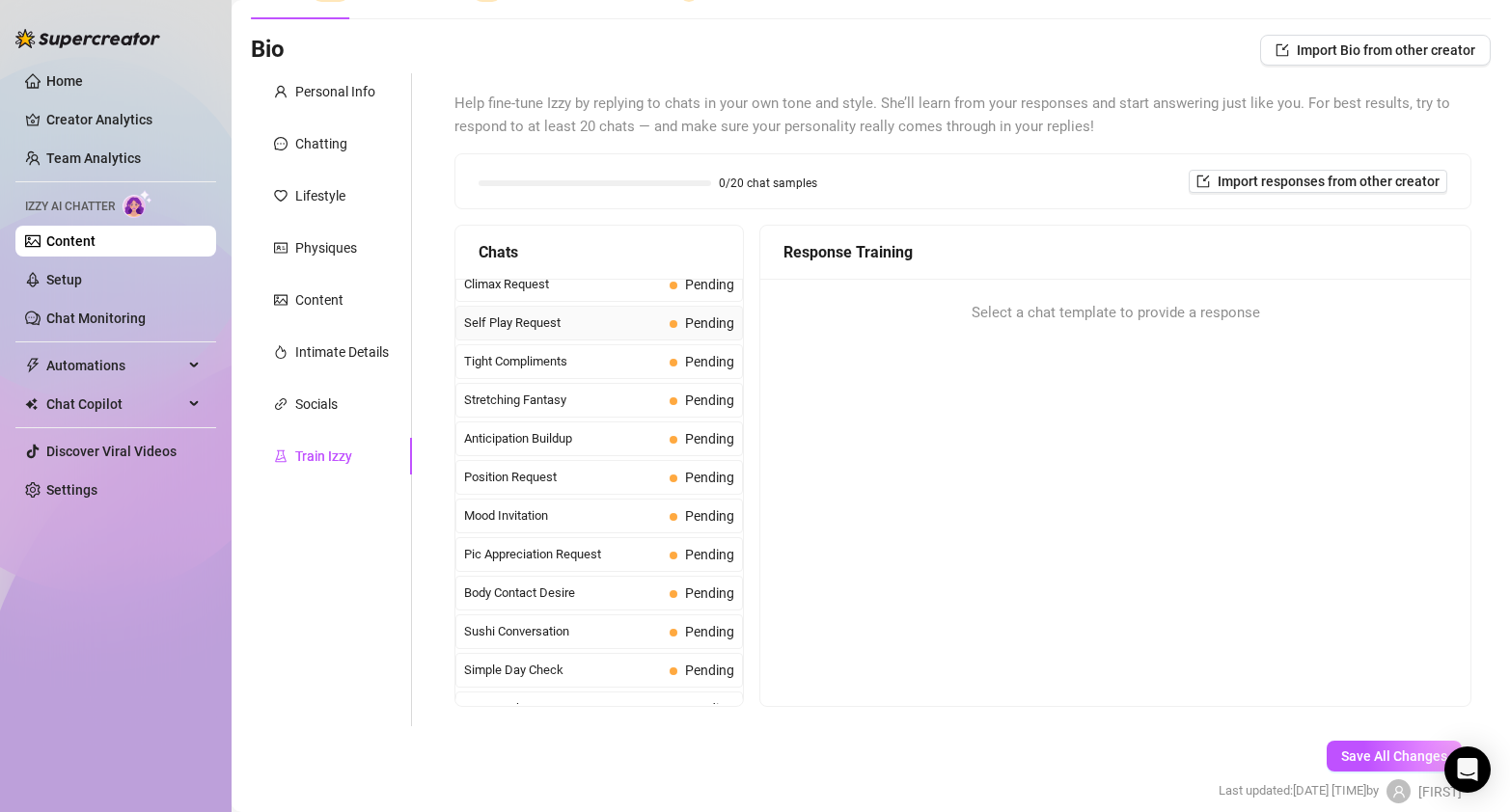 click on "Self Play Request" at bounding box center [563, 323] 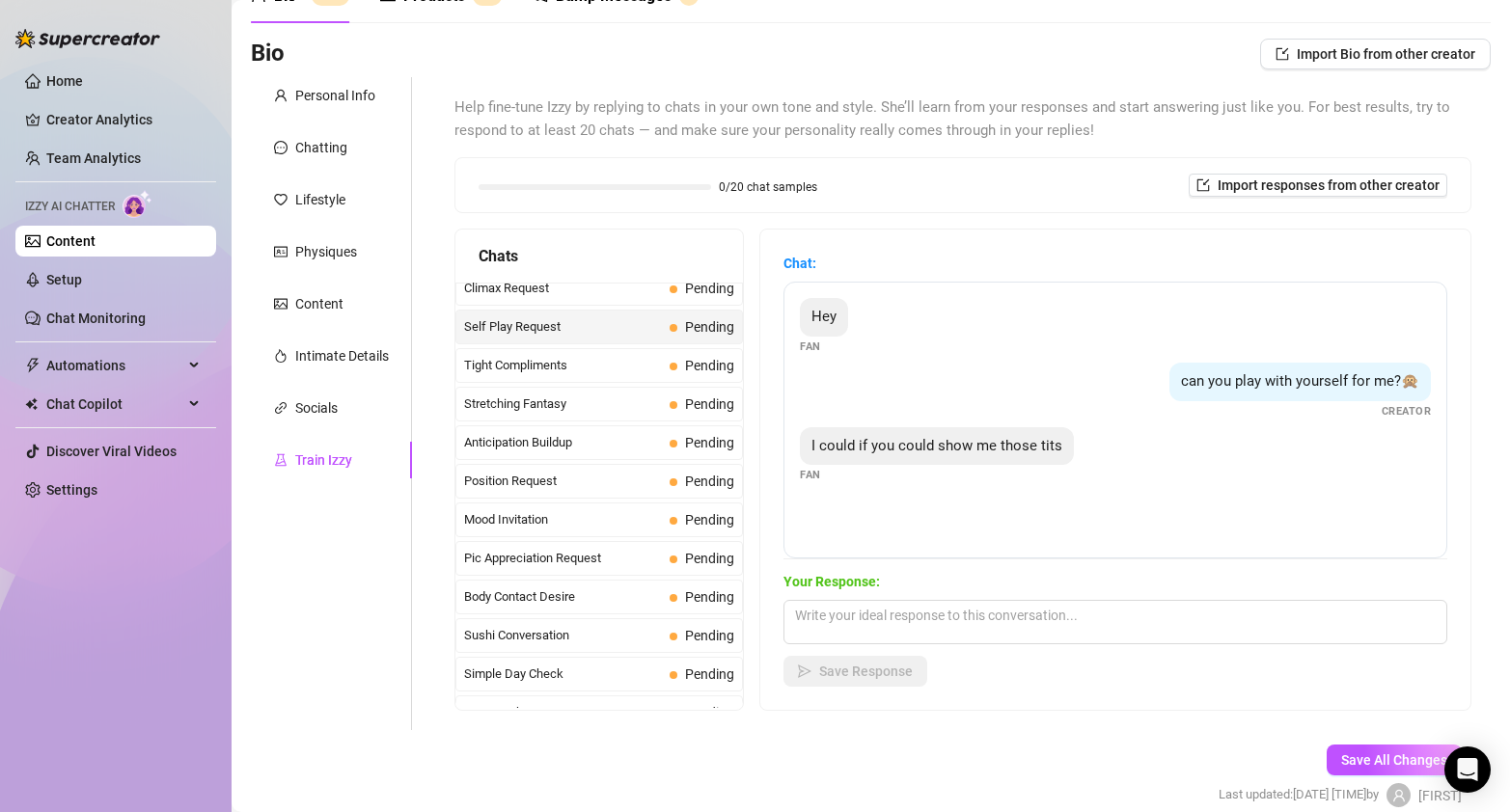 scroll, scrollTop: 113, scrollLeft: 0, axis: vertical 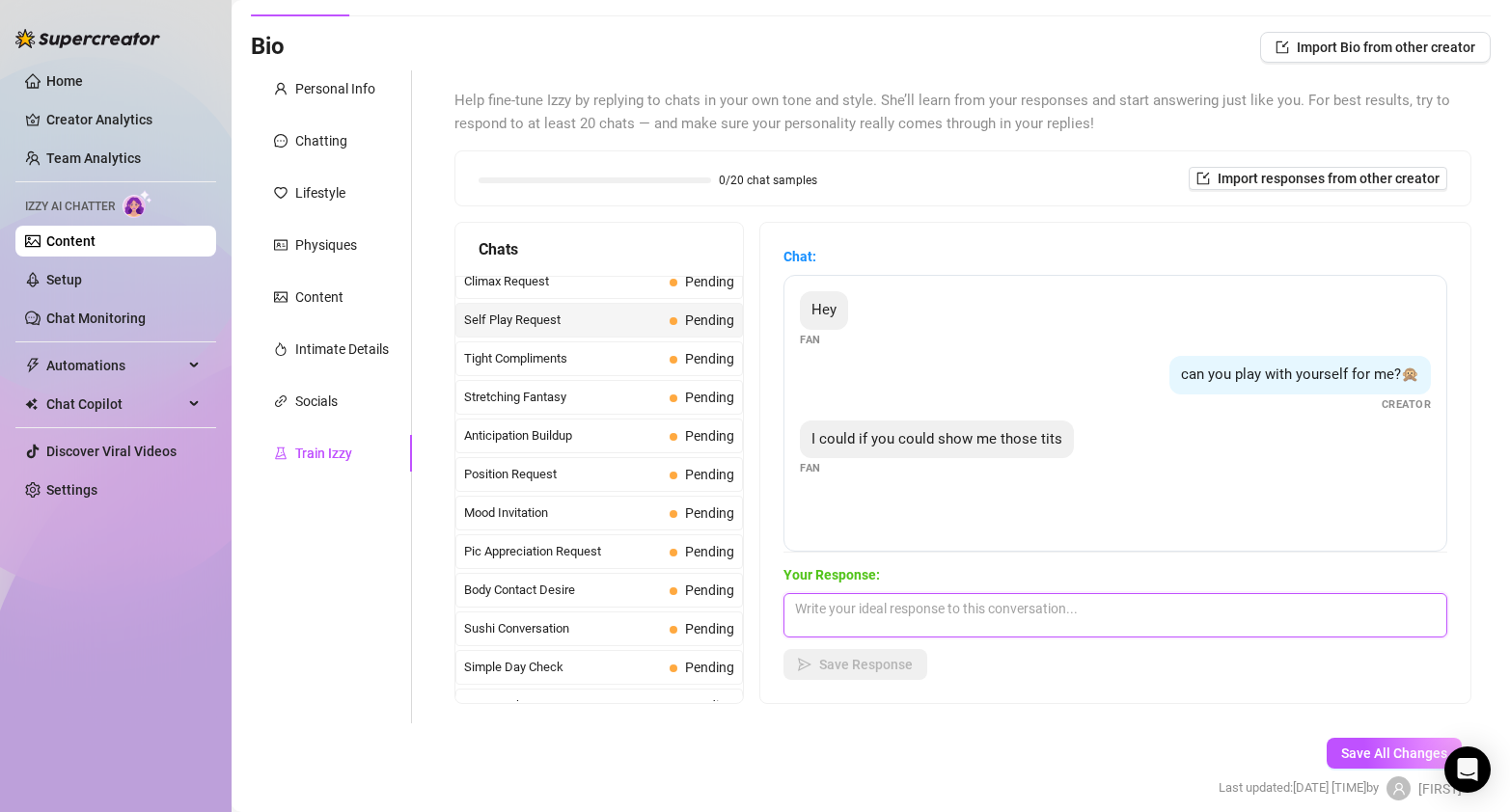 click at bounding box center [1115, 615] 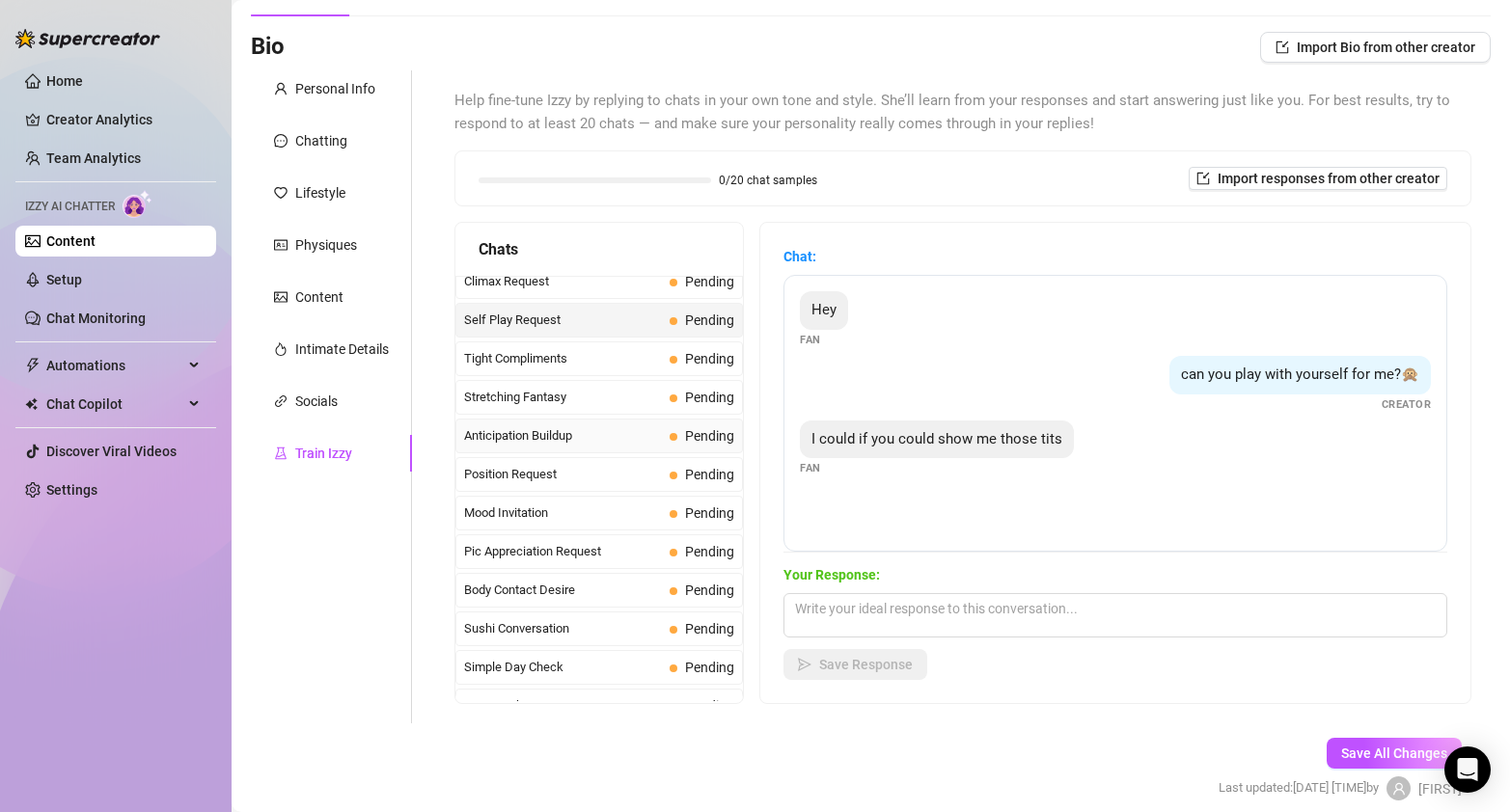 click on "Anticipation Buildup" at bounding box center [563, 436] 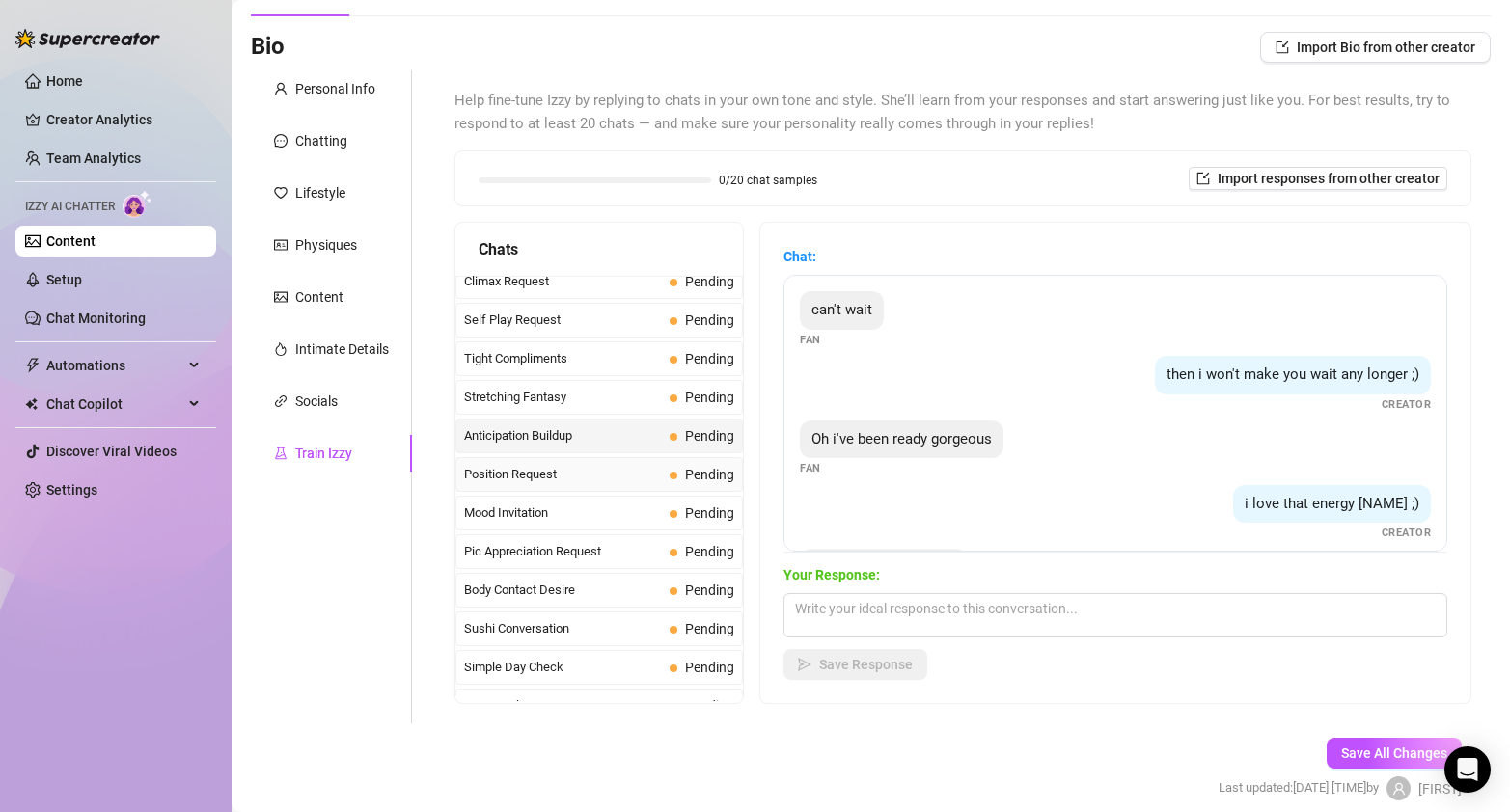 click on "Position Request" at bounding box center (563, 474) 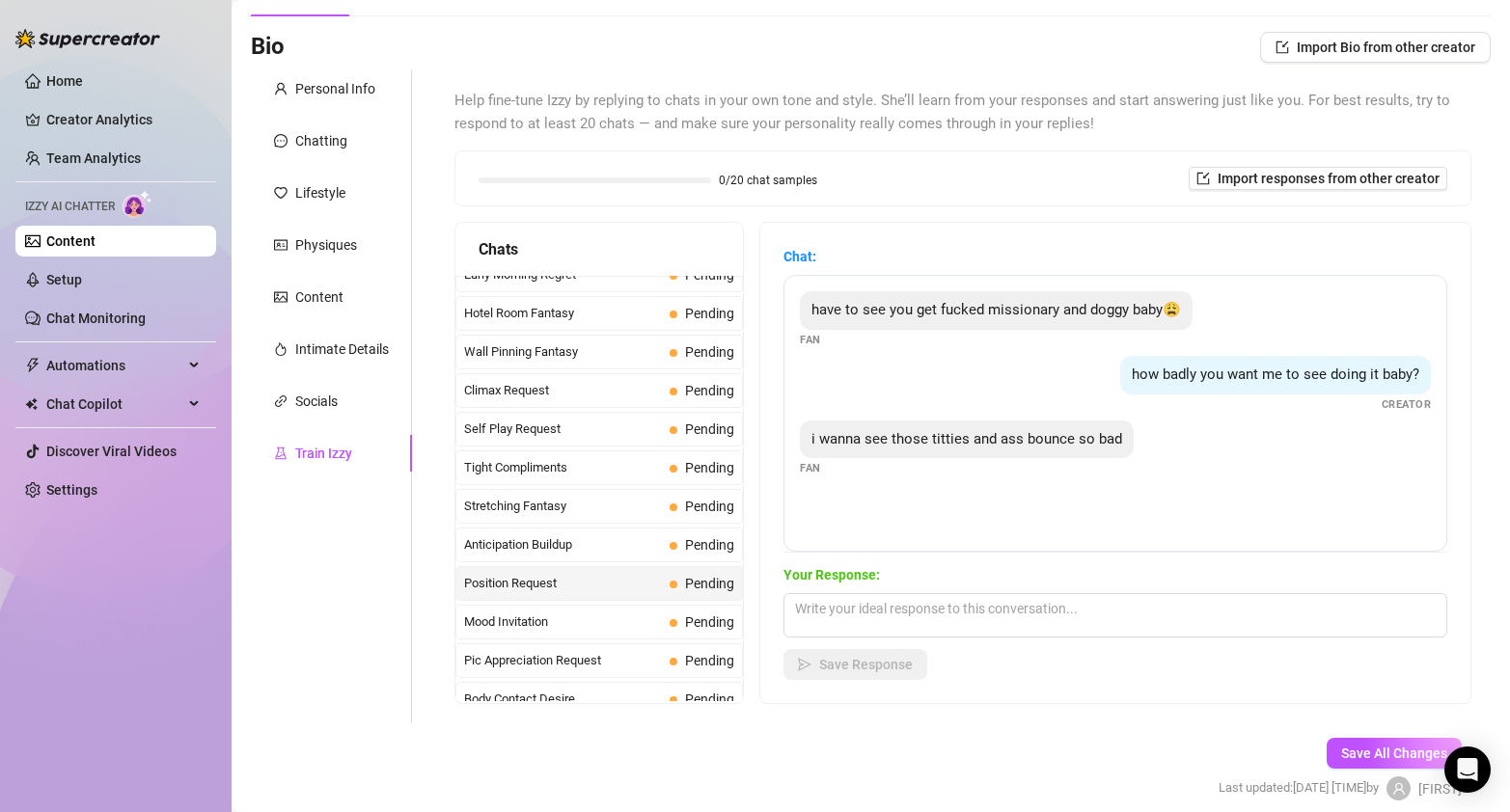 scroll, scrollTop: 760, scrollLeft: 0, axis: vertical 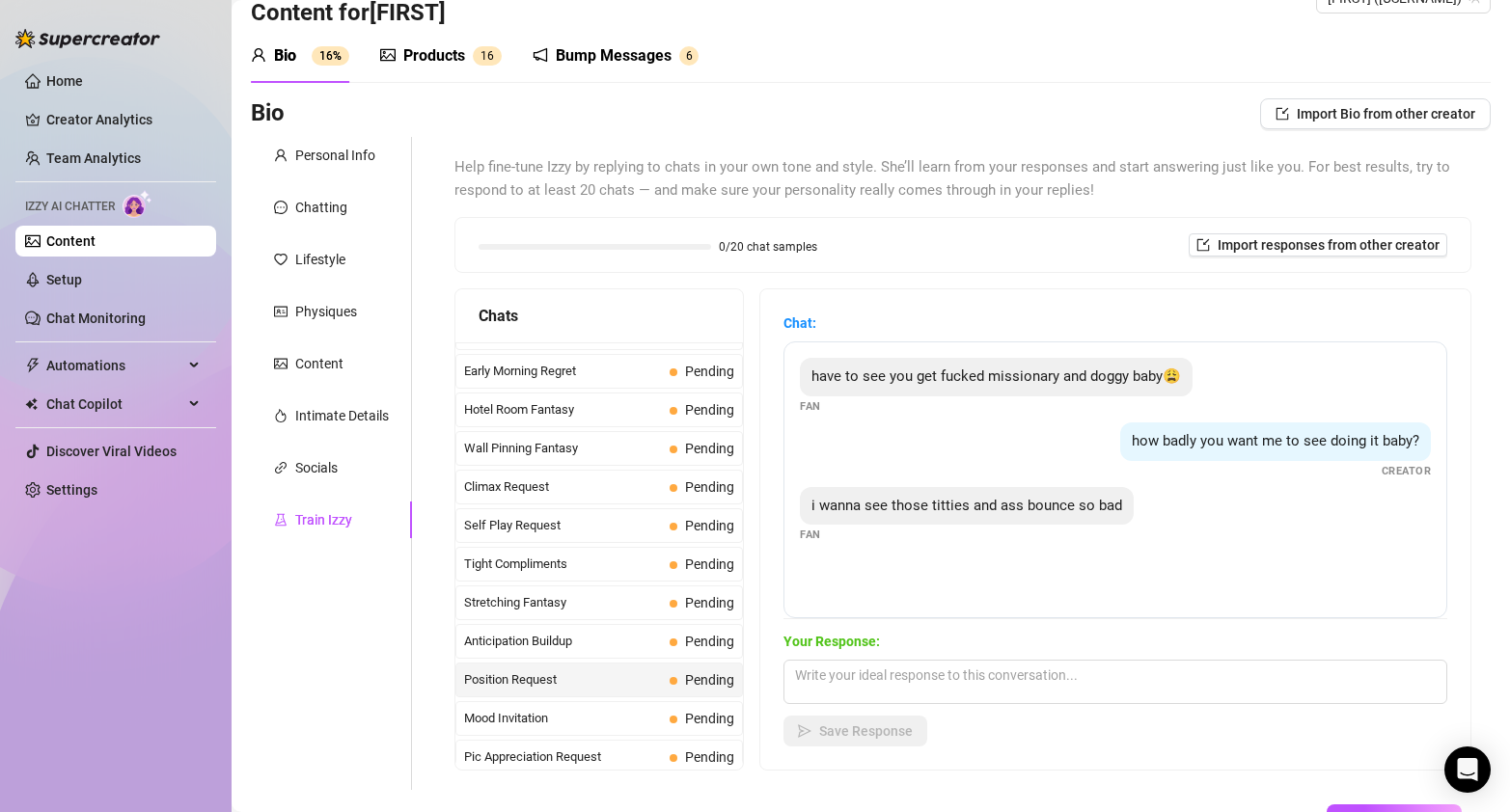 click on "Products" at bounding box center [434, 56] 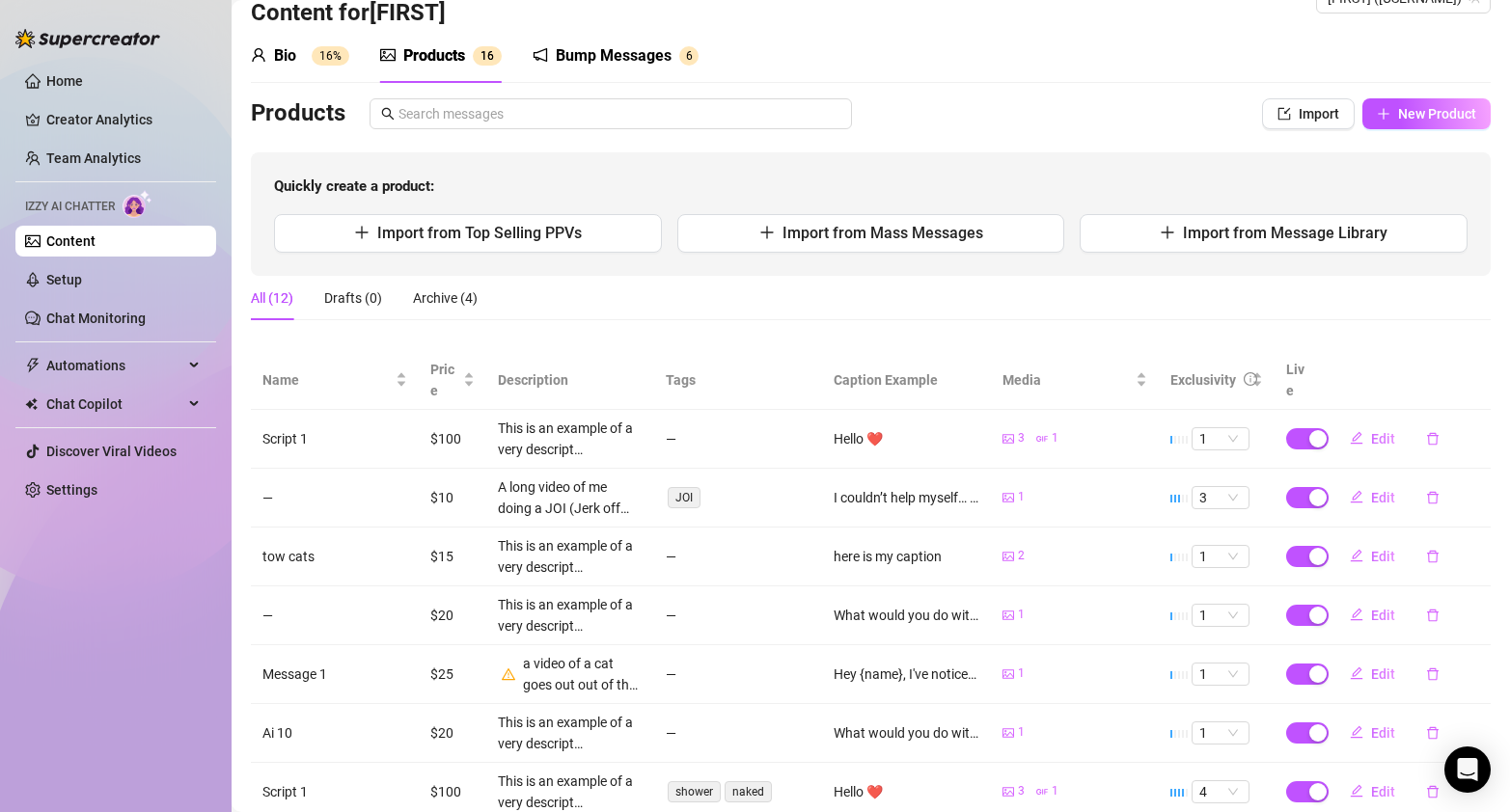 click on "Bio" at bounding box center [285, 56] 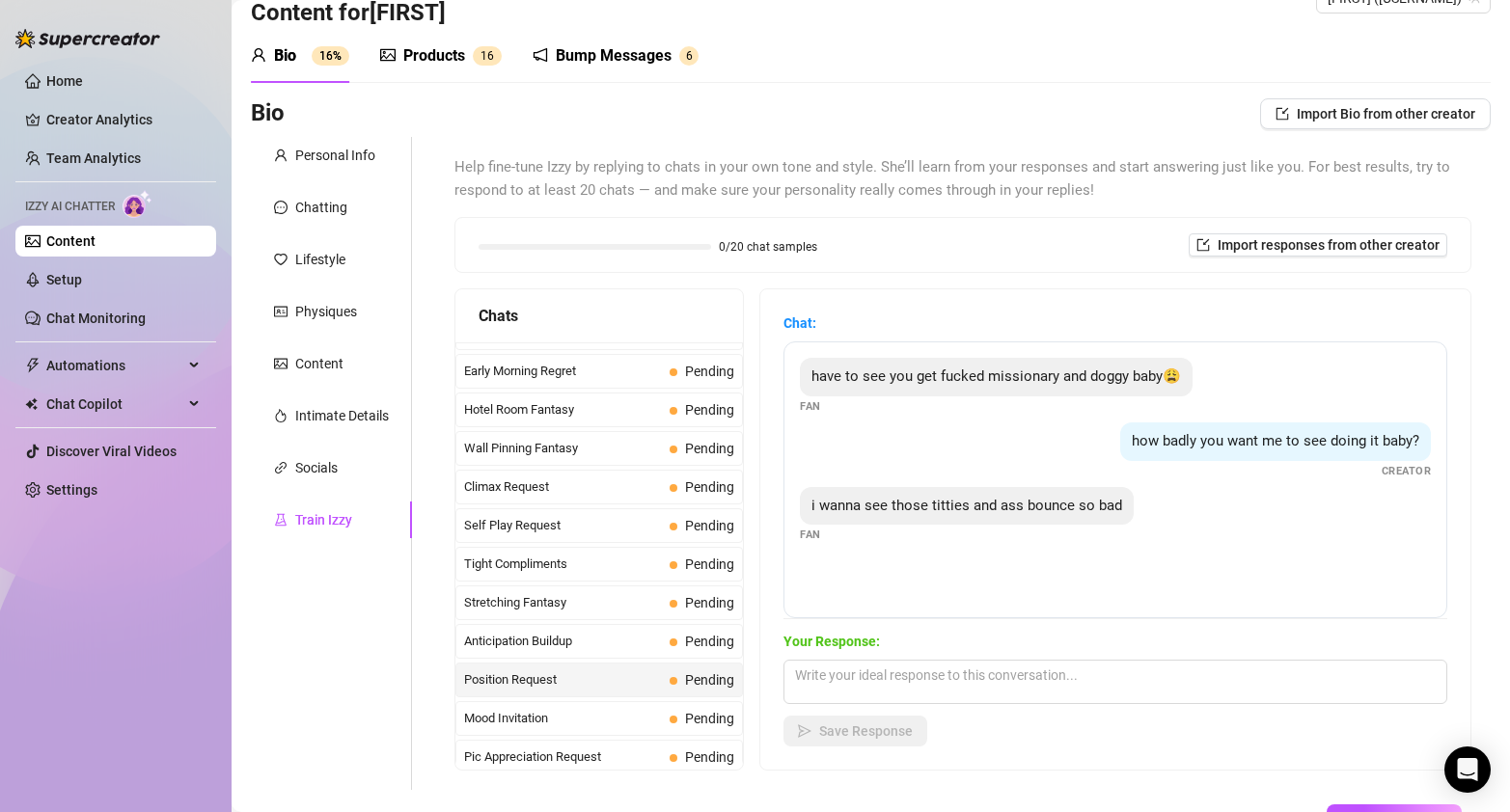 click on "Products" at bounding box center [434, 56] 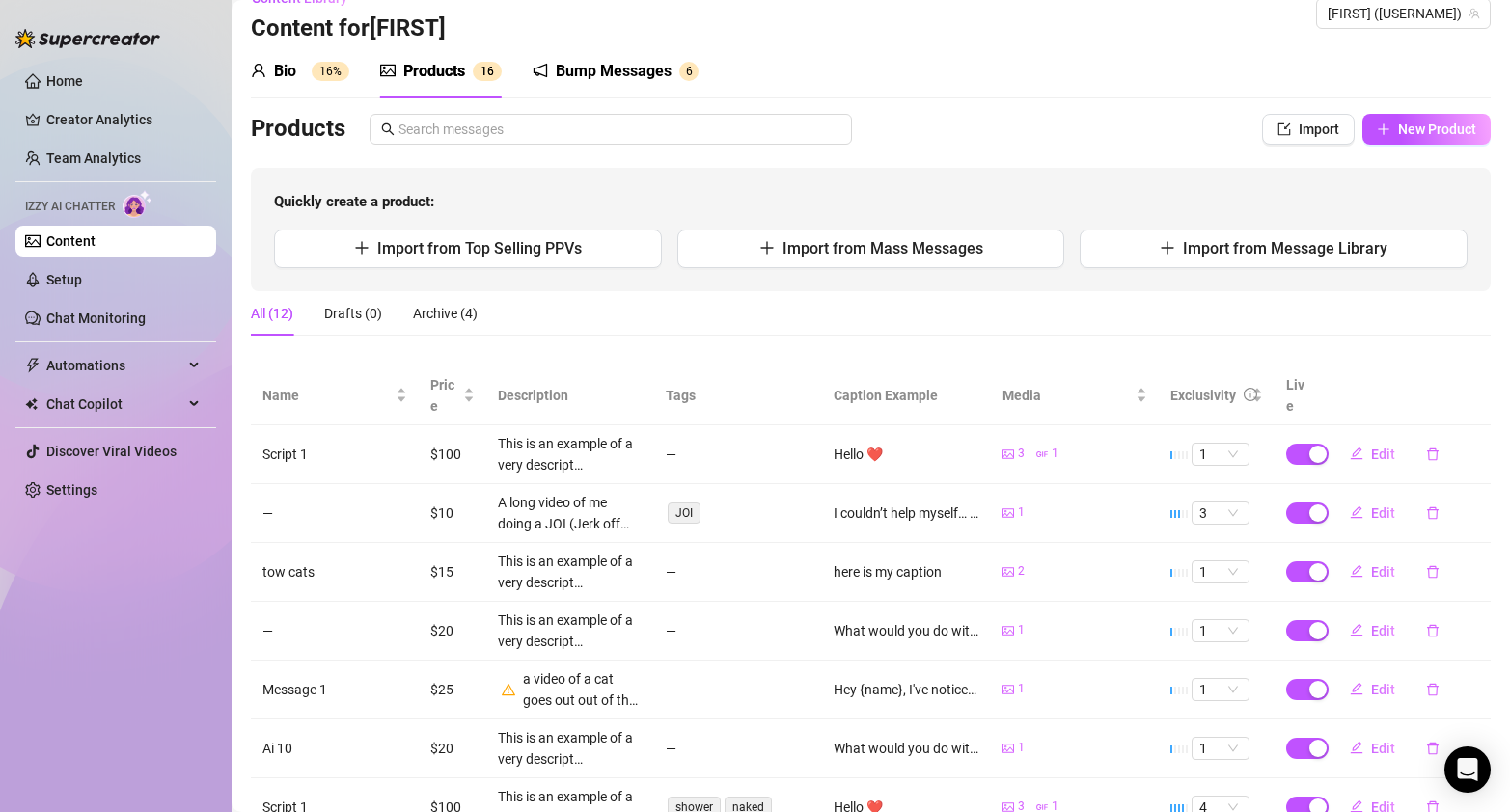 scroll, scrollTop: 33, scrollLeft: 0, axis: vertical 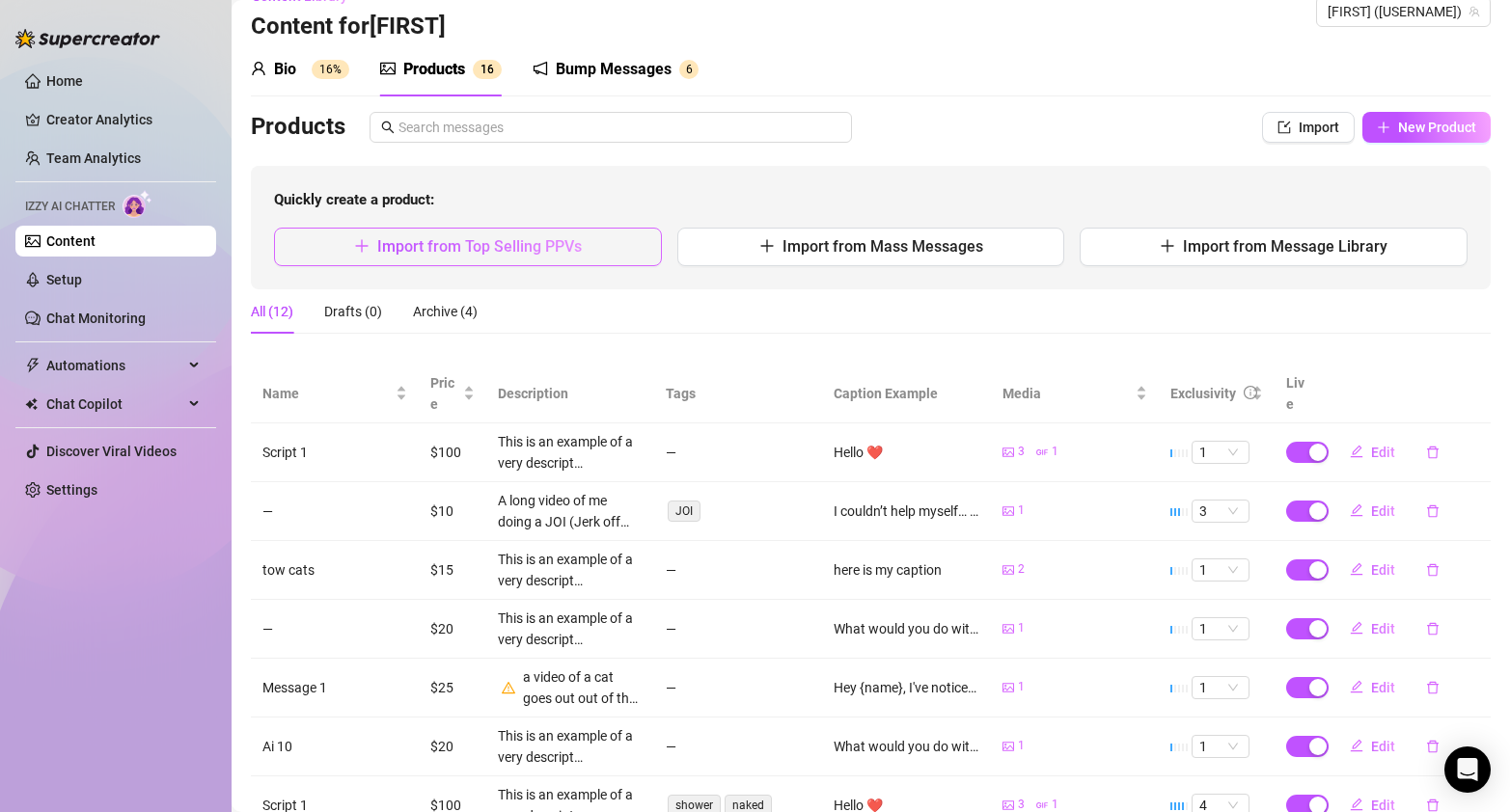 click on "Import from Top Selling PPVs" at bounding box center (480, 246) 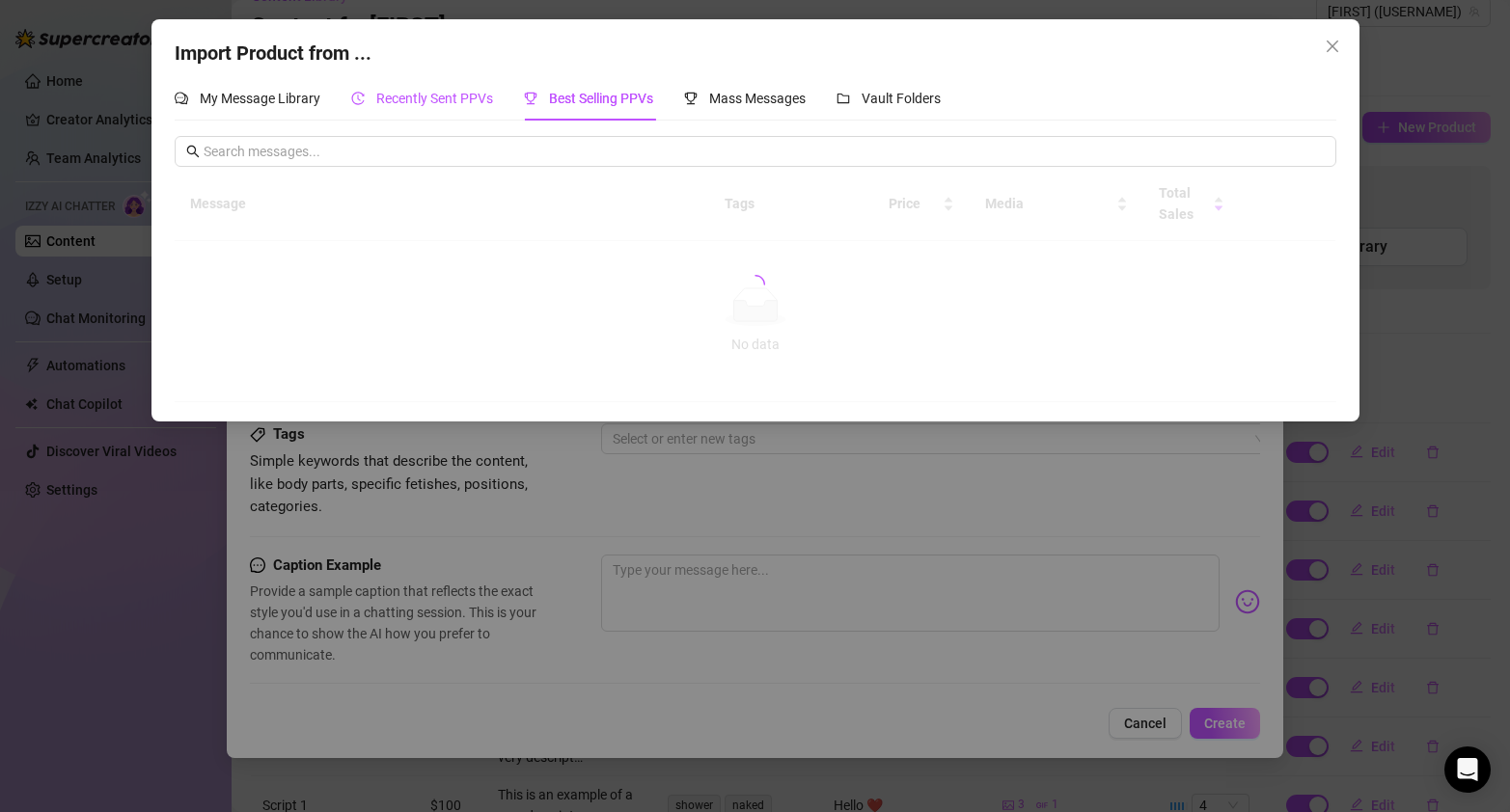click on "Recently Sent PPVs" at bounding box center (434, 98) 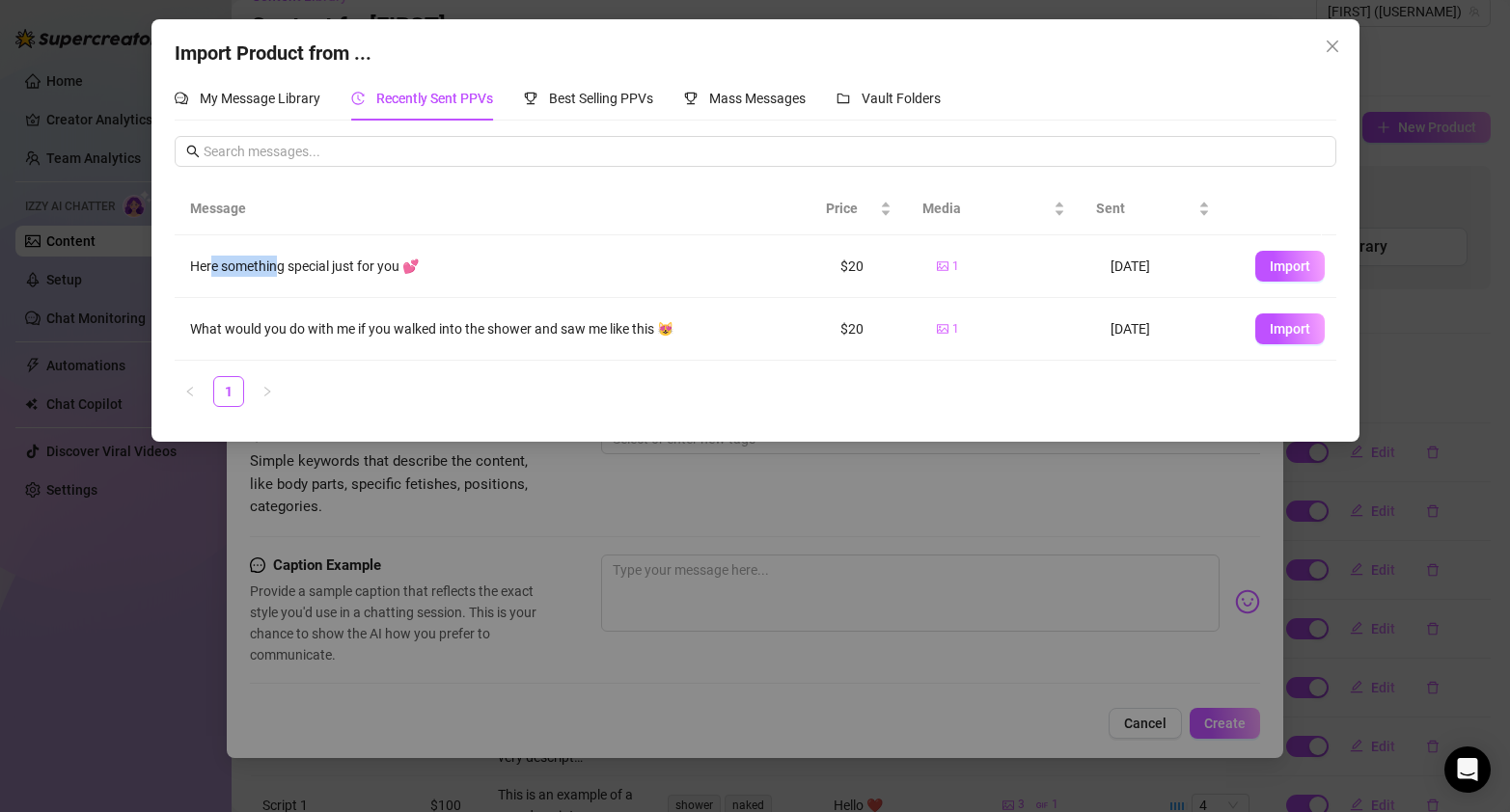 drag, startPoint x: 211, startPoint y: 270, endPoint x: 275, endPoint y: 270, distance: 64 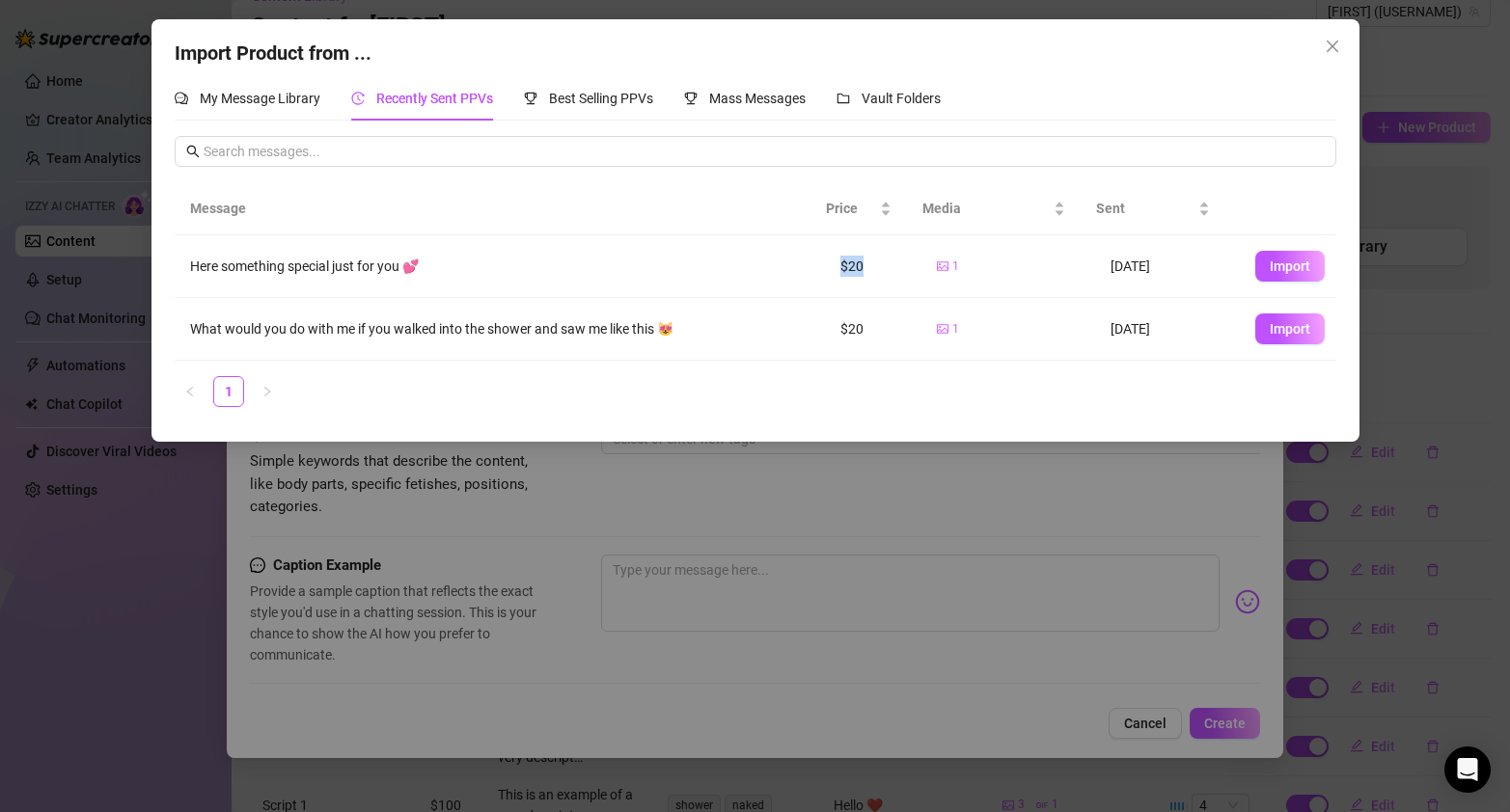 drag, startPoint x: 810, startPoint y: 277, endPoint x: 859, endPoint y: 277, distance: 49 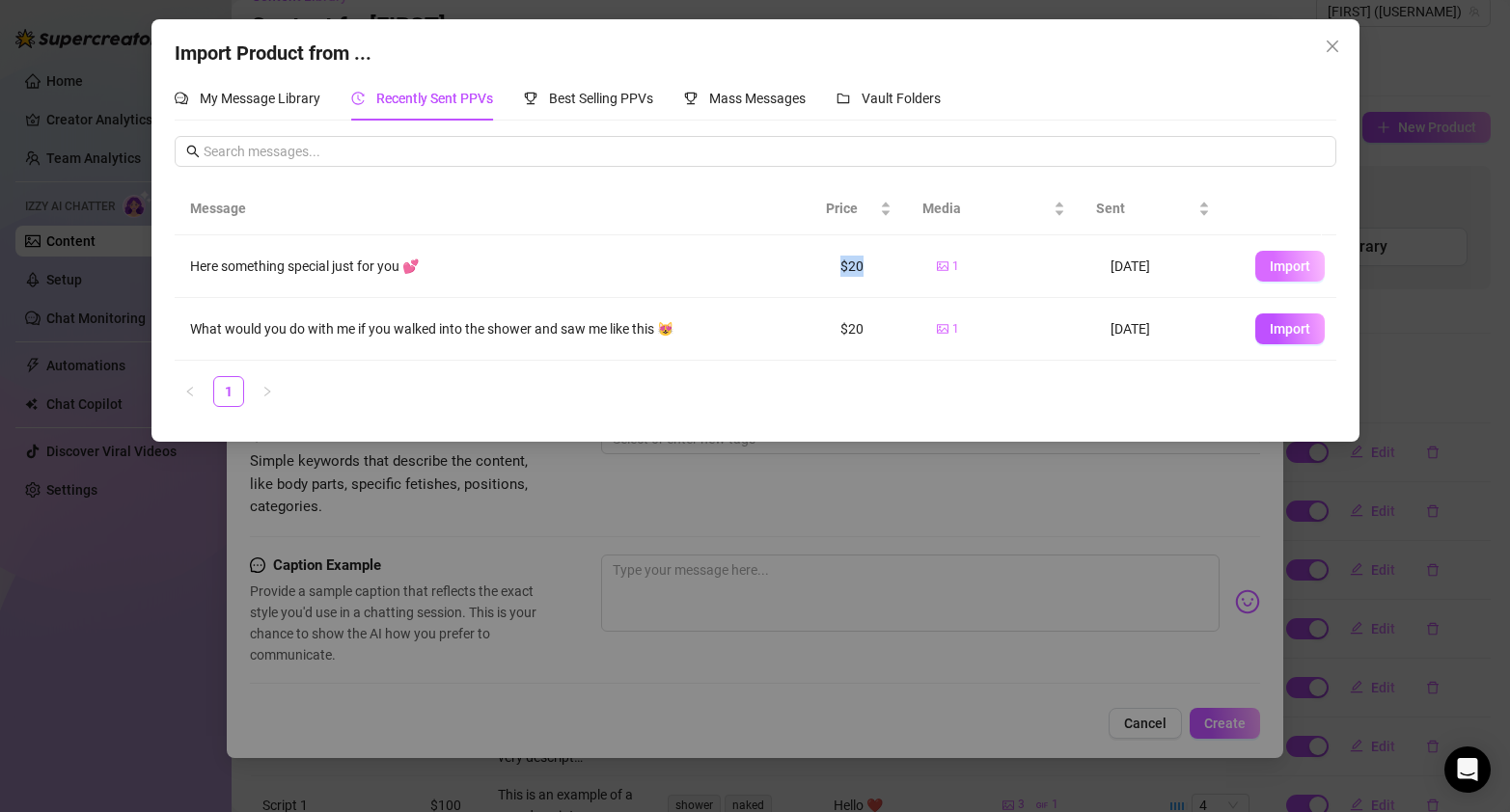 click on "Import" at bounding box center (1290, 266) 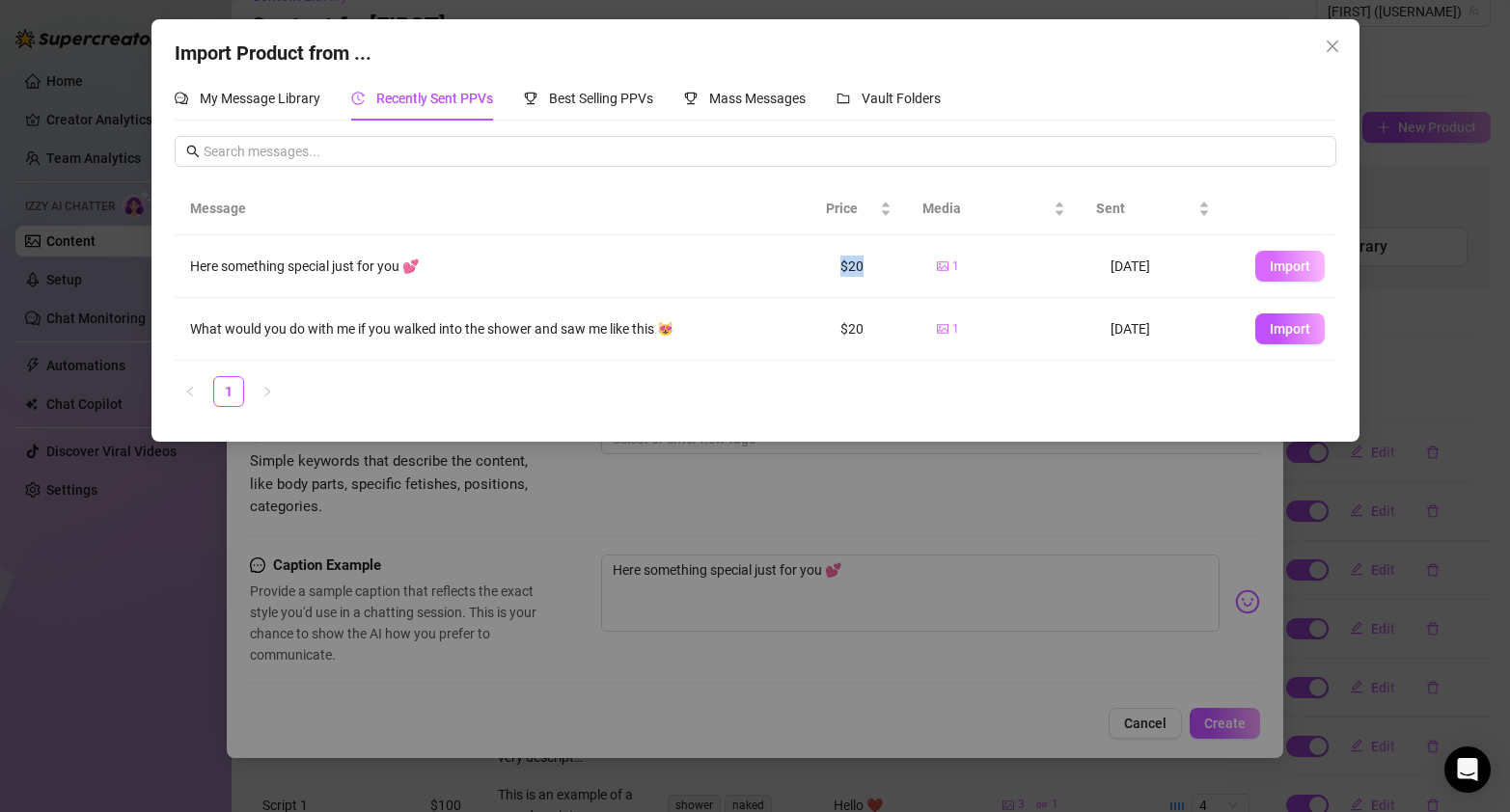 type on "Here something special just for you 💕" 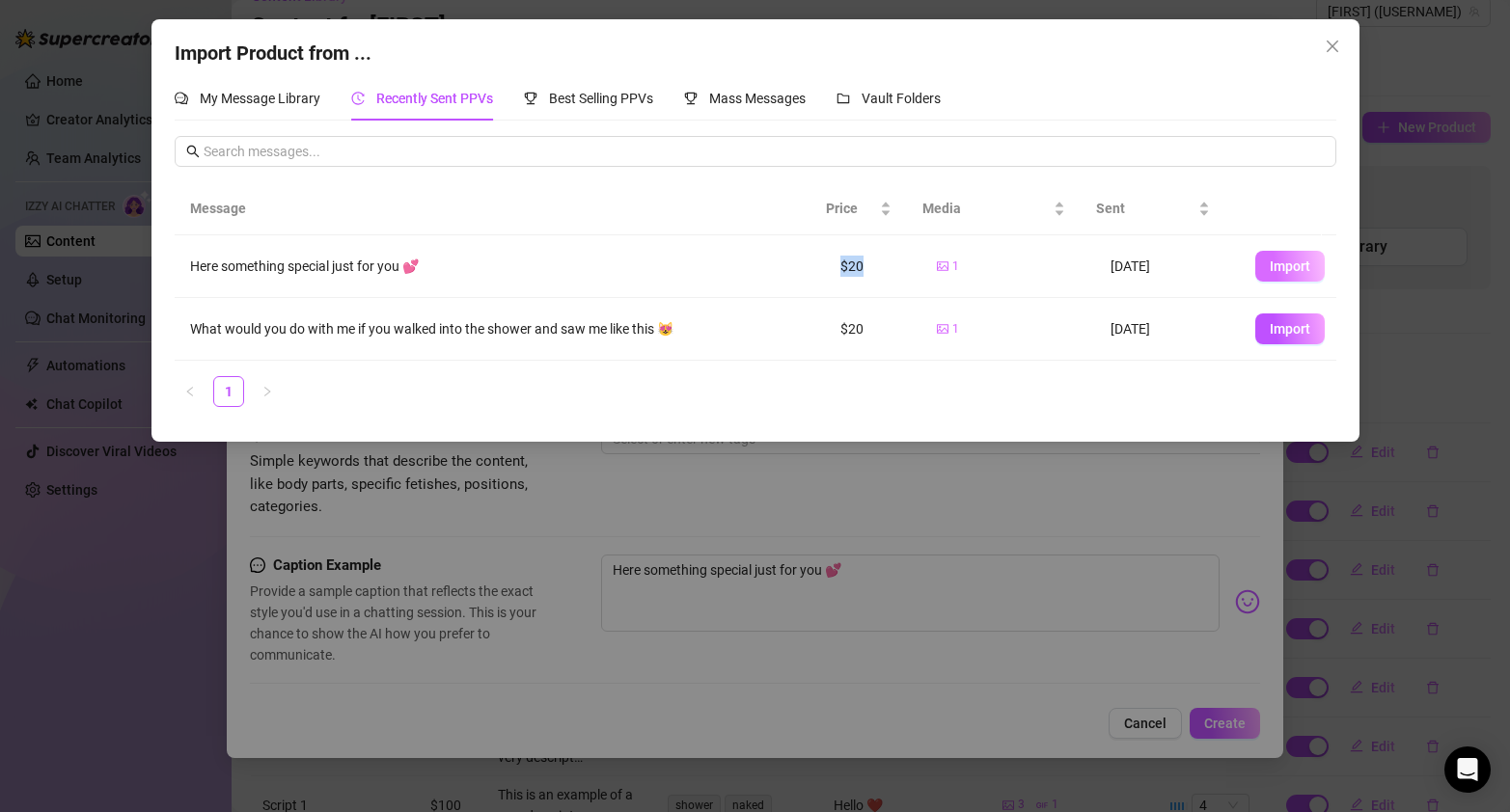 scroll, scrollTop: 558, scrollLeft: 0, axis: vertical 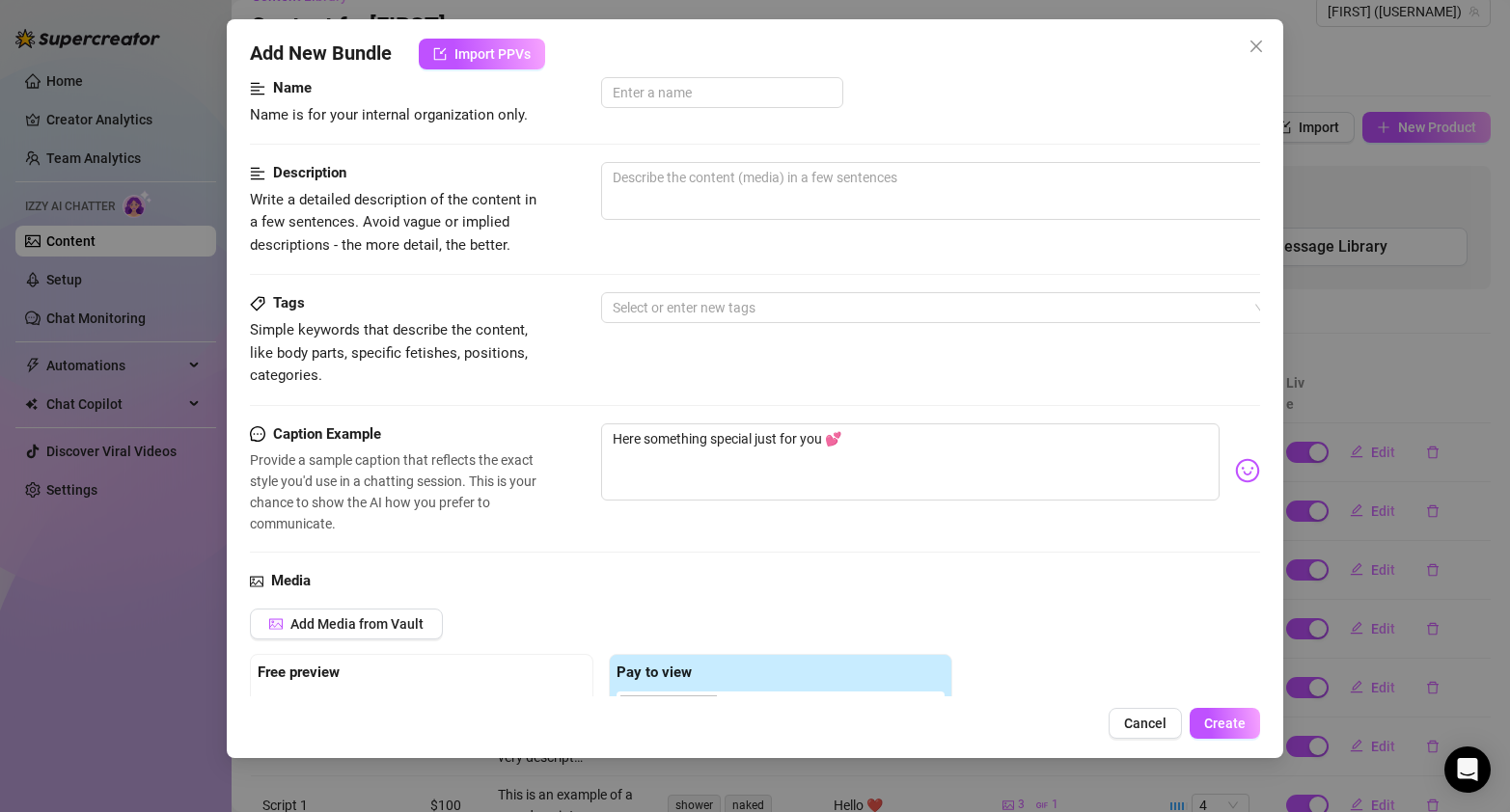 click on "Account [FIRST] ([USERNAME]) Name Name is for your internal organization only. Description Write a detailed description of the content in a few sentences. Avoid vague or implied descriptions - the more detail, the better. Tags Simple keywords that describe the content, like body parts, specific fetishes, positions, categories.   Select or enter new tags Caption Example Provide a sample caption that reflects the exact style you'd use in a chatting session. This is your chance to show the AI how you prefer to communicate. Here something special just for you 💕 Media Add Media from Vault Free preview Pay to view   @ Tag creator Minimum Price Set the minimum price for the bundle. $ 20 Exclusivity Level of exclusivity of this set, on a scale of 1 to 5. This helps the AI to drip content in the perfect order. 1 - Least Exclusive Message Settings Don't send if the fan purchased this media" at bounding box center (755, 584) 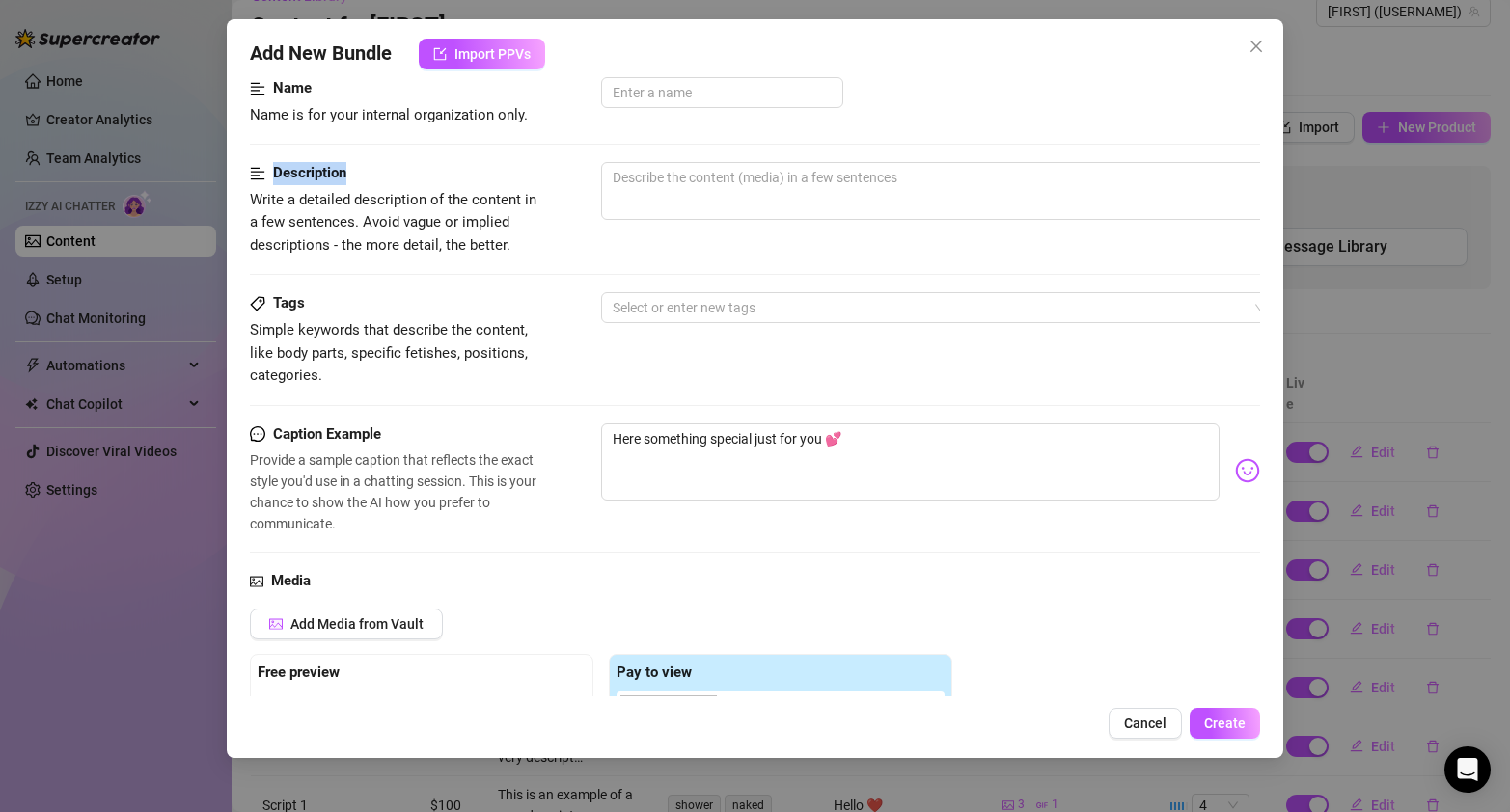 click on "Description" at bounding box center (310, 173) 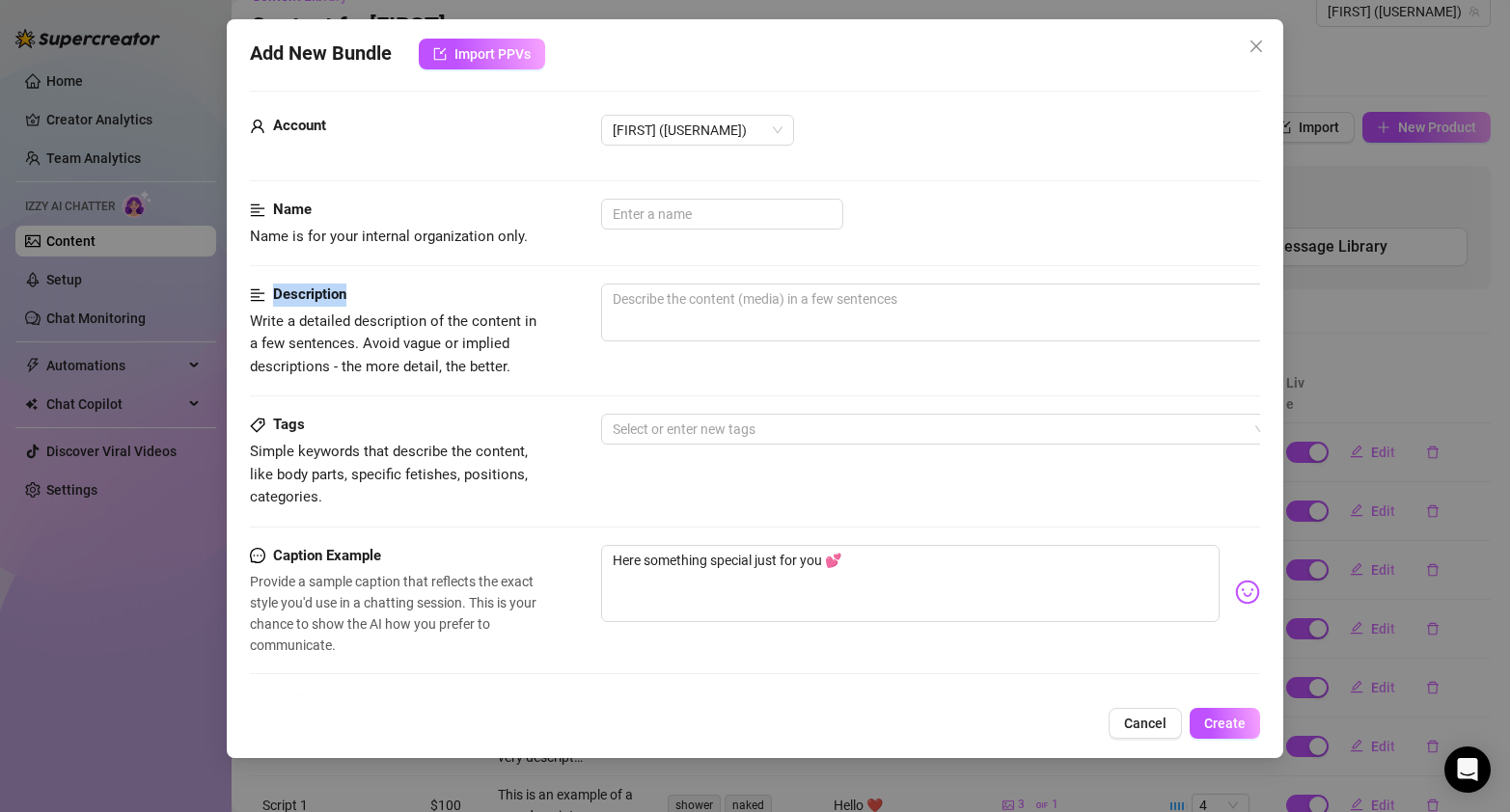 scroll, scrollTop: 0, scrollLeft: 0, axis: both 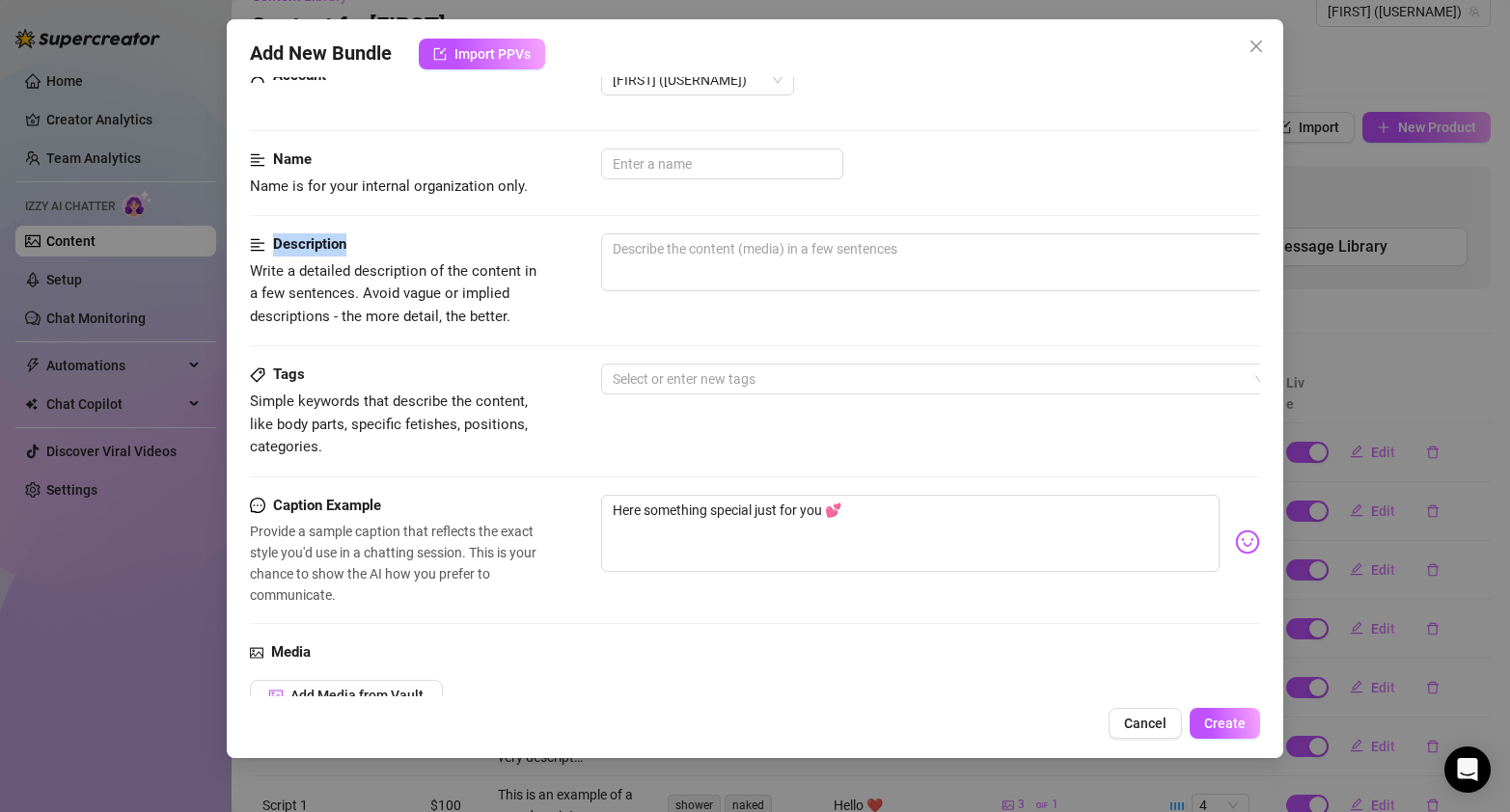 click on "Description" at bounding box center (395, 245) 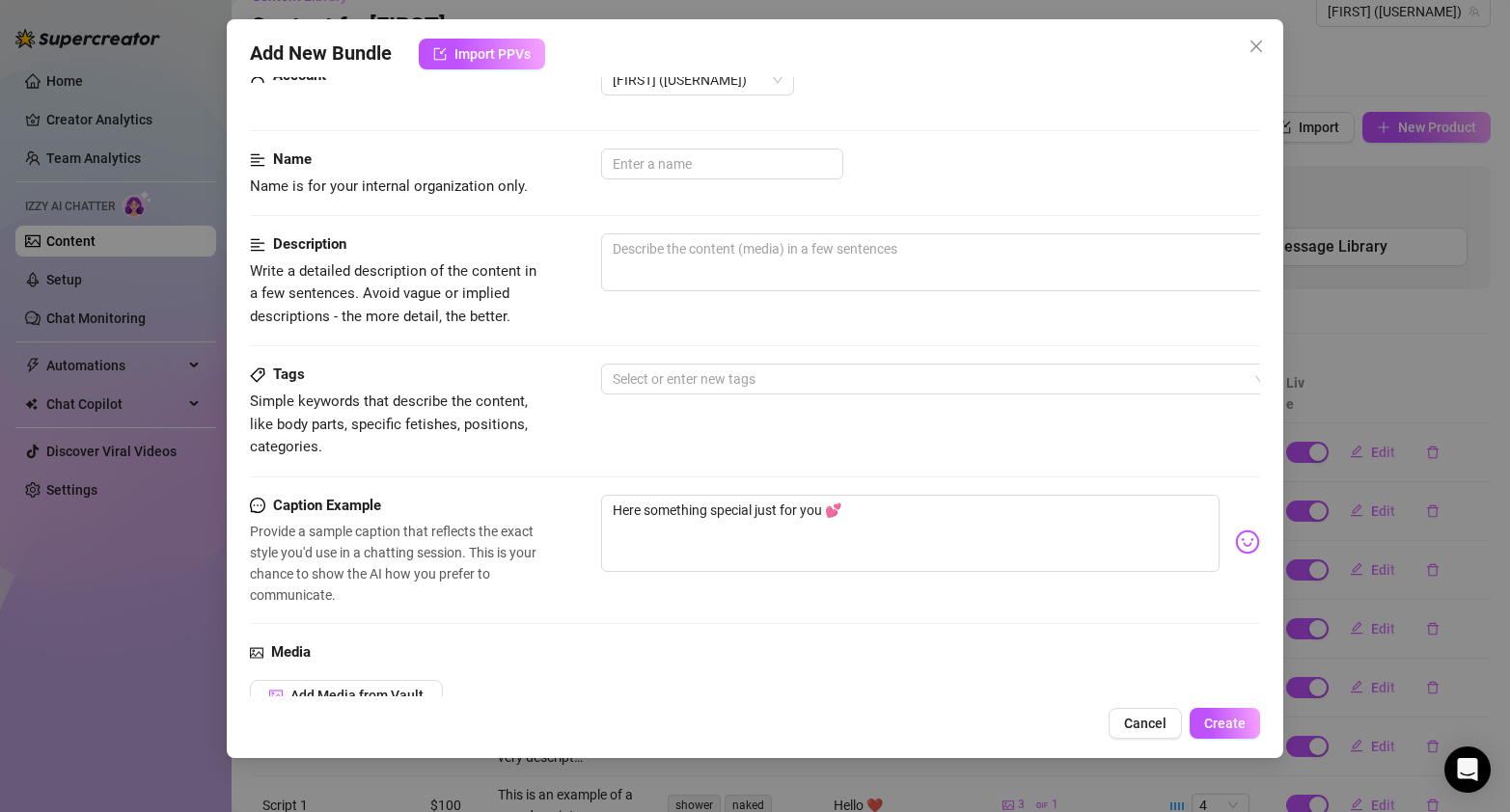 click on "Description" at bounding box center [310, 244] 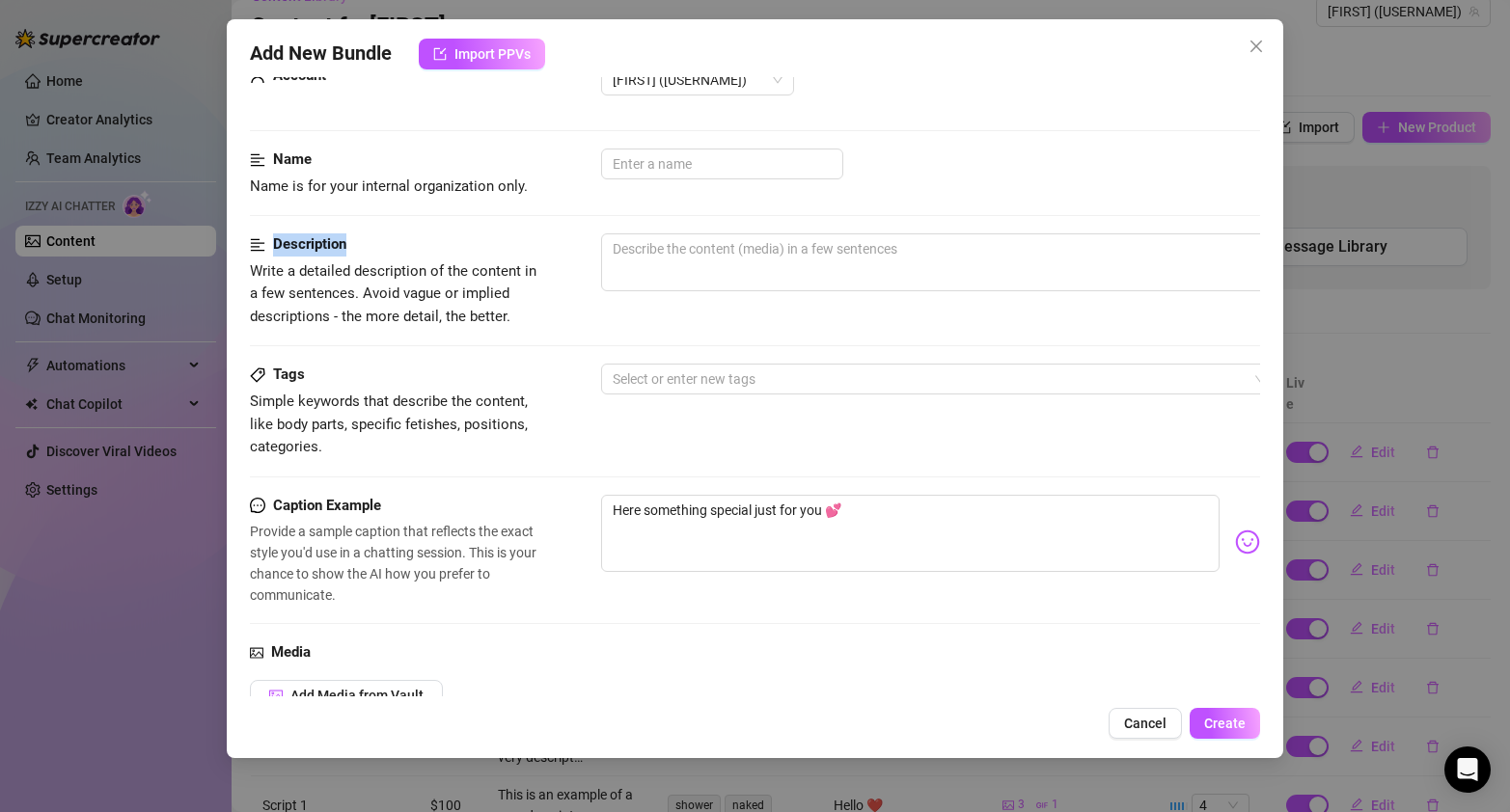 click on "Description" at bounding box center (310, 244) 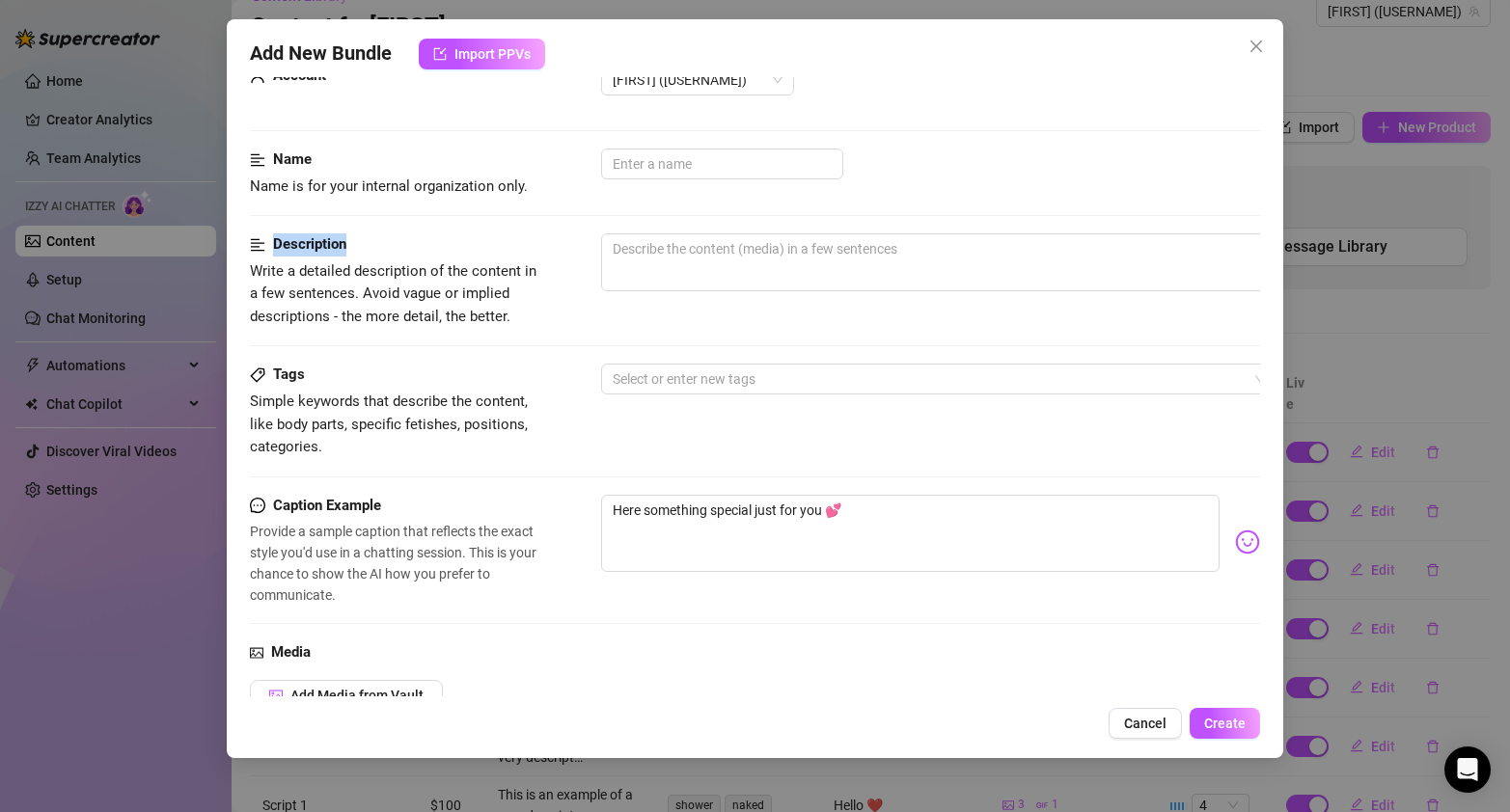 click on "Description" at bounding box center [395, 245] 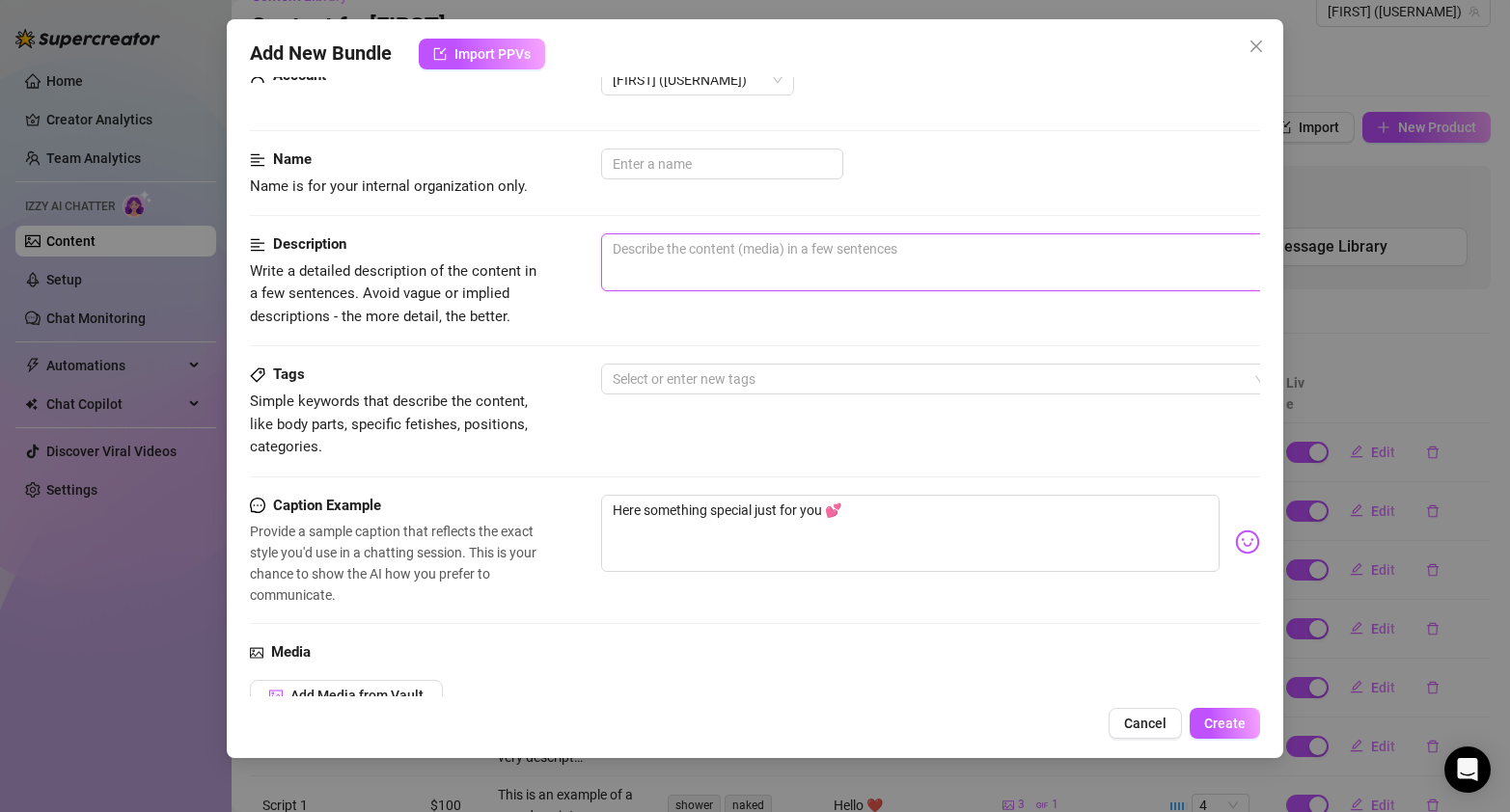 click at bounding box center (939, 262) 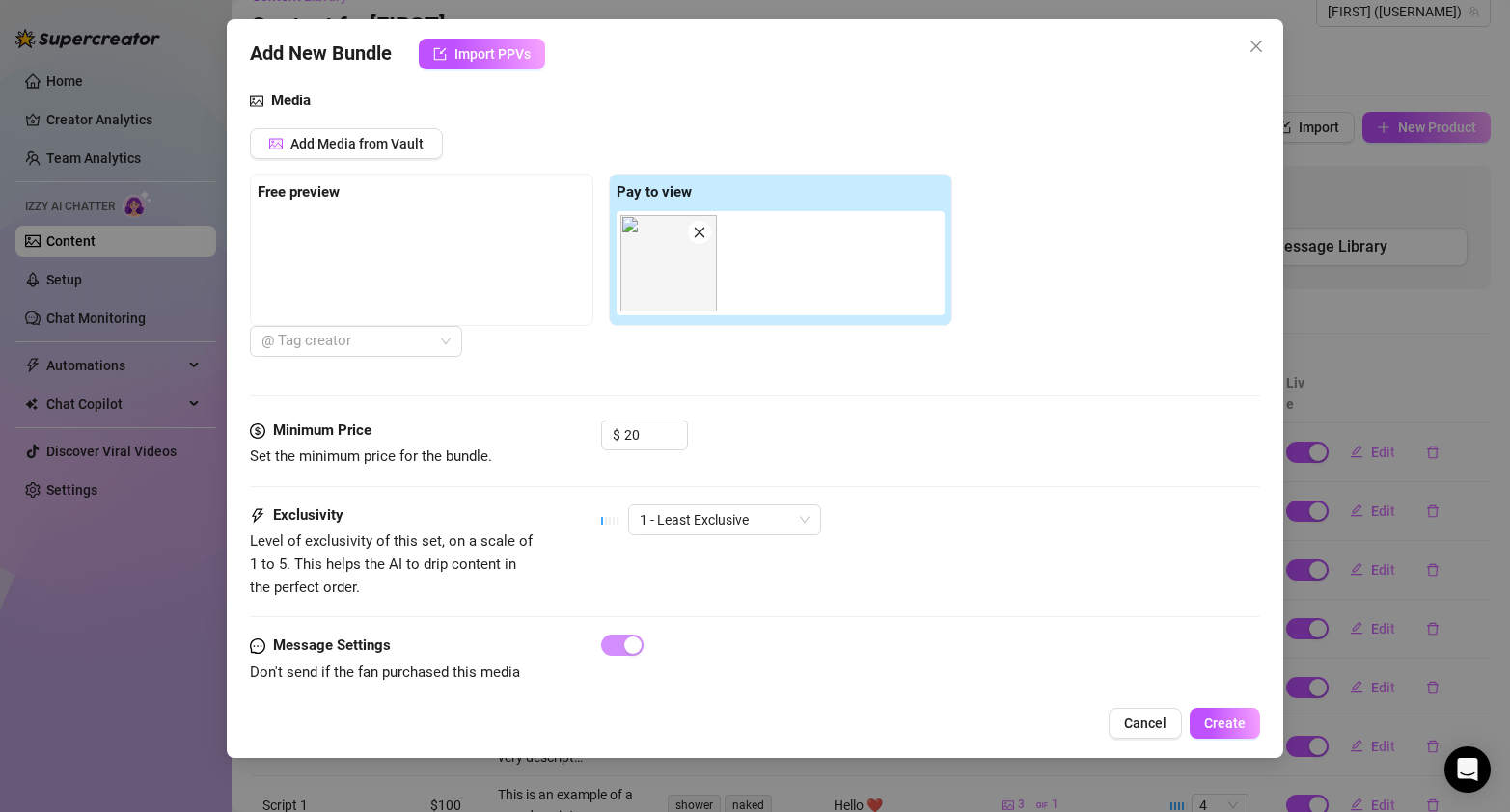 scroll, scrollTop: 649, scrollLeft: 0, axis: vertical 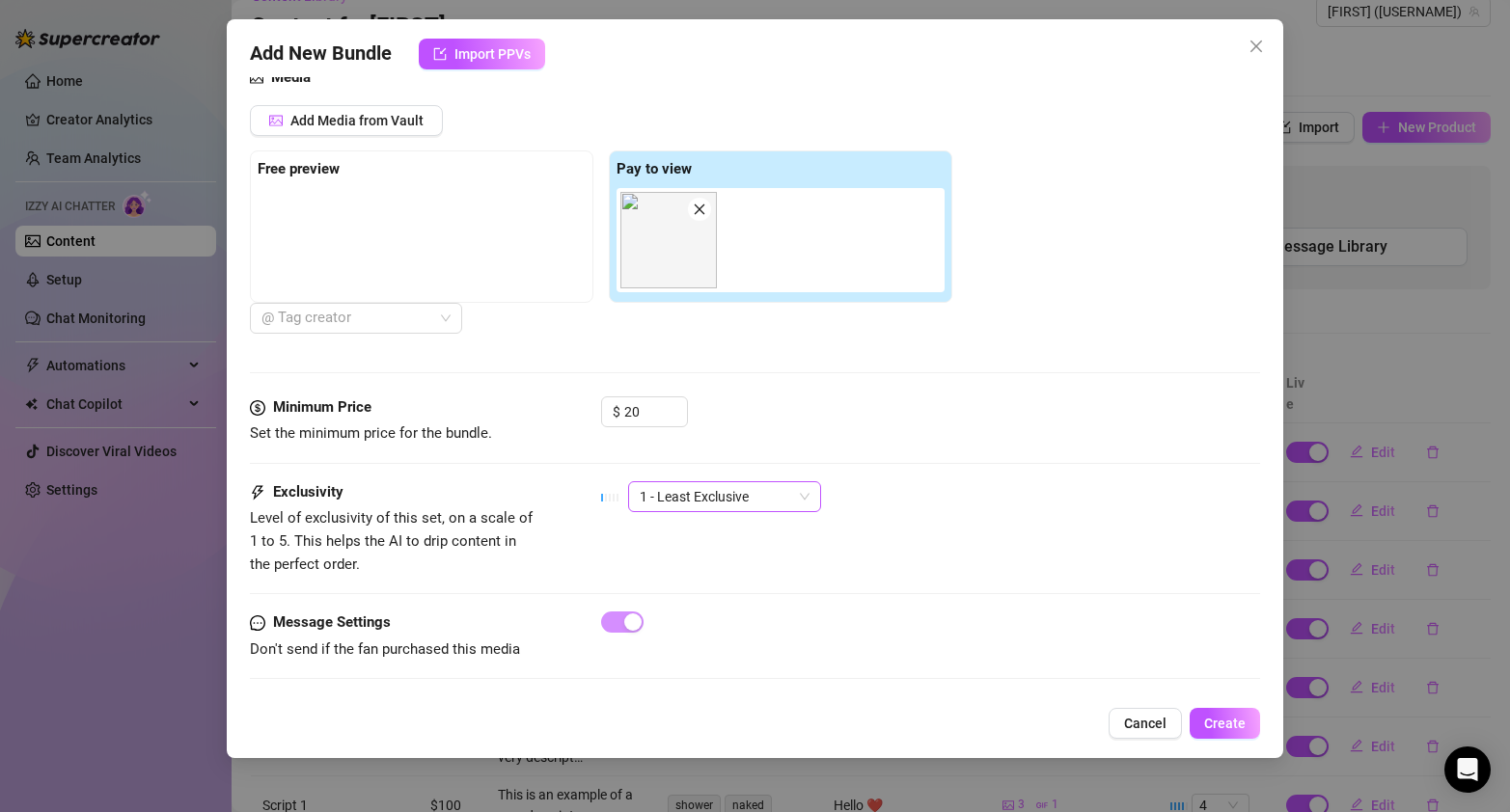 click on "1 - Least Exclusive" at bounding box center [725, 497] 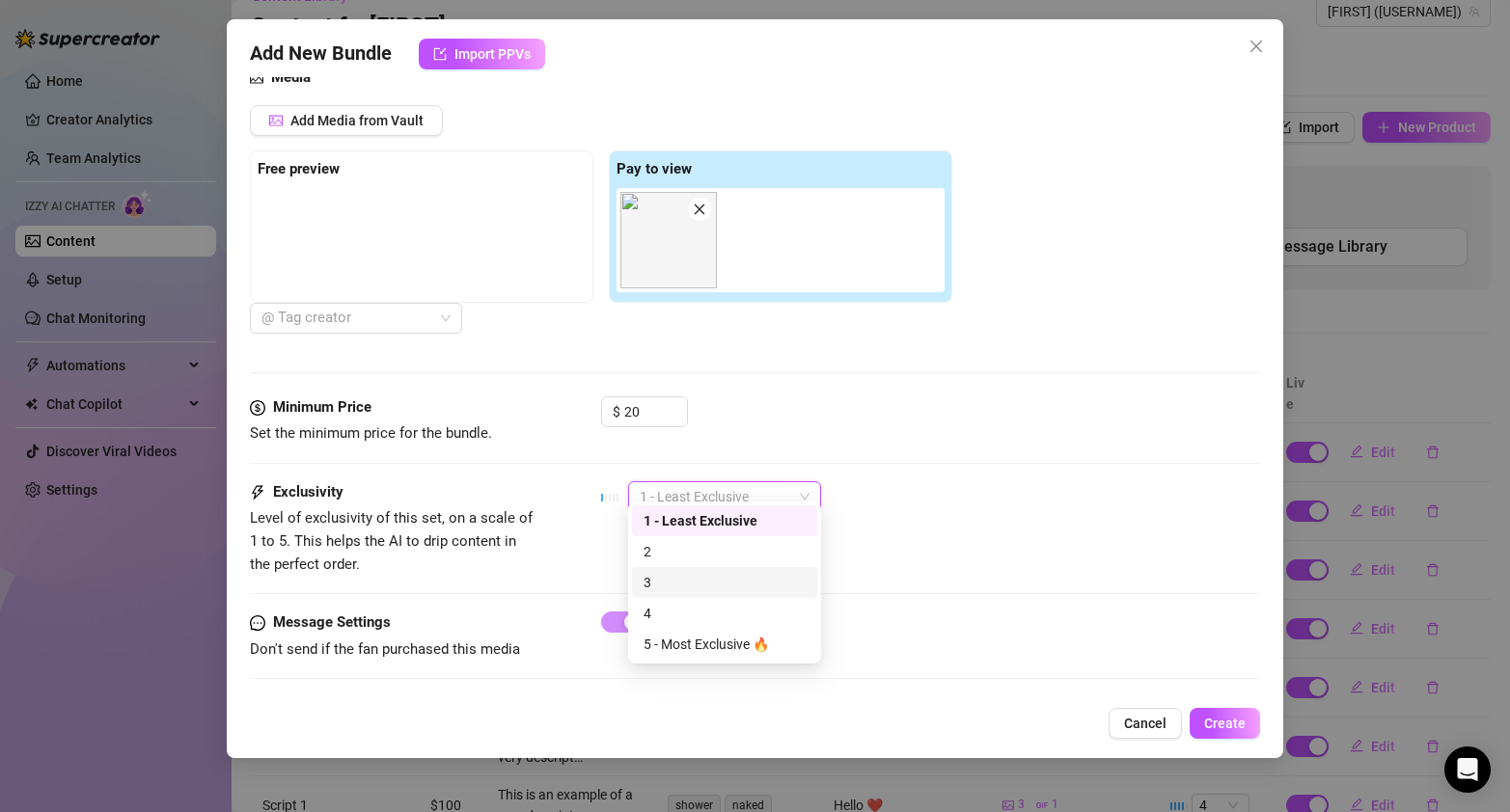 click on "Exclusivity Level of exclusivity of this set, on a scale of 1 to 5. This helps the AI to drip content in the perfect order. 1 - Least Exclusive" at bounding box center [755, 528] 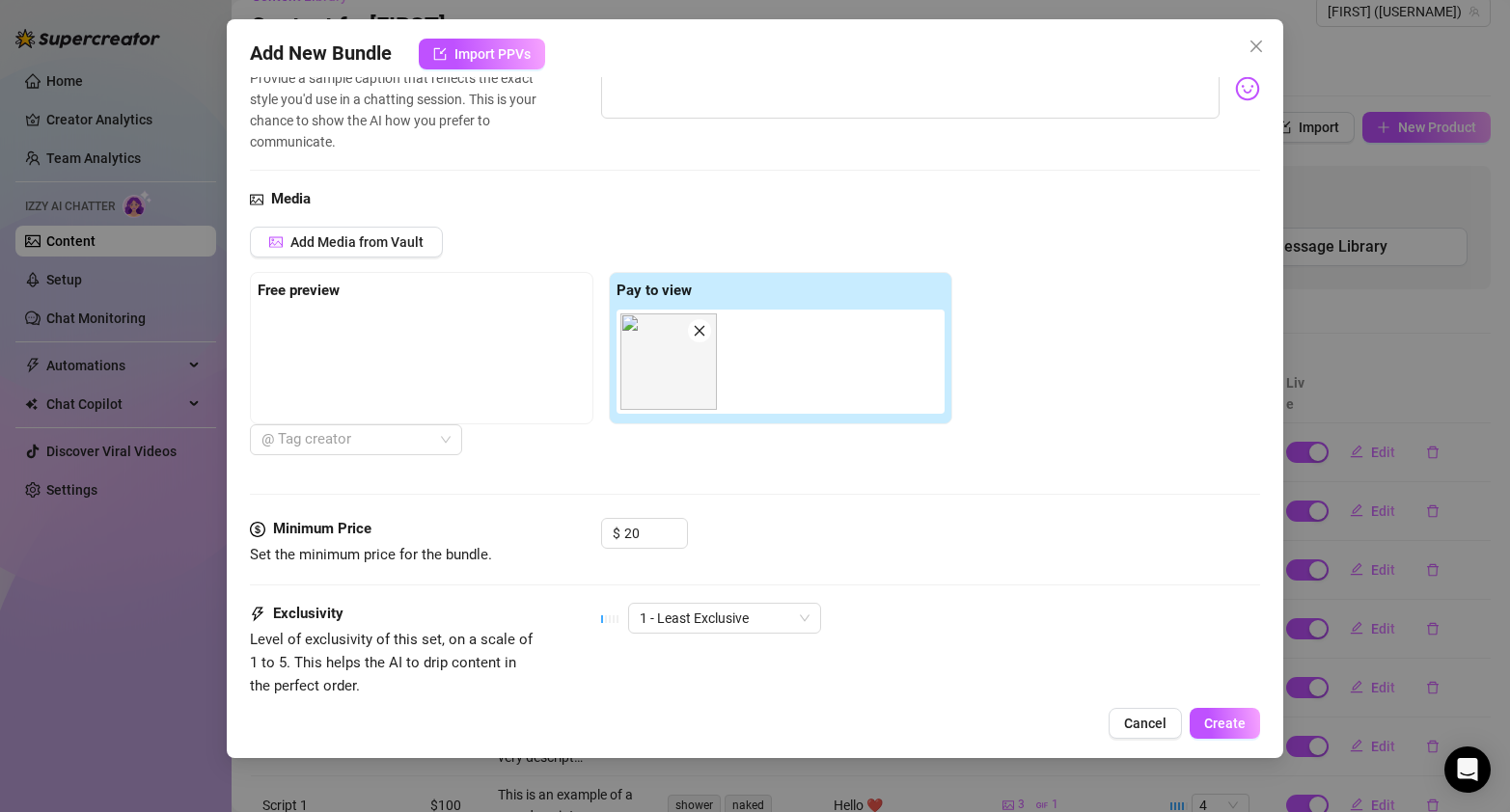 scroll, scrollTop: 607, scrollLeft: 0, axis: vertical 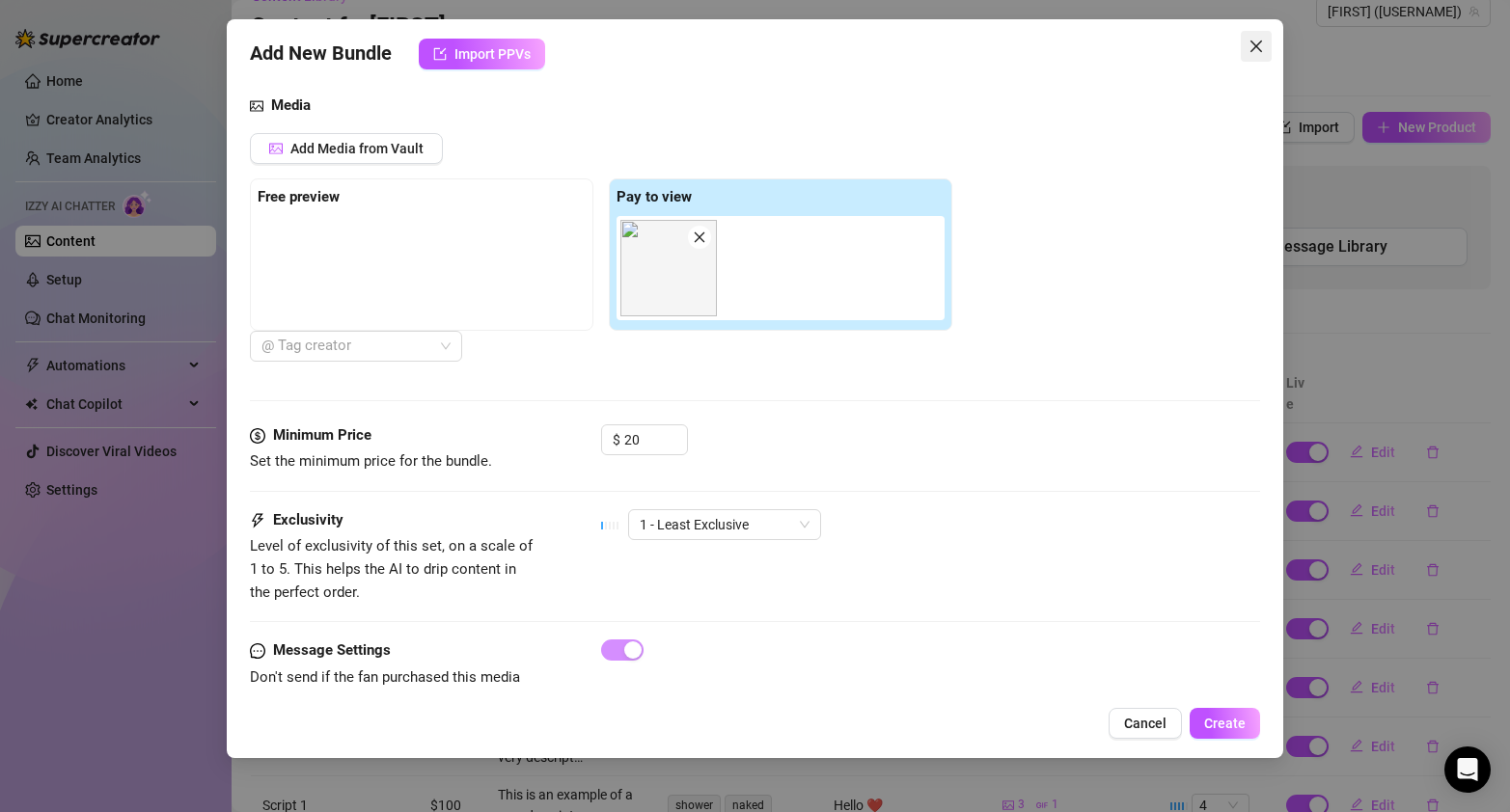 click 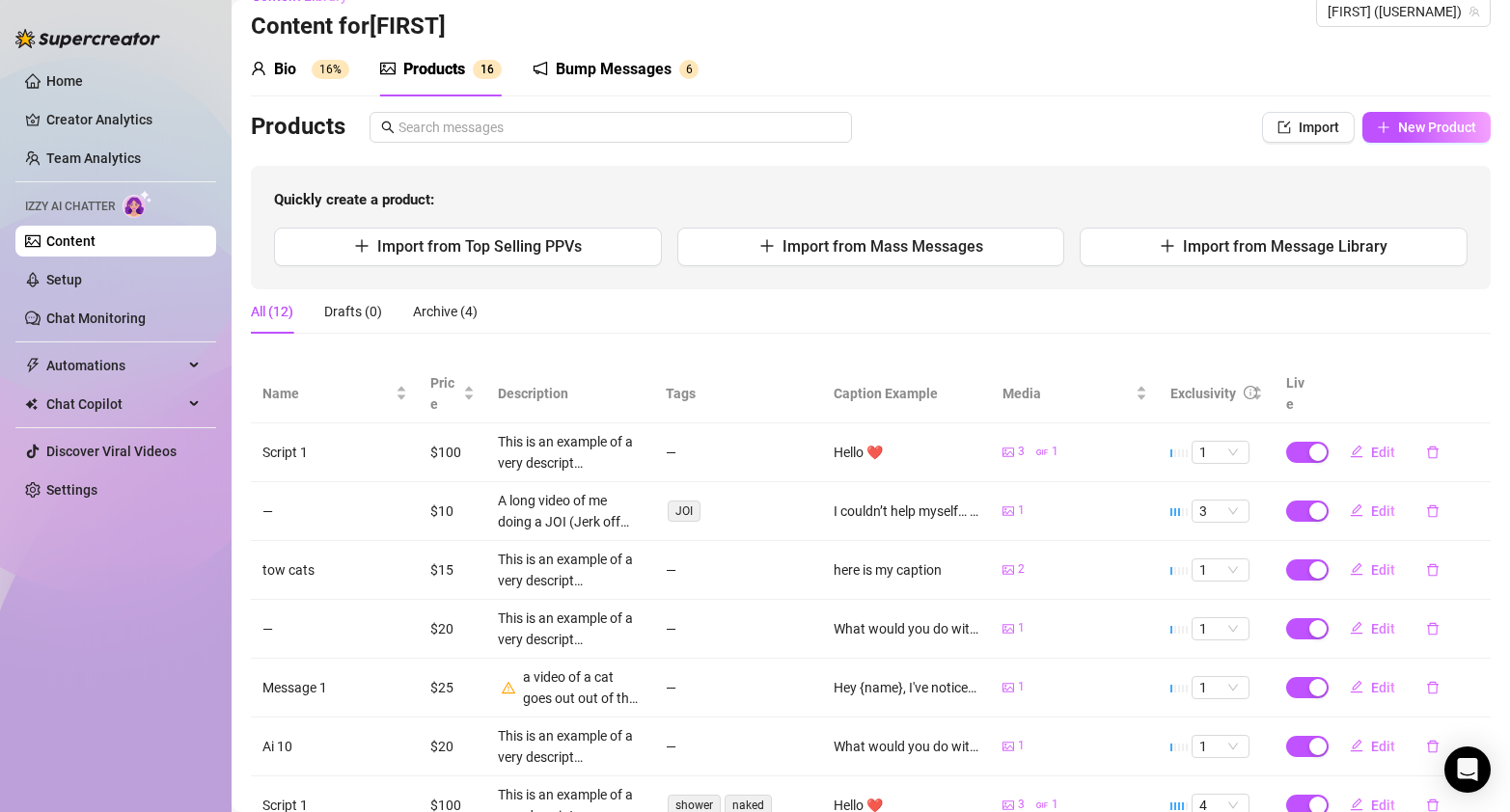 click on "Content" at bounding box center (70, 241) 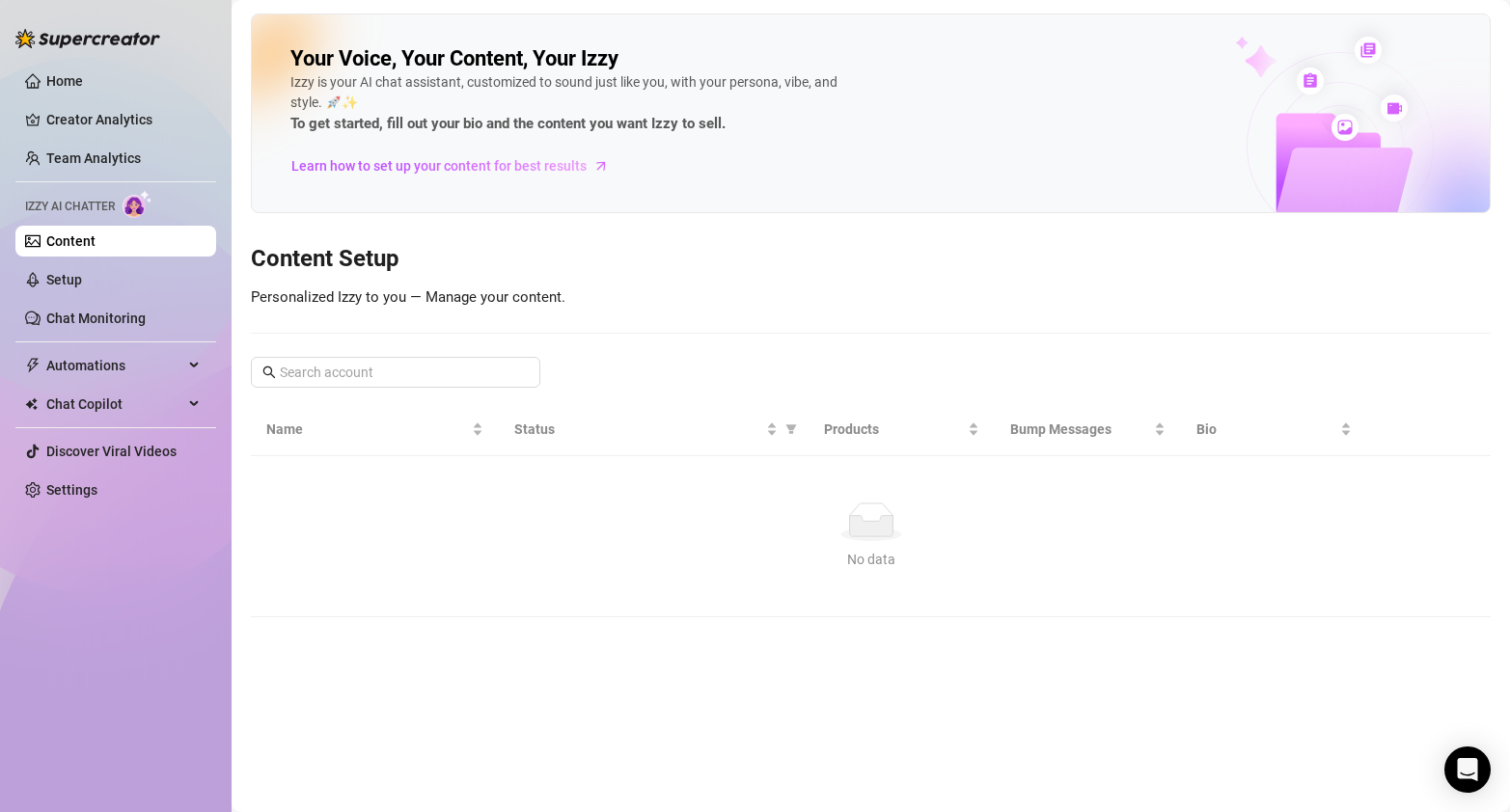 scroll, scrollTop: 0, scrollLeft: 0, axis: both 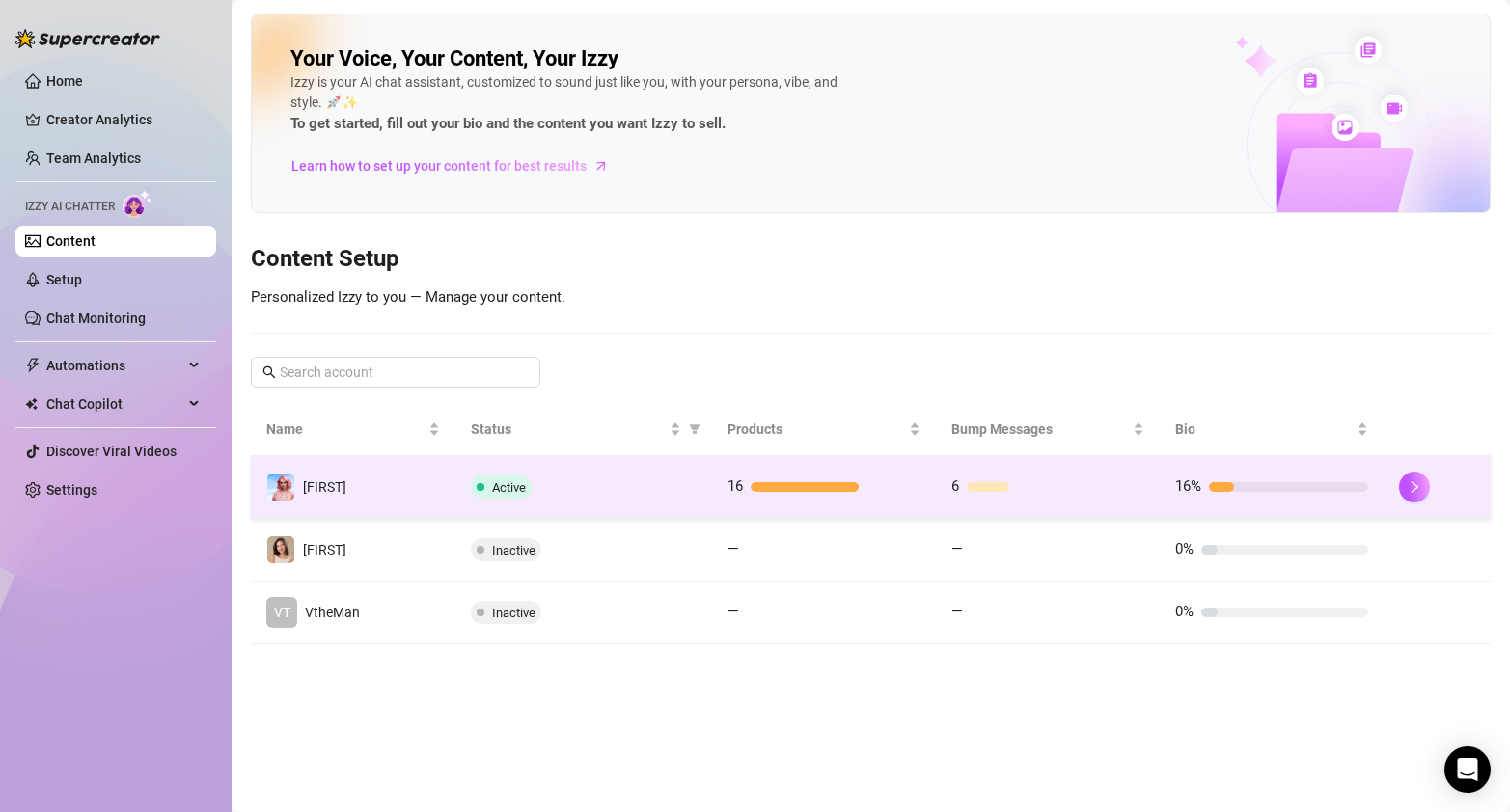 click on "Active" at bounding box center [584, 487] 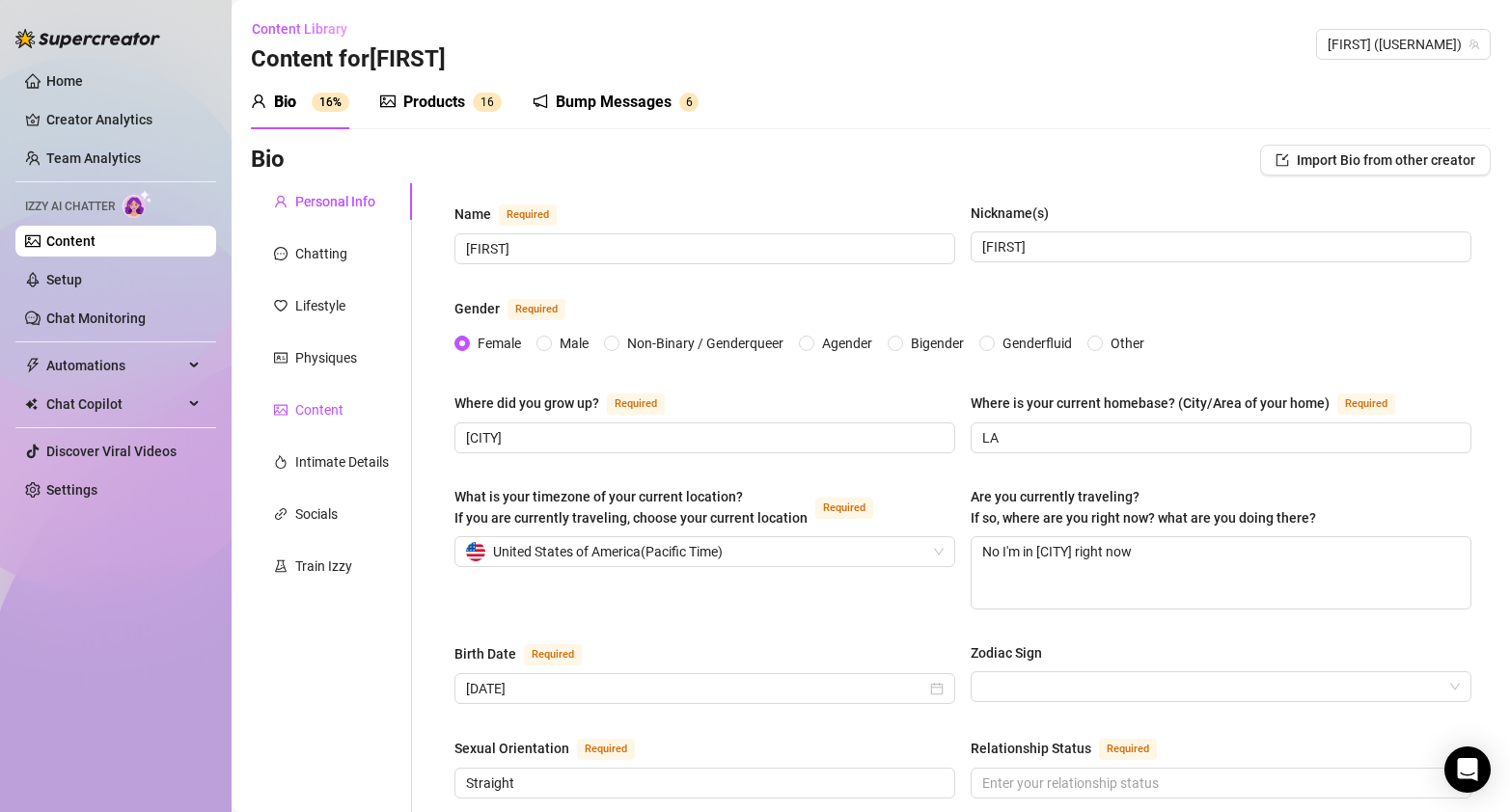 click on "Content" at bounding box center (319, 410) 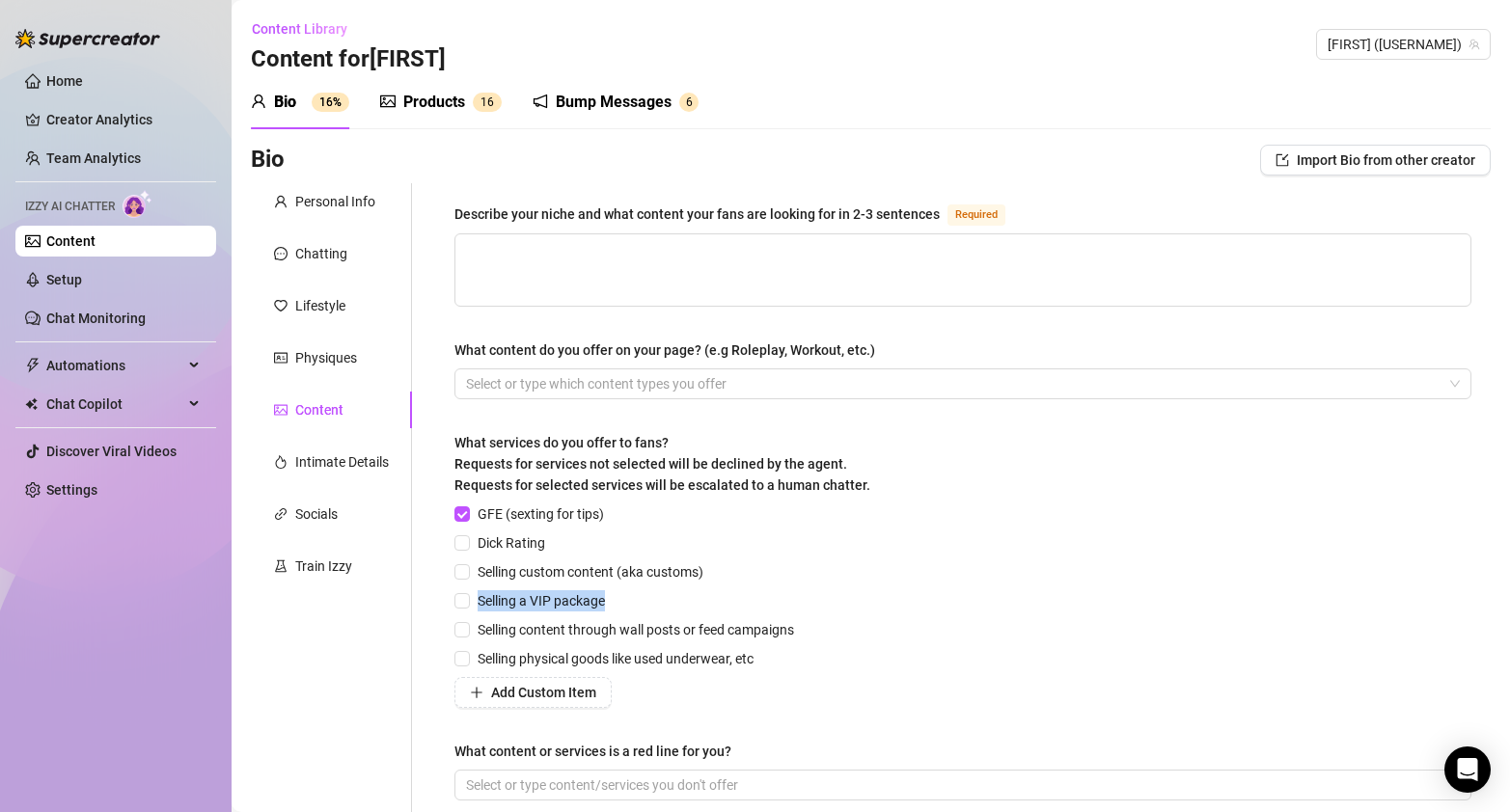 drag, startPoint x: 634, startPoint y: 605, endPoint x: 491, endPoint y: 582, distance: 144.8378 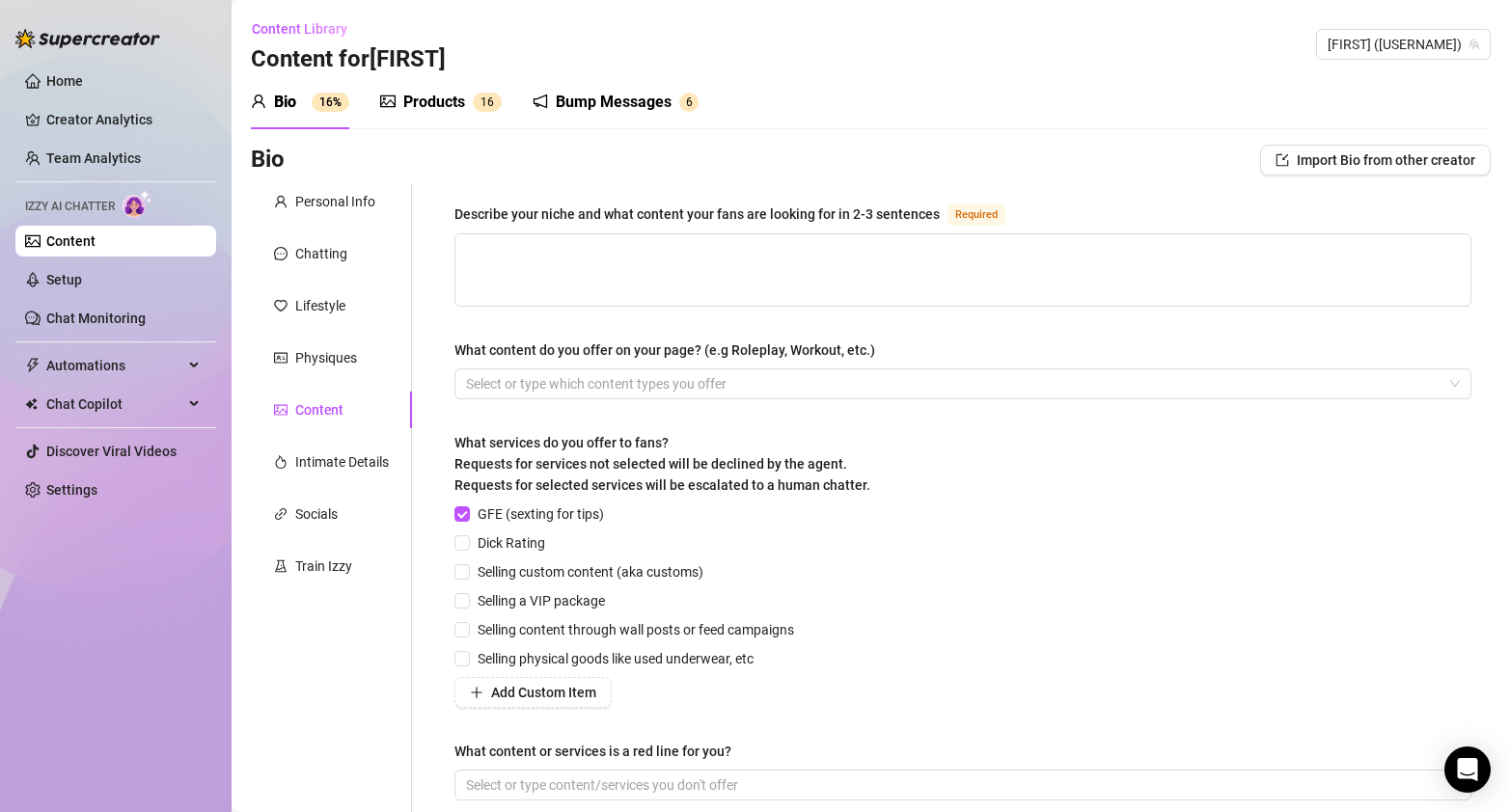 click on "GFE (sexting for tips)" at bounding box center [628, 514] 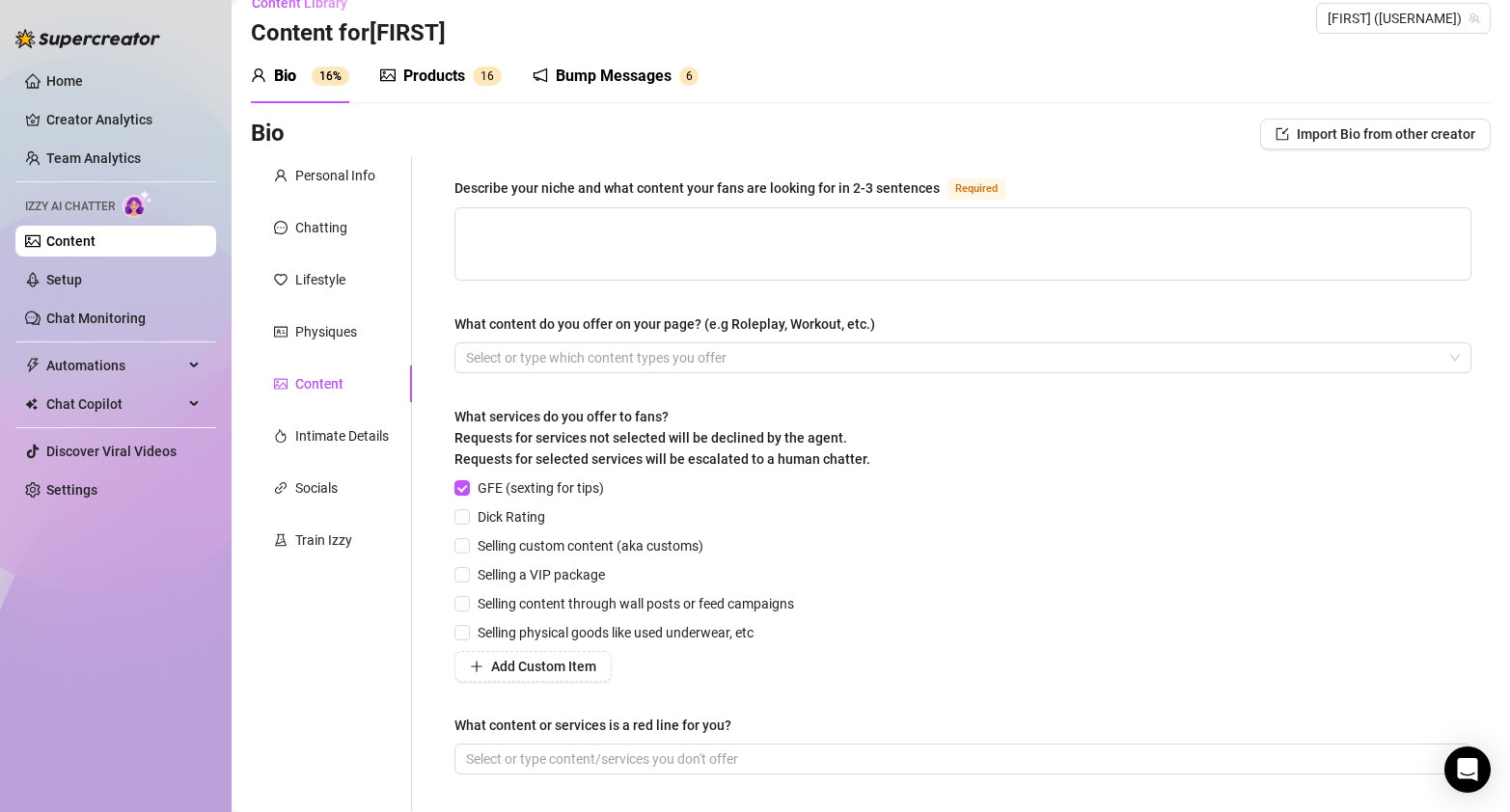 scroll, scrollTop: 27, scrollLeft: 0, axis: vertical 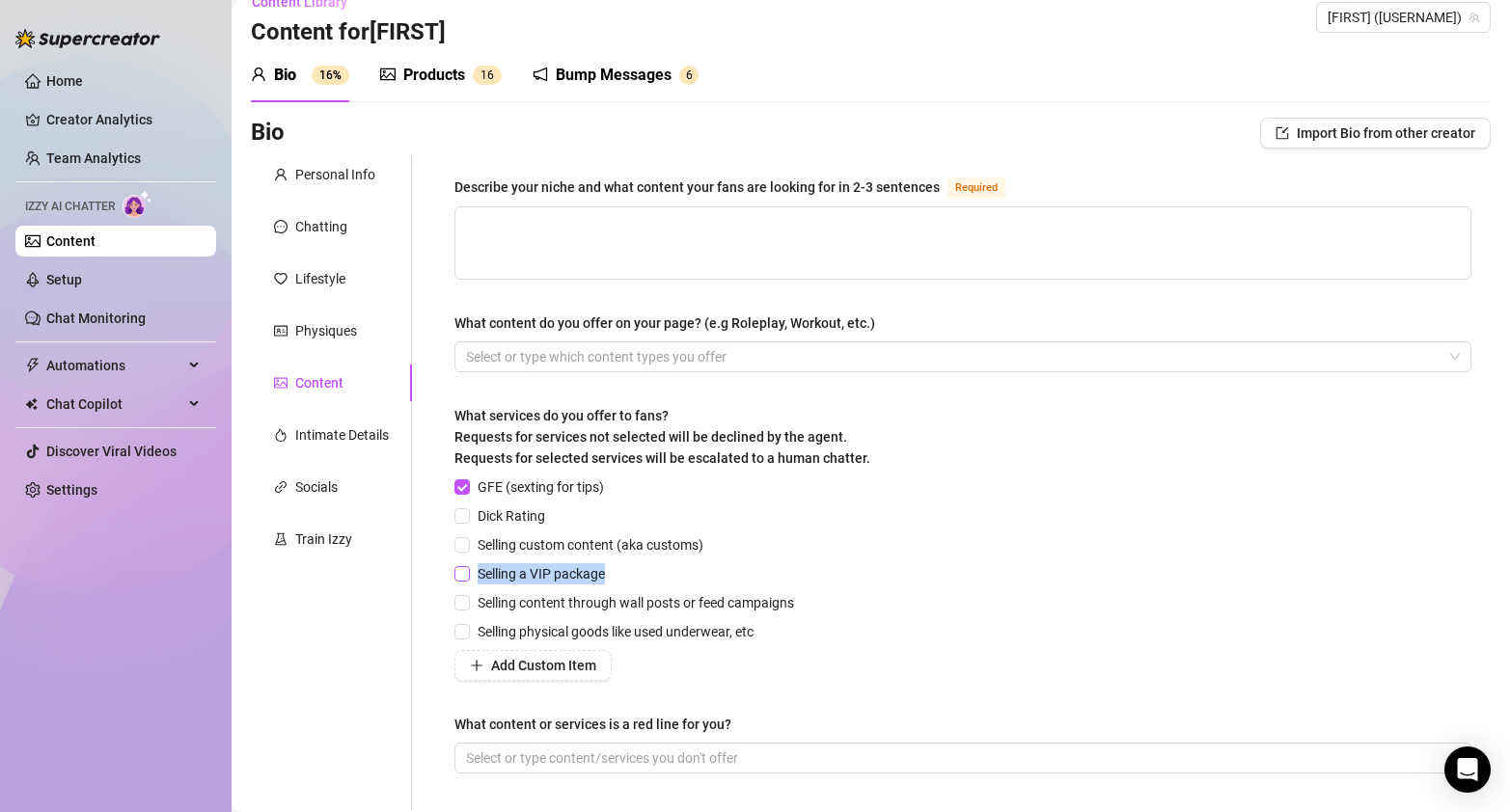 drag, startPoint x: 598, startPoint y: 574, endPoint x: 480, endPoint y: 574, distance: 118 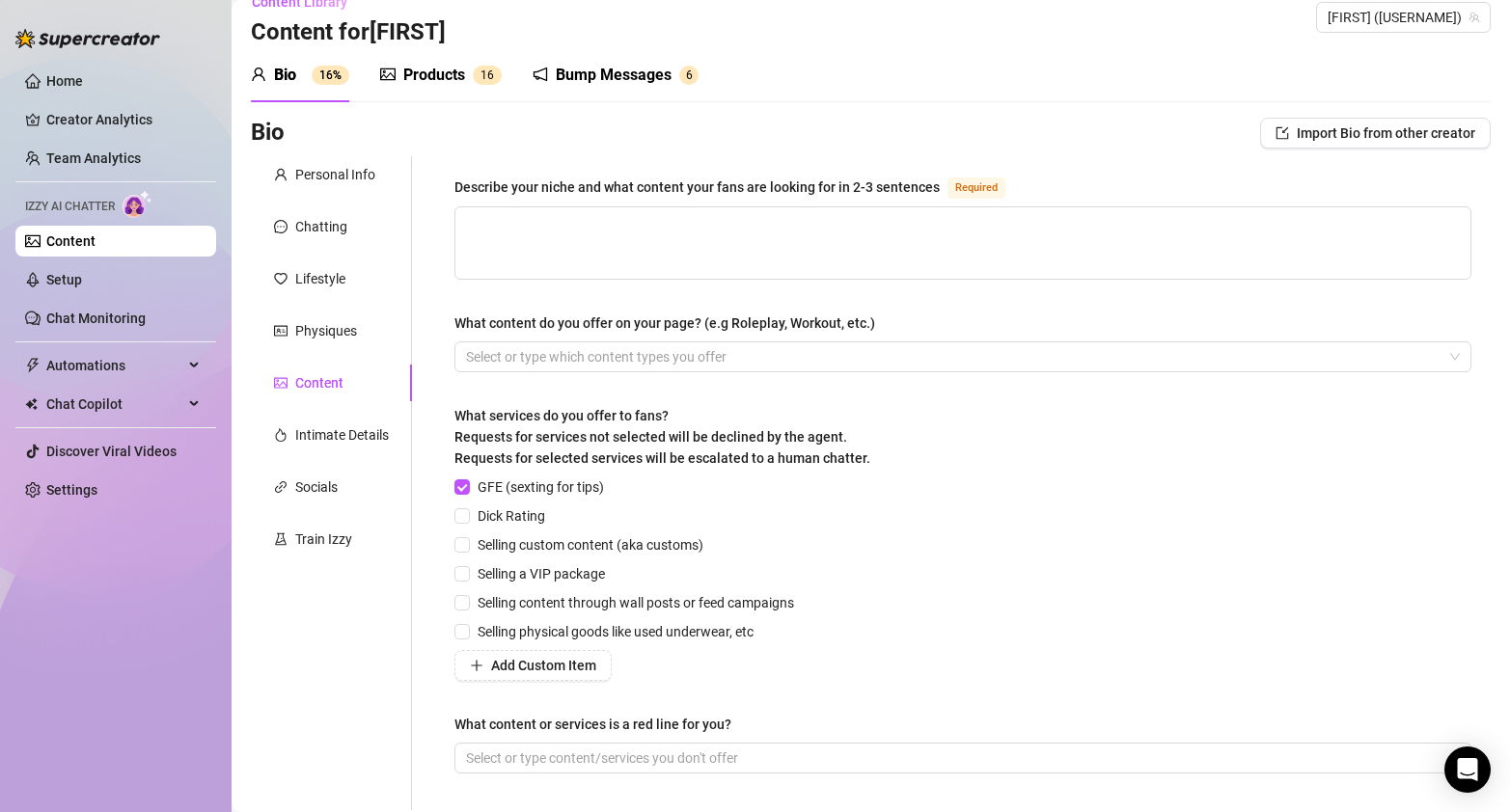 click on "Products" at bounding box center [434, 75] 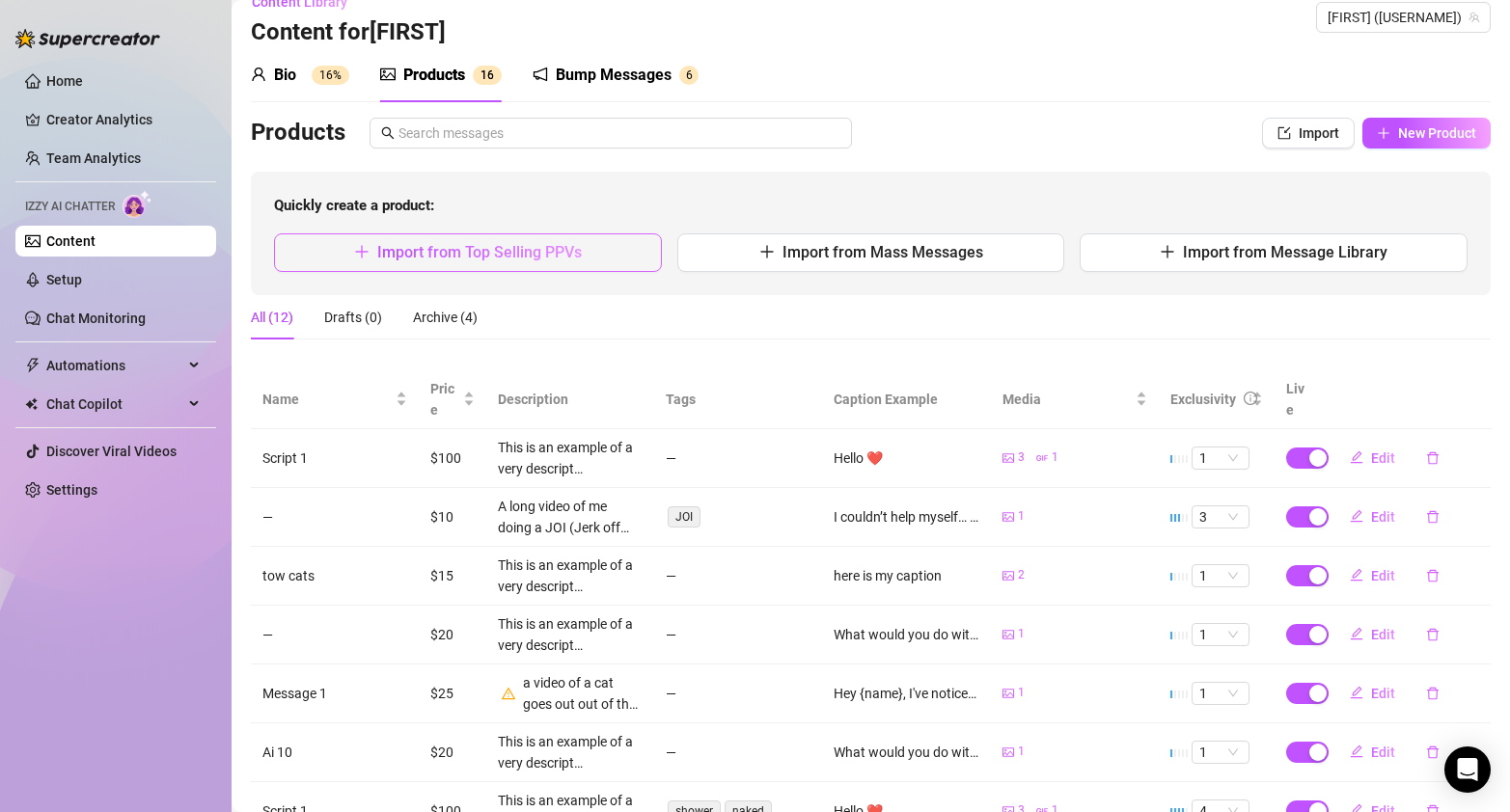 click on "Import from Top Selling PPVs" at bounding box center [480, 252] 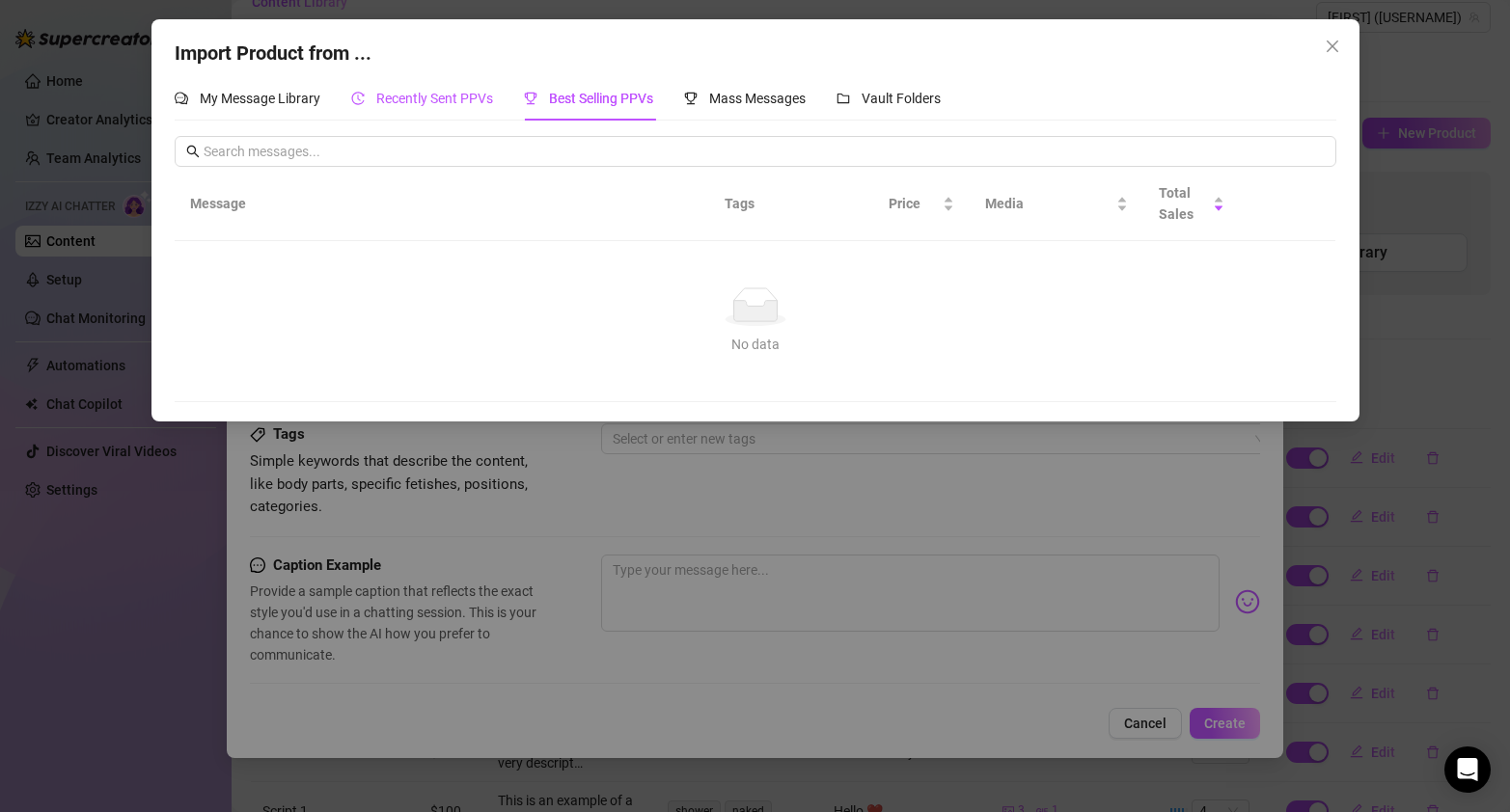 click on "Recently Sent PPVs" at bounding box center [422, 98] 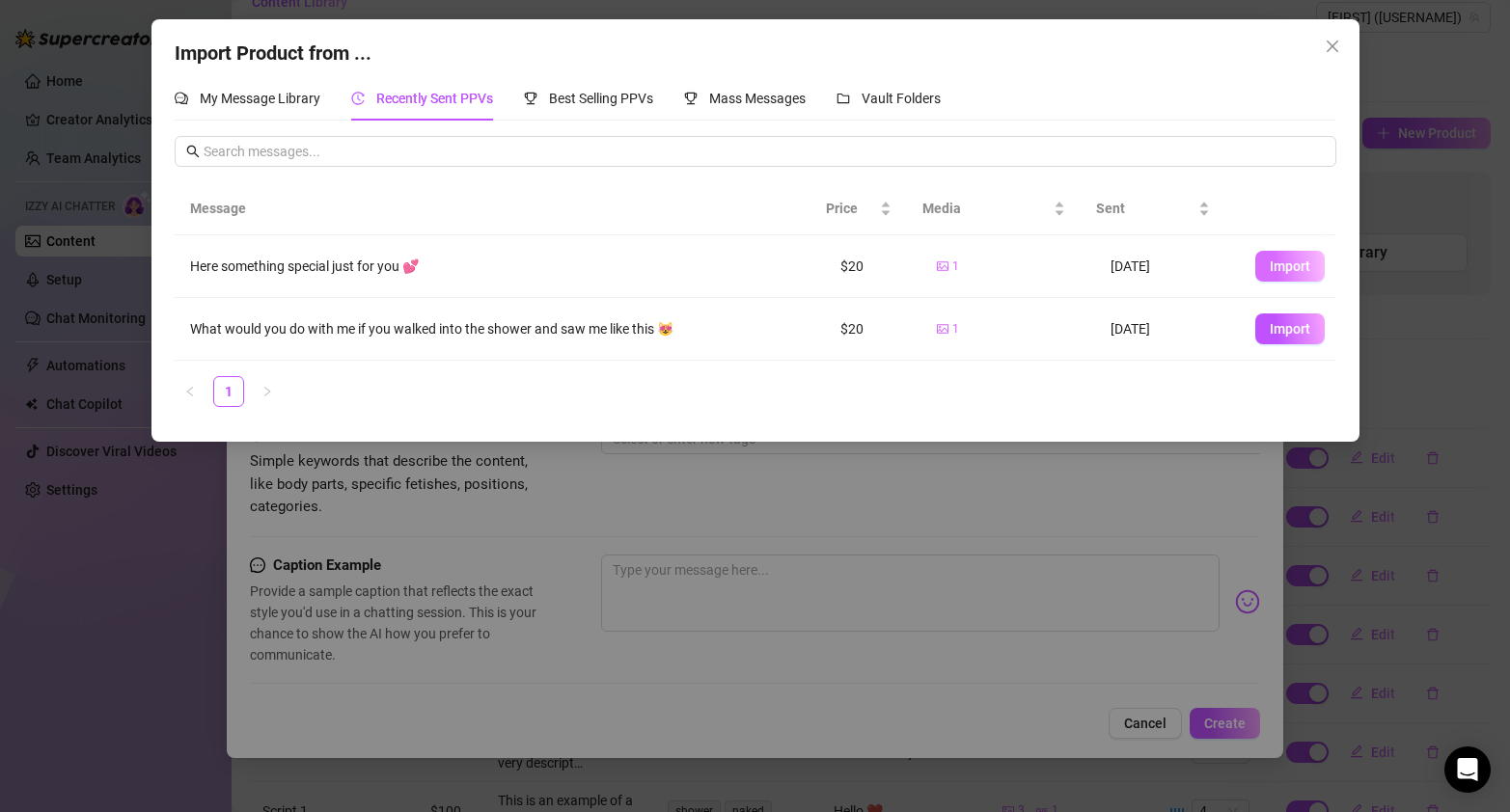 click on "Import" at bounding box center [1290, 266] 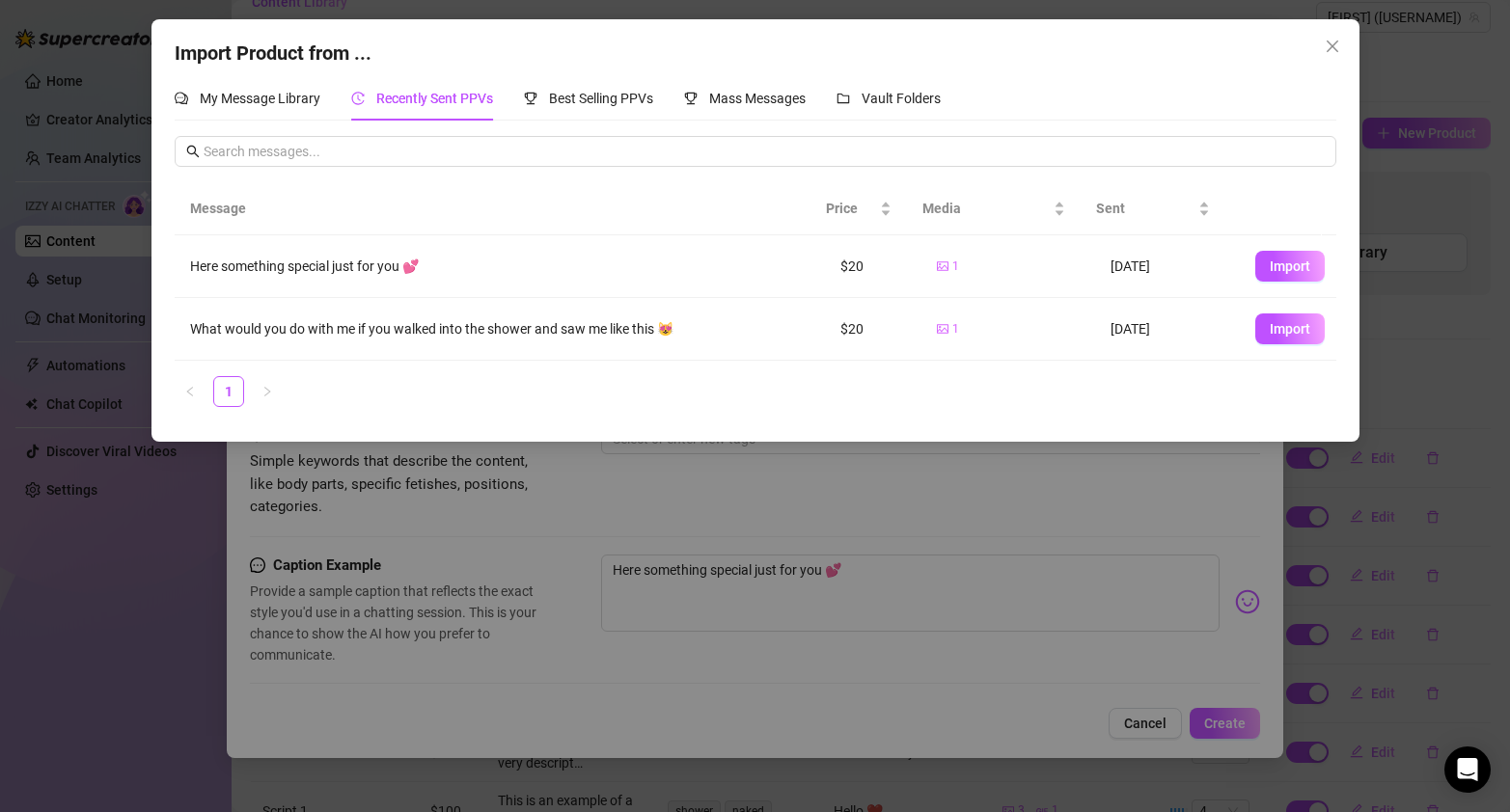 scroll, scrollTop: 558, scrollLeft: 0, axis: vertical 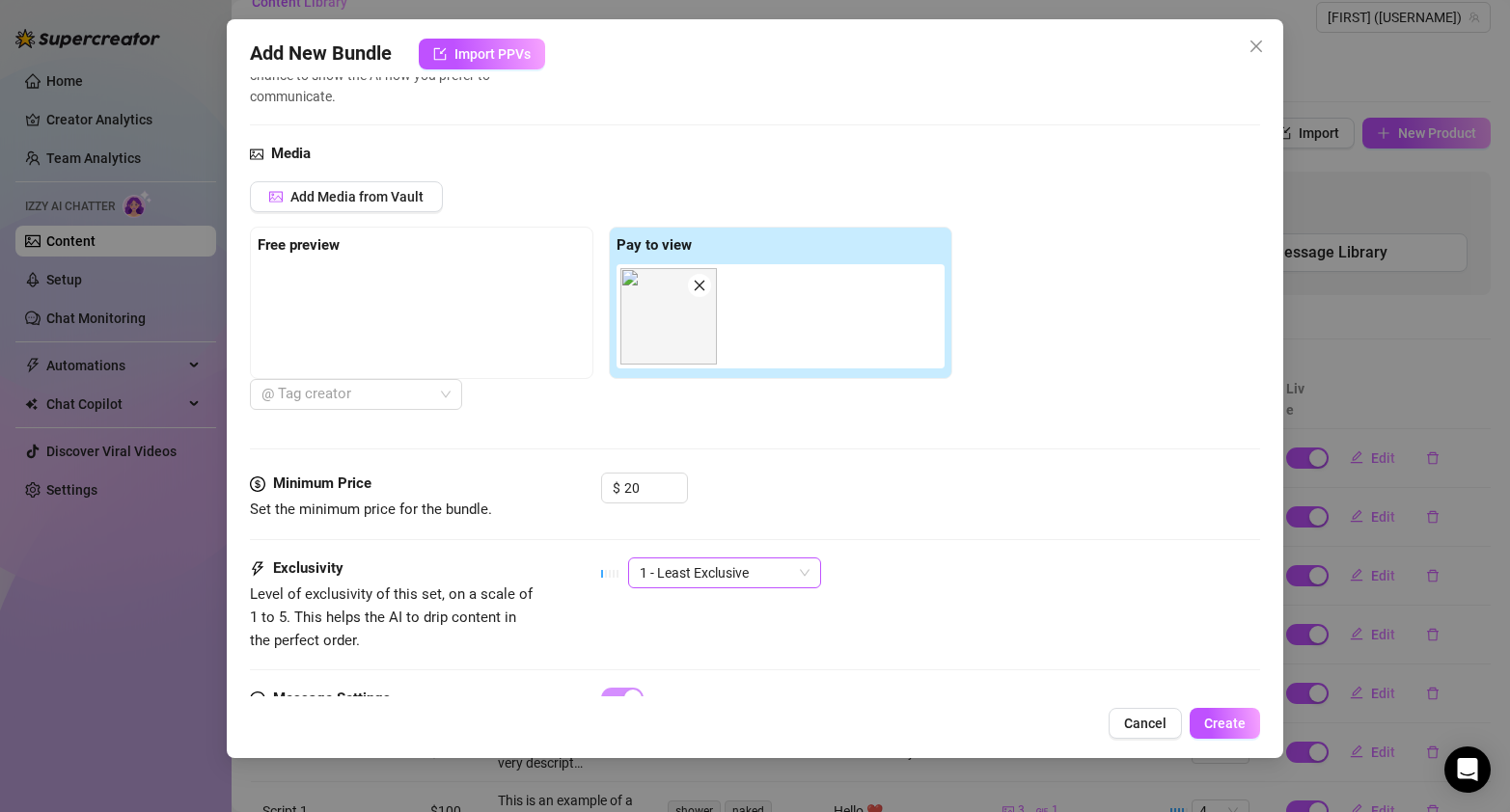 click on "1 - Least Exclusive" at bounding box center [725, 573] 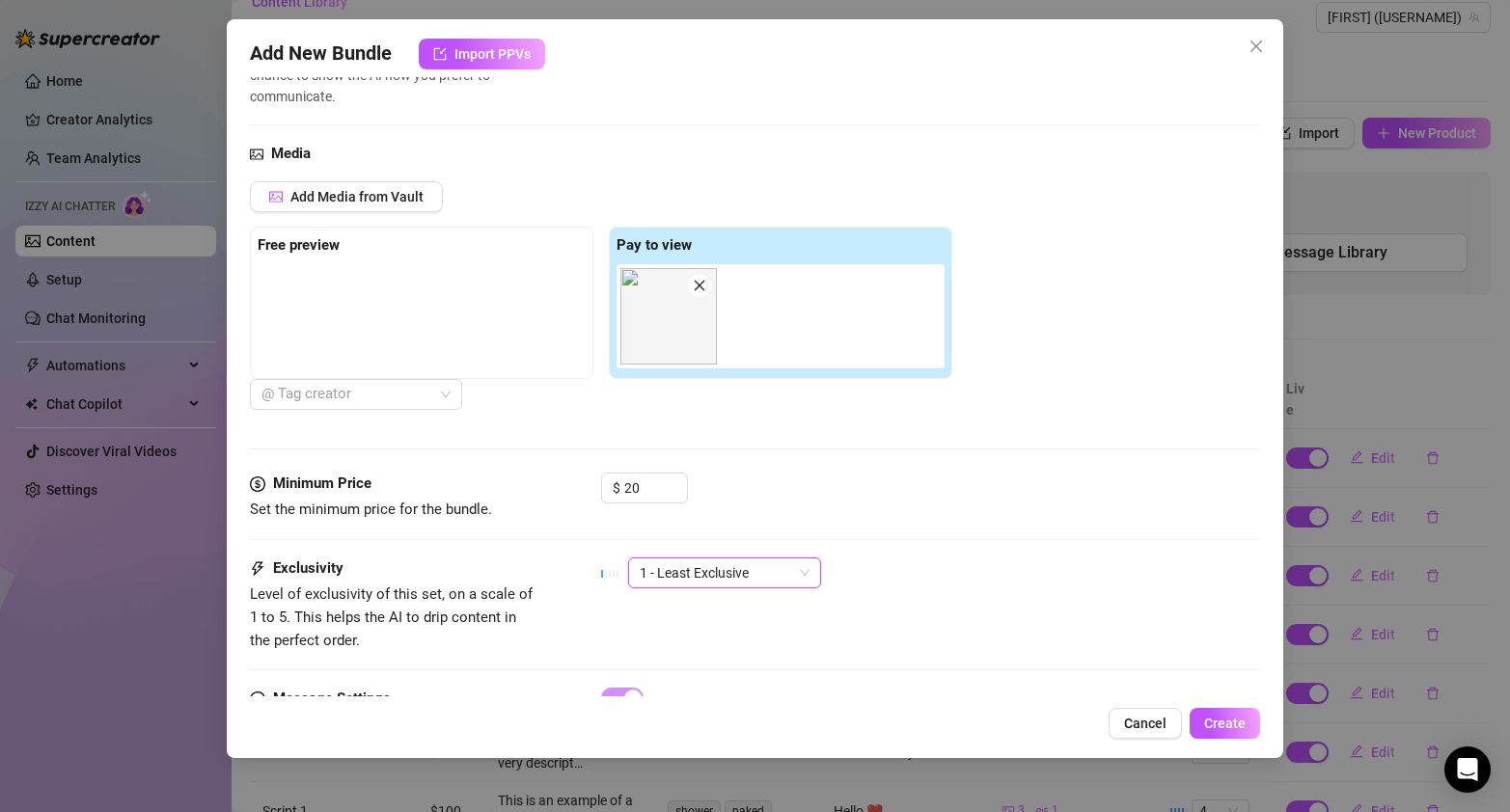 click on "Exclusivity Level of exclusivity of this set, on a scale of 1 to 5. This helps the AI to drip content in the perfect order. 1 - Least Exclusive 1 - Least Exclusive" at bounding box center [755, 605] 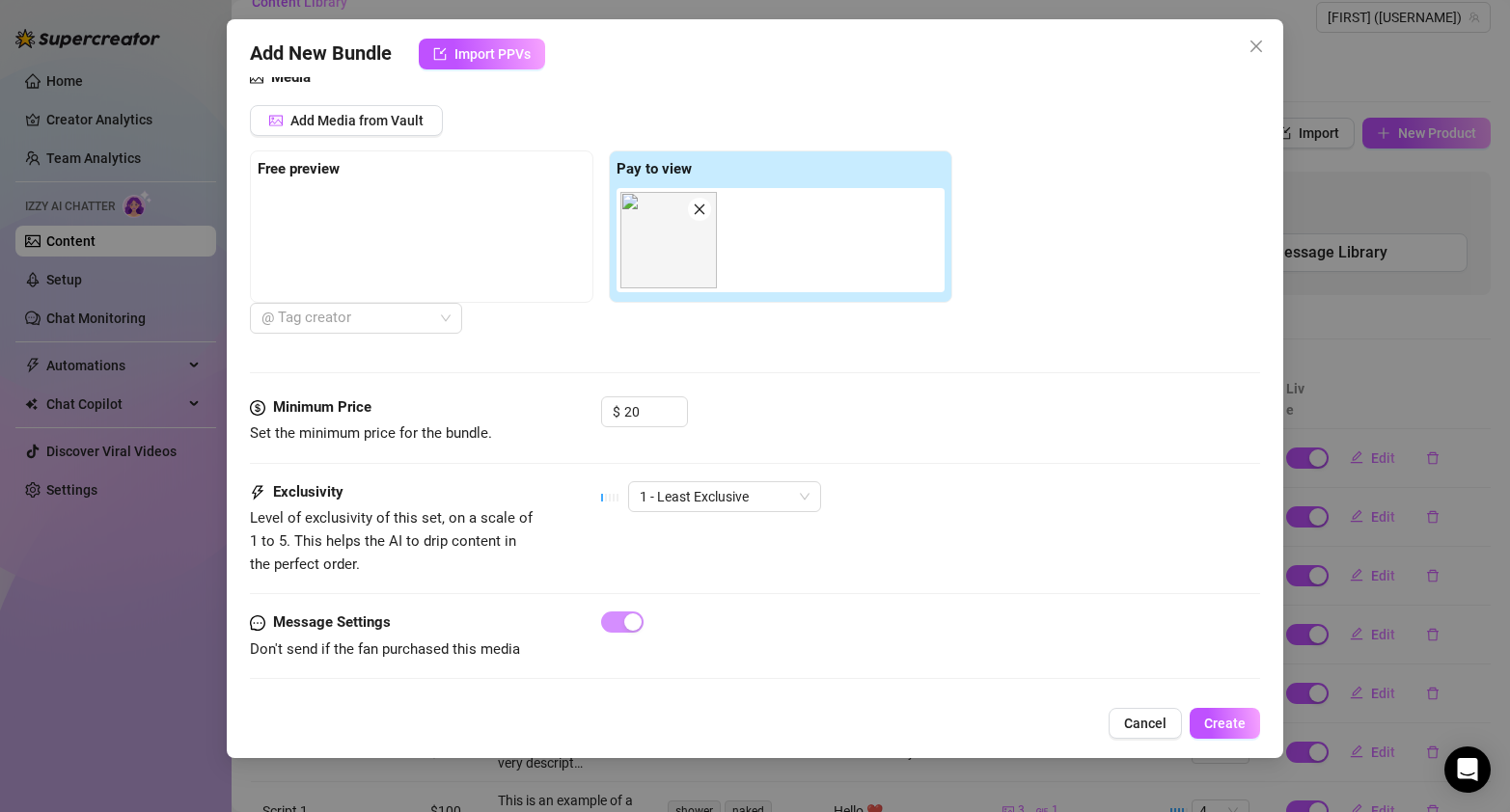 scroll, scrollTop: 647, scrollLeft: 0, axis: vertical 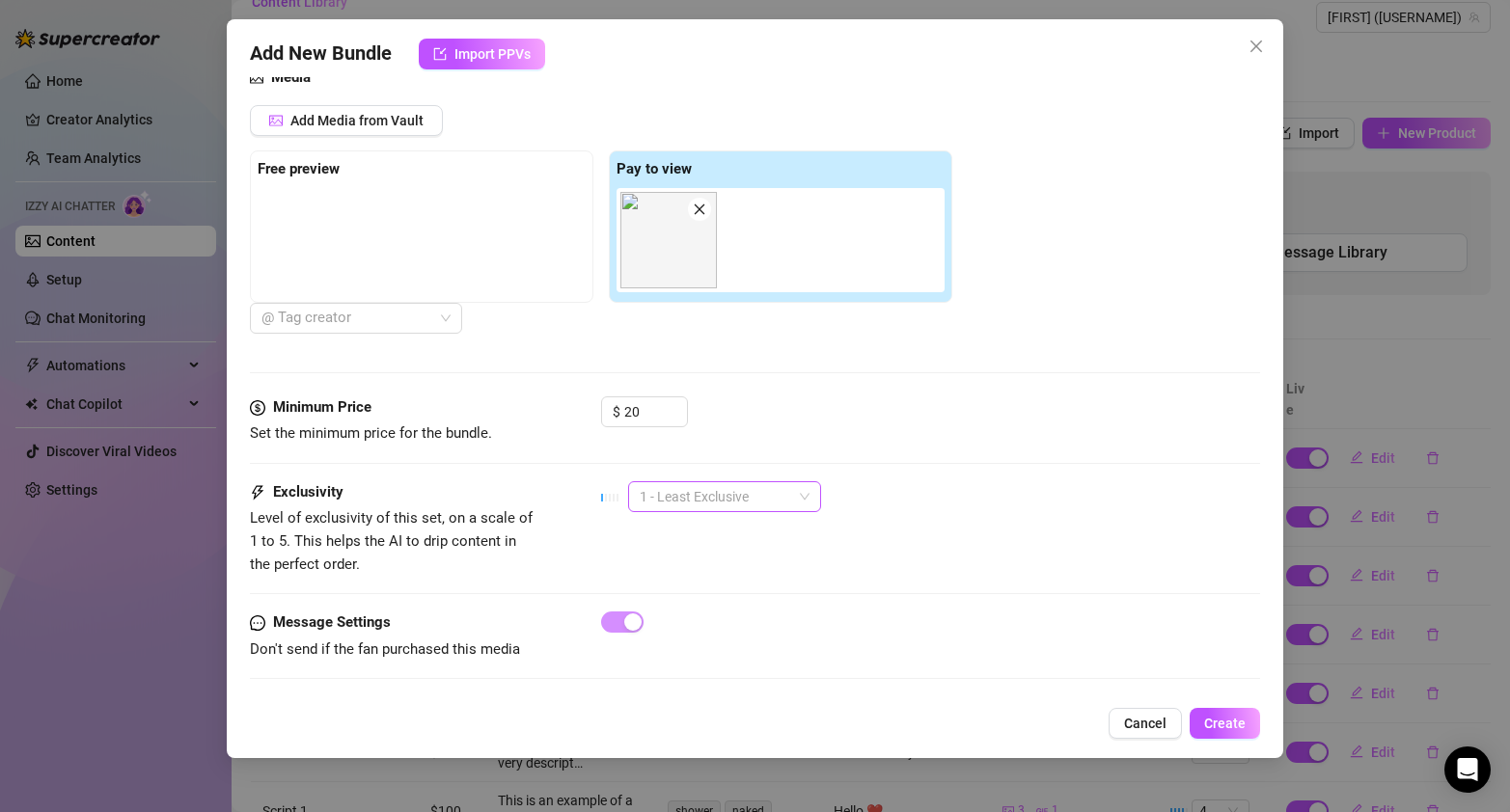 click on "1 - Least Exclusive" at bounding box center (725, 497) 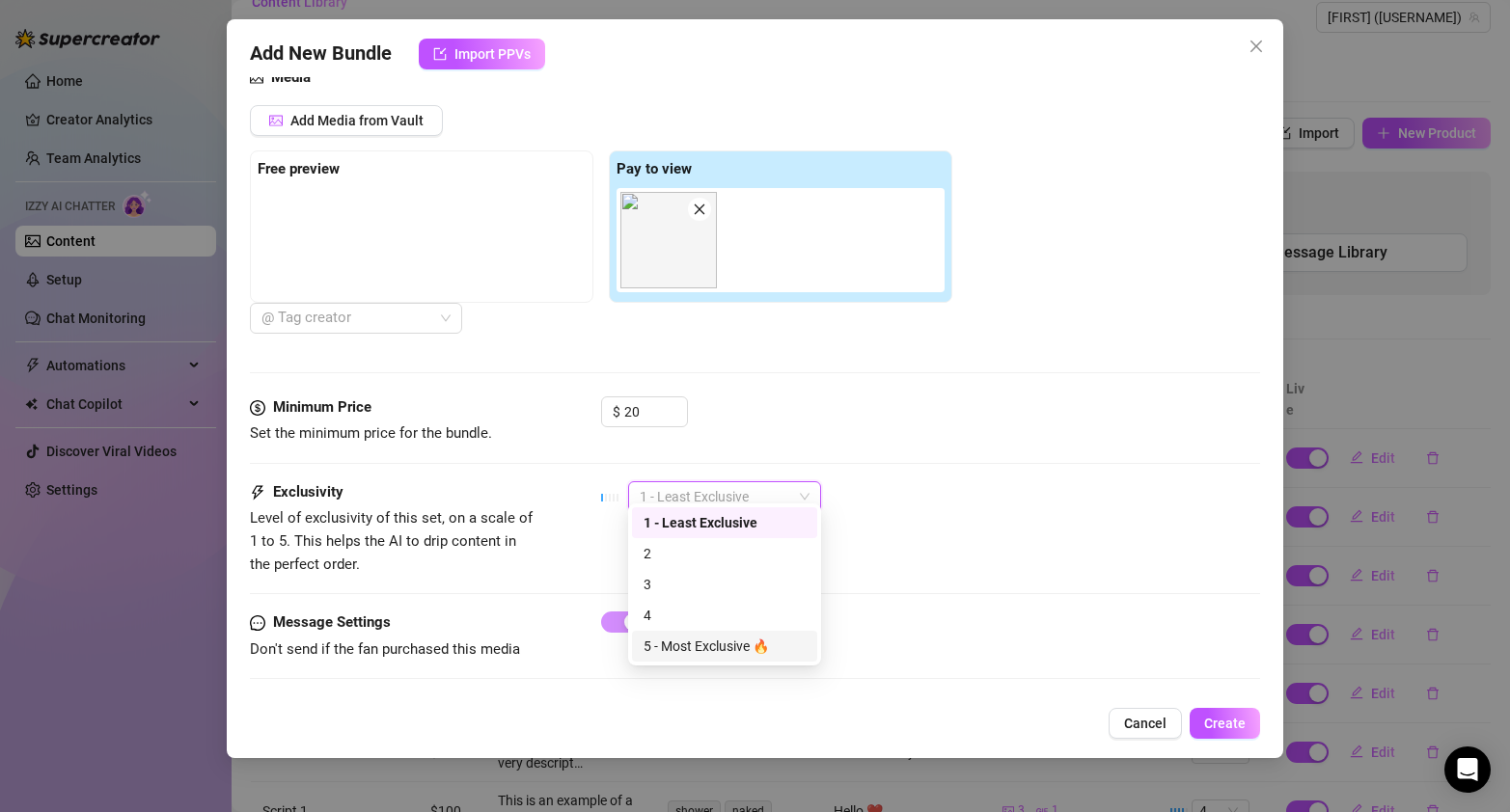 click on "5 - Most Exclusive 🔥" at bounding box center [725, 646] 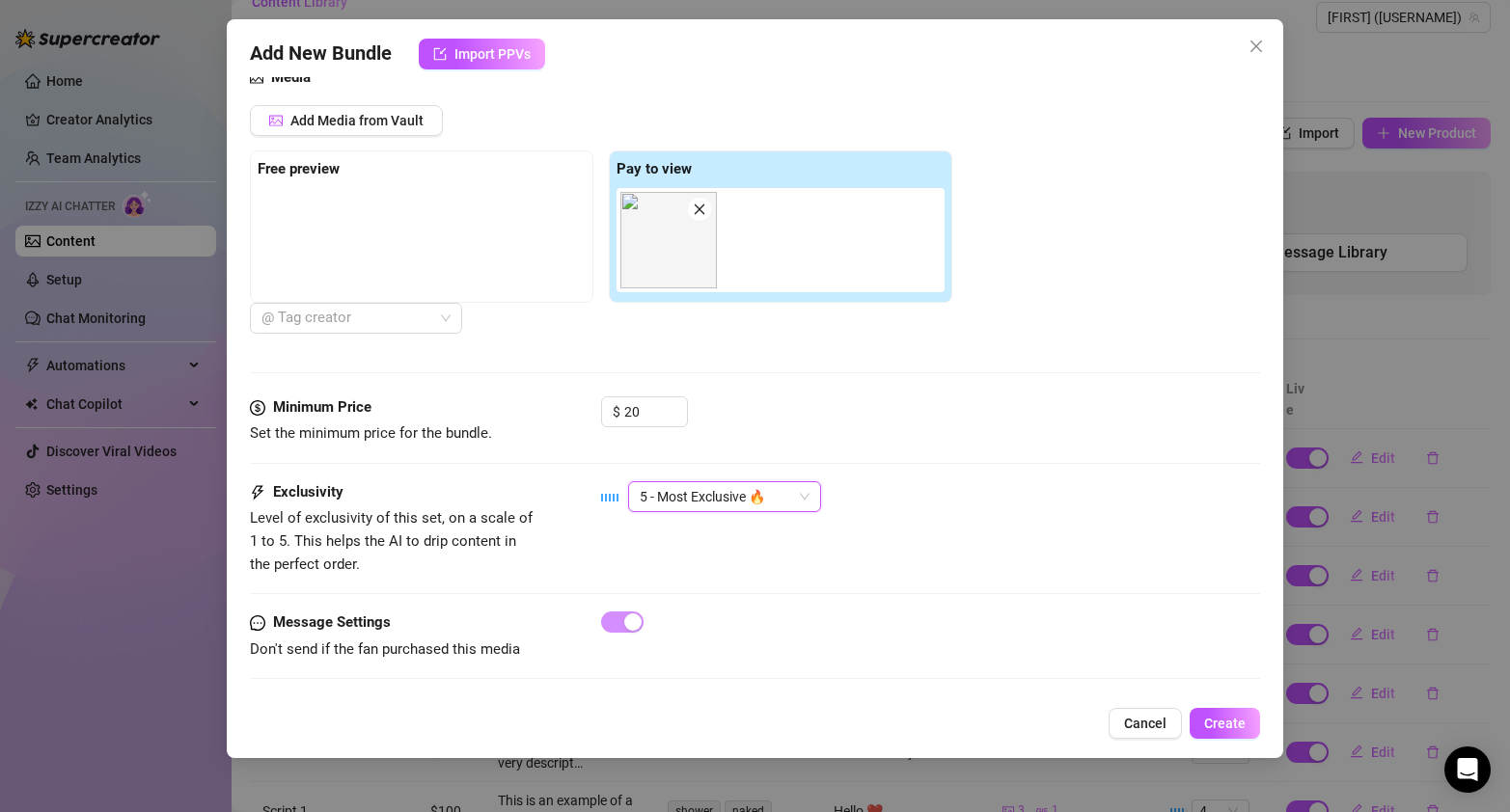 click on "Exclusivity Level of exclusivity of this set, on a scale of 1 to 5. This helps the AI to drip content in the perfect order. 5 - Most Exclusive 🔥 5 - Most Exclusive 🔥" at bounding box center (755, 528) 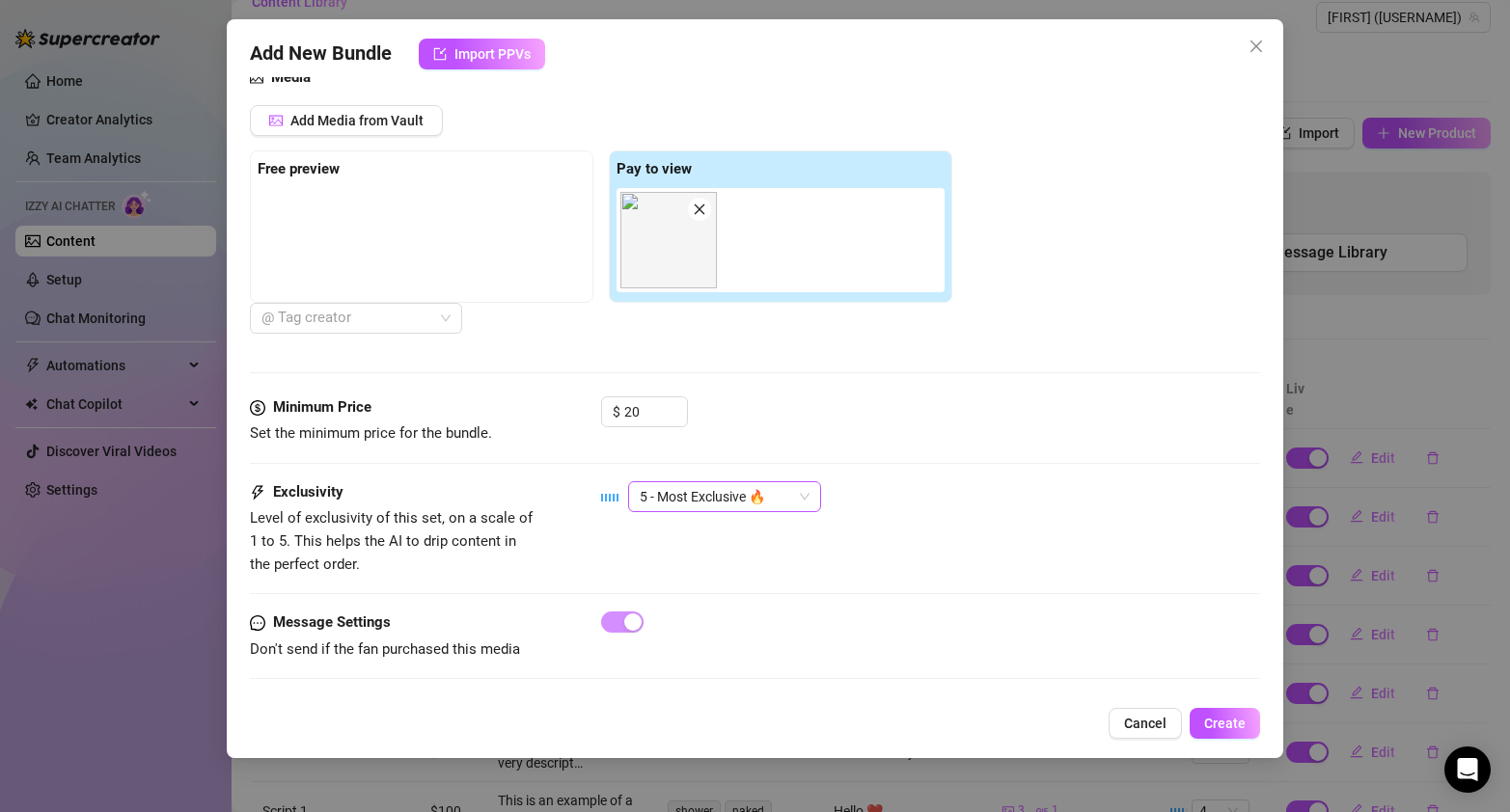 click on "5 - Most Exclusive 🔥" at bounding box center [725, 497] 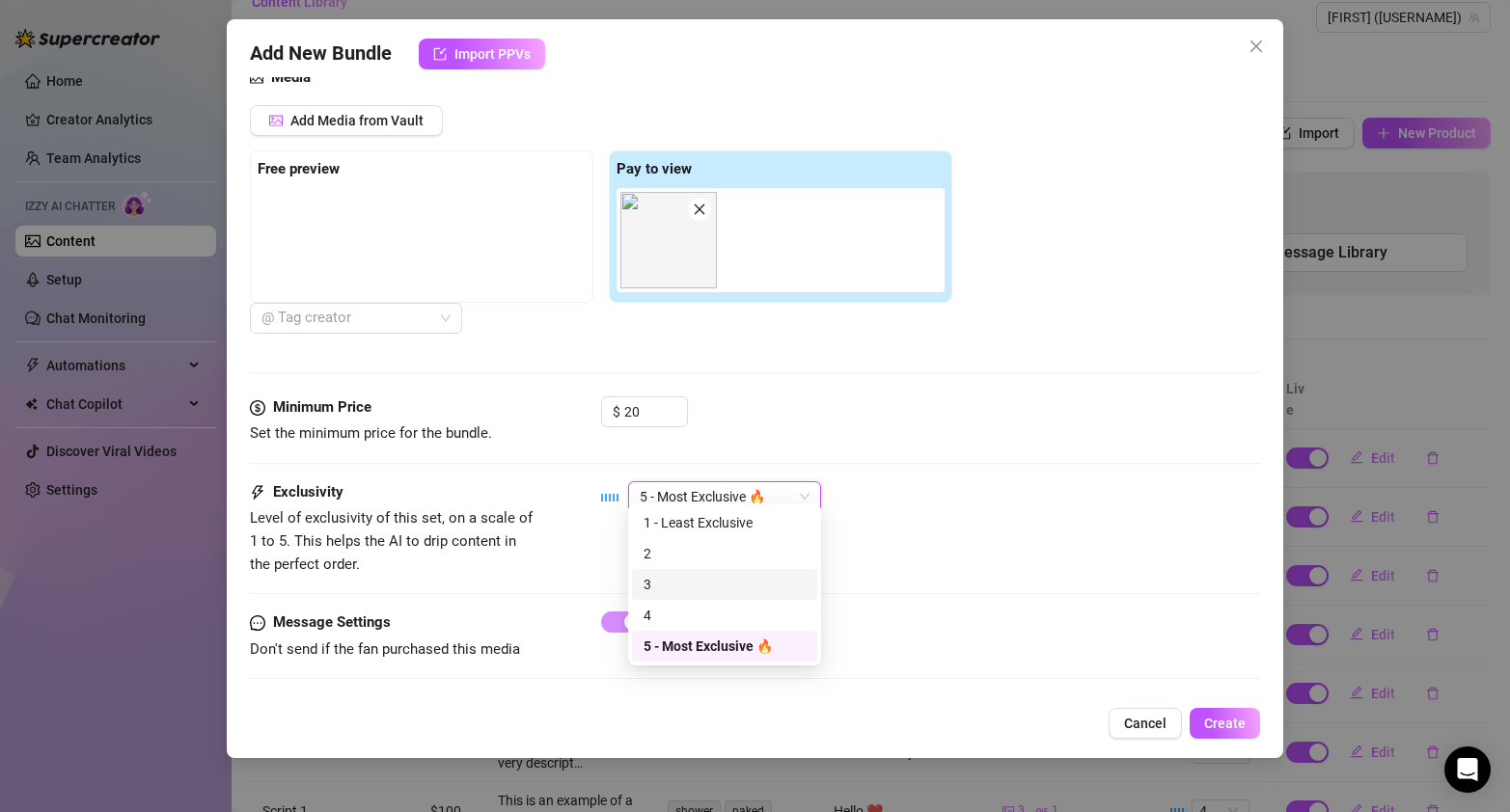 click on "Exclusivity Level of exclusivity of this set, on a scale of 1 to 5. This helps the AI to drip content in the perfect order. 5 - Most Exclusive 🔥 5 - Most Exclusive 🔥" at bounding box center (755, 528) 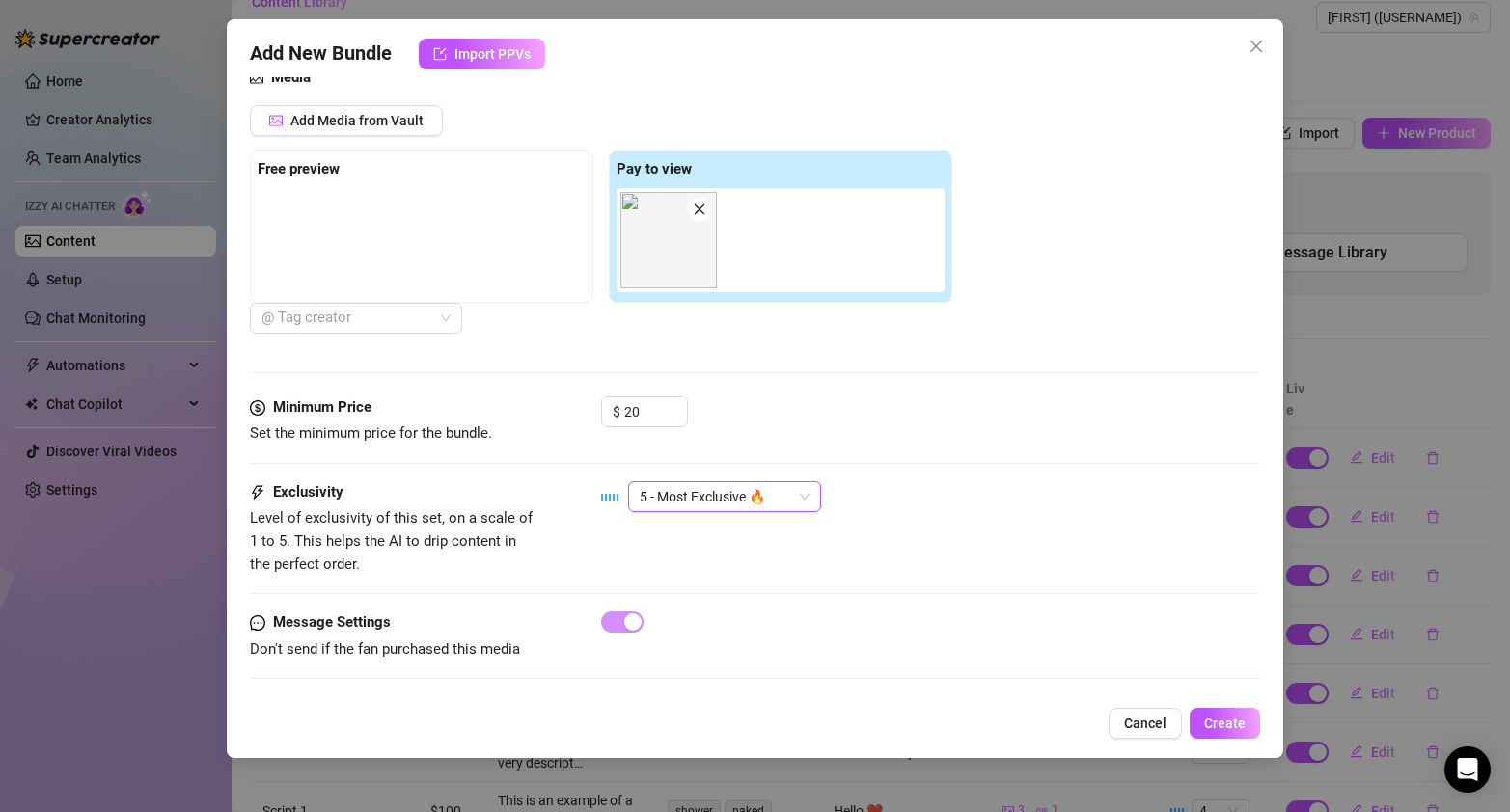 click on "5 - Most Exclusive 🔥" at bounding box center [725, 497] 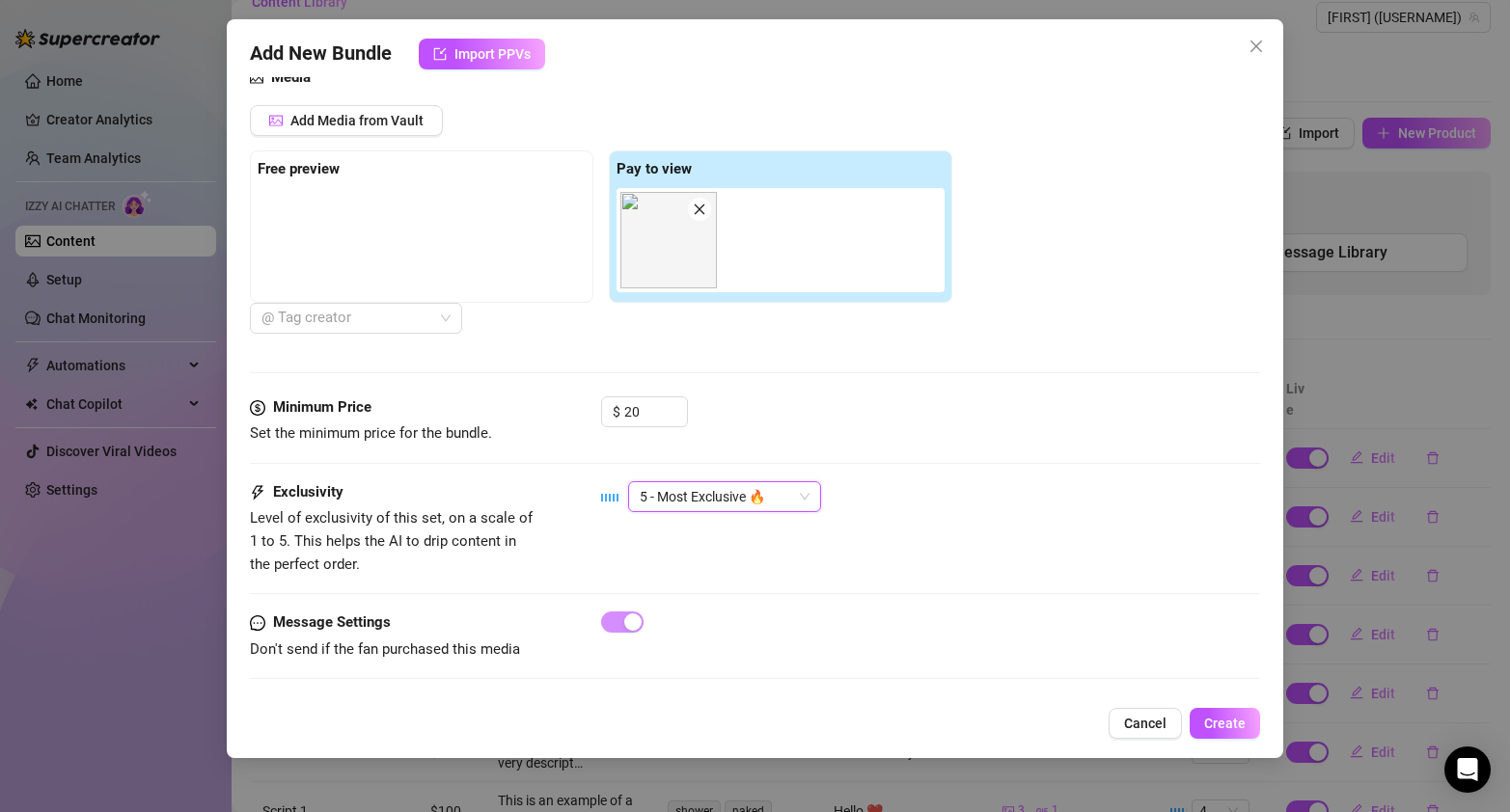 click on "Minimum Price Set the minimum price for the bundle. $ 20" at bounding box center (755, 439) 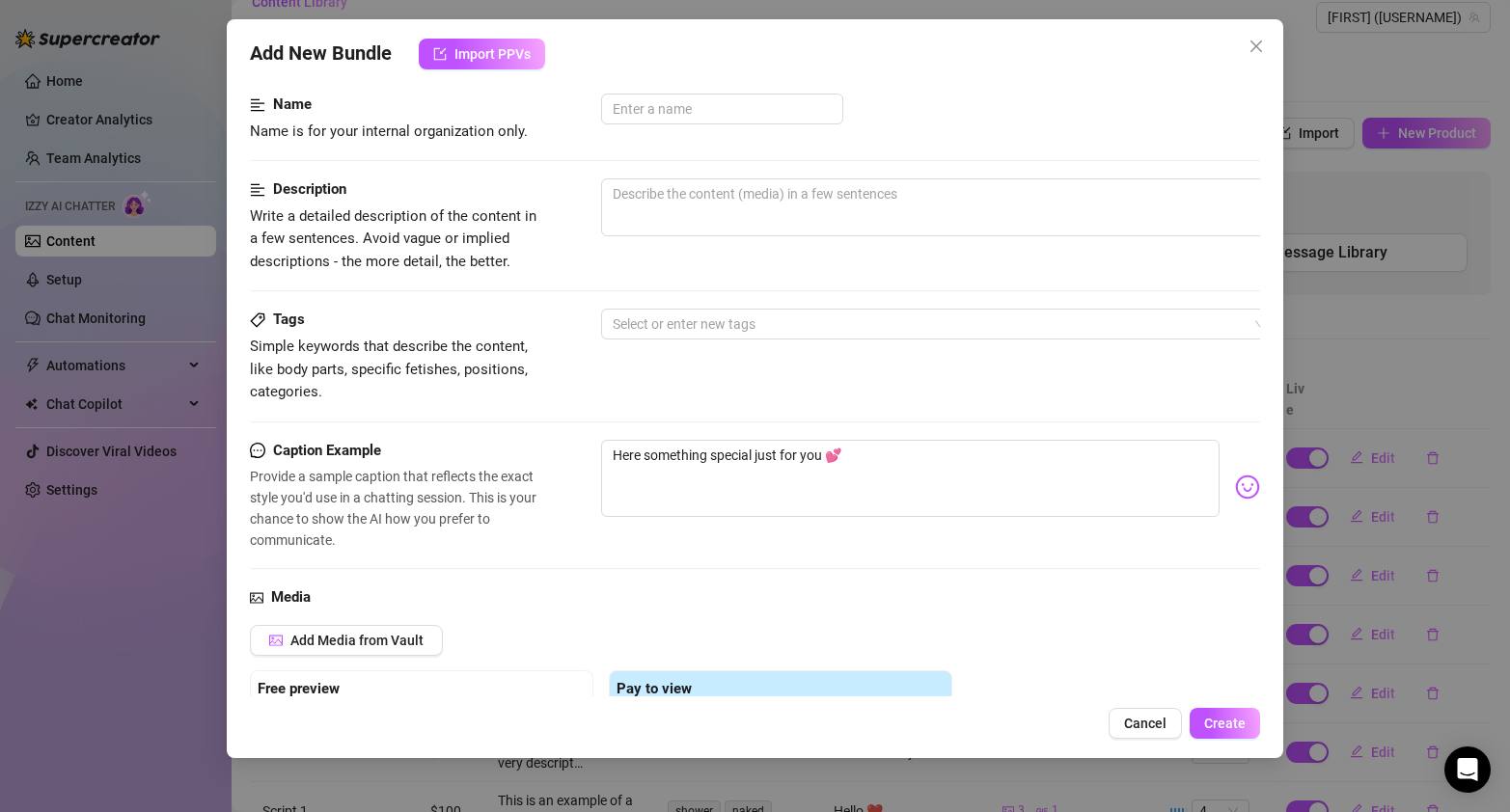 scroll, scrollTop: 108, scrollLeft: 0, axis: vertical 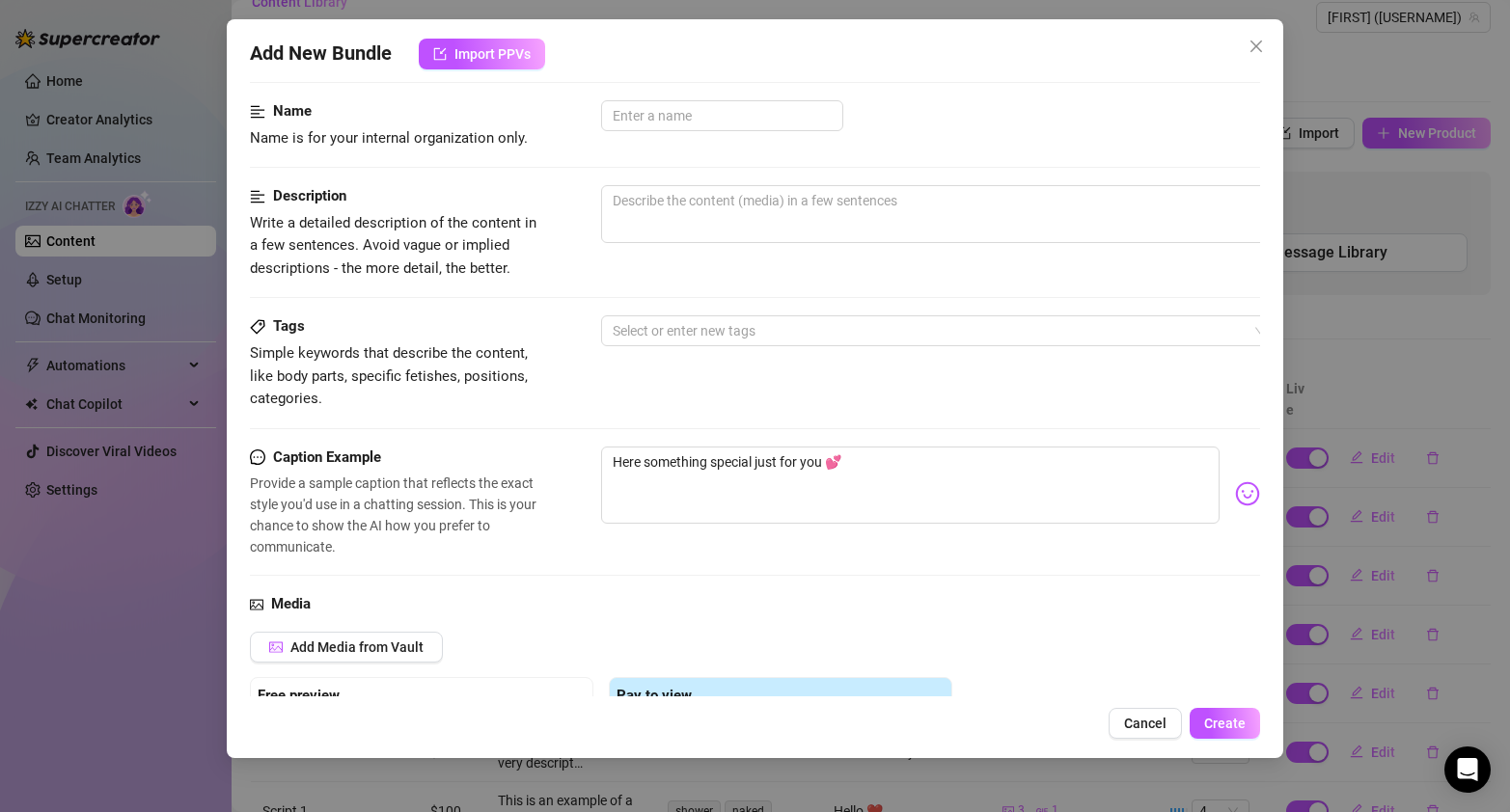 click on "Description" at bounding box center [310, 196] 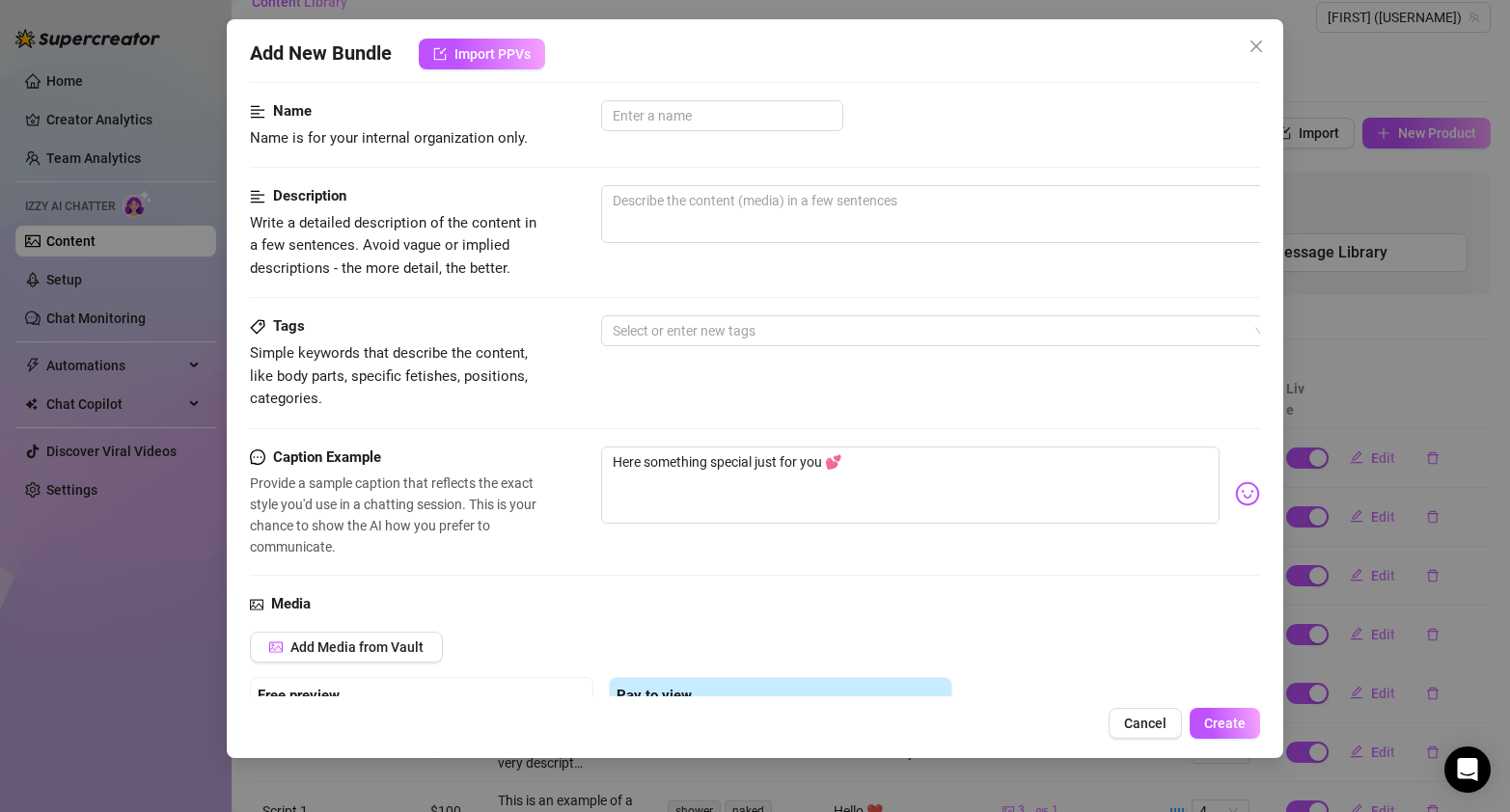click on "Tags" at bounding box center [288, 326] 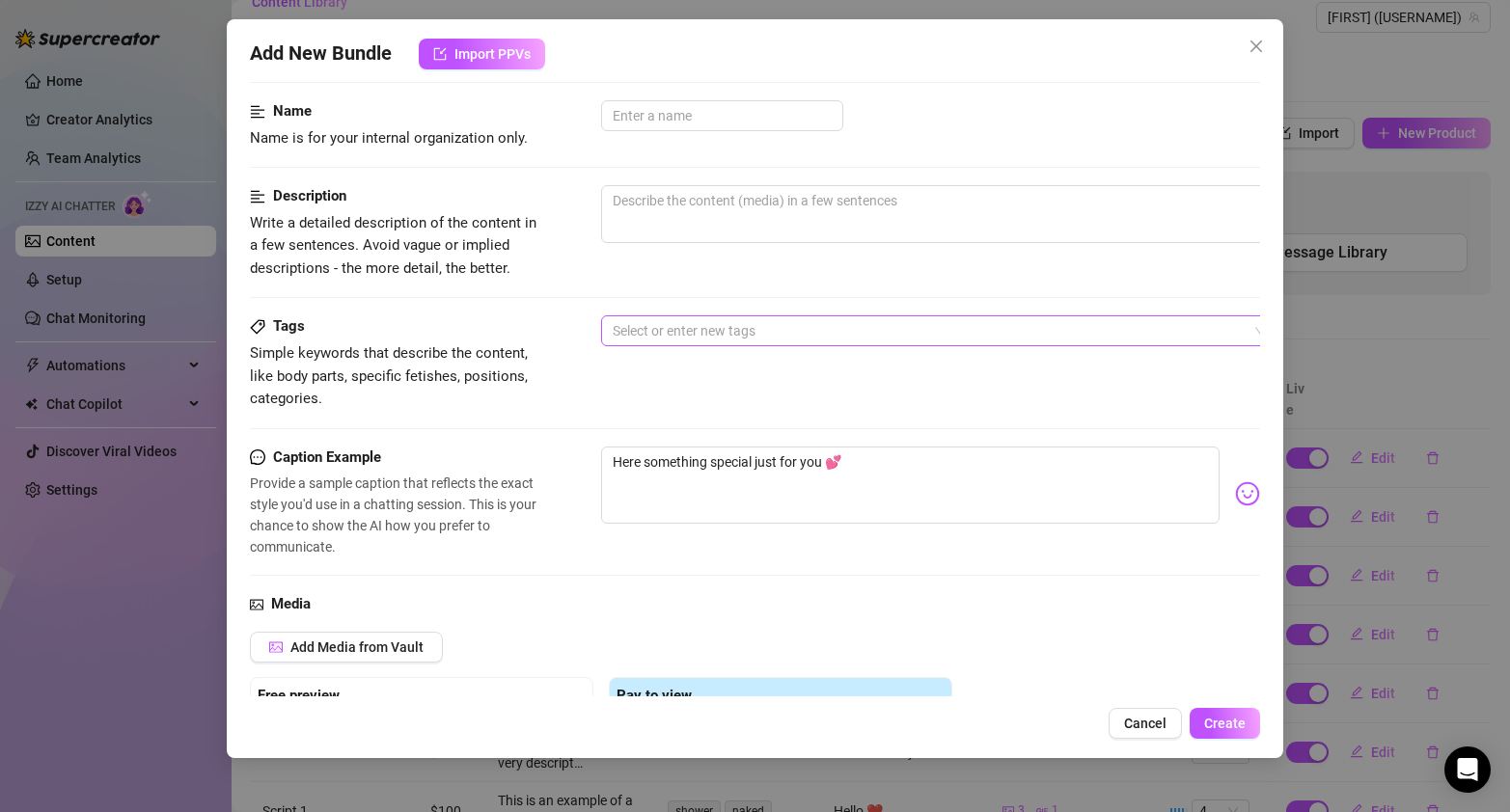 click at bounding box center [928, 331] 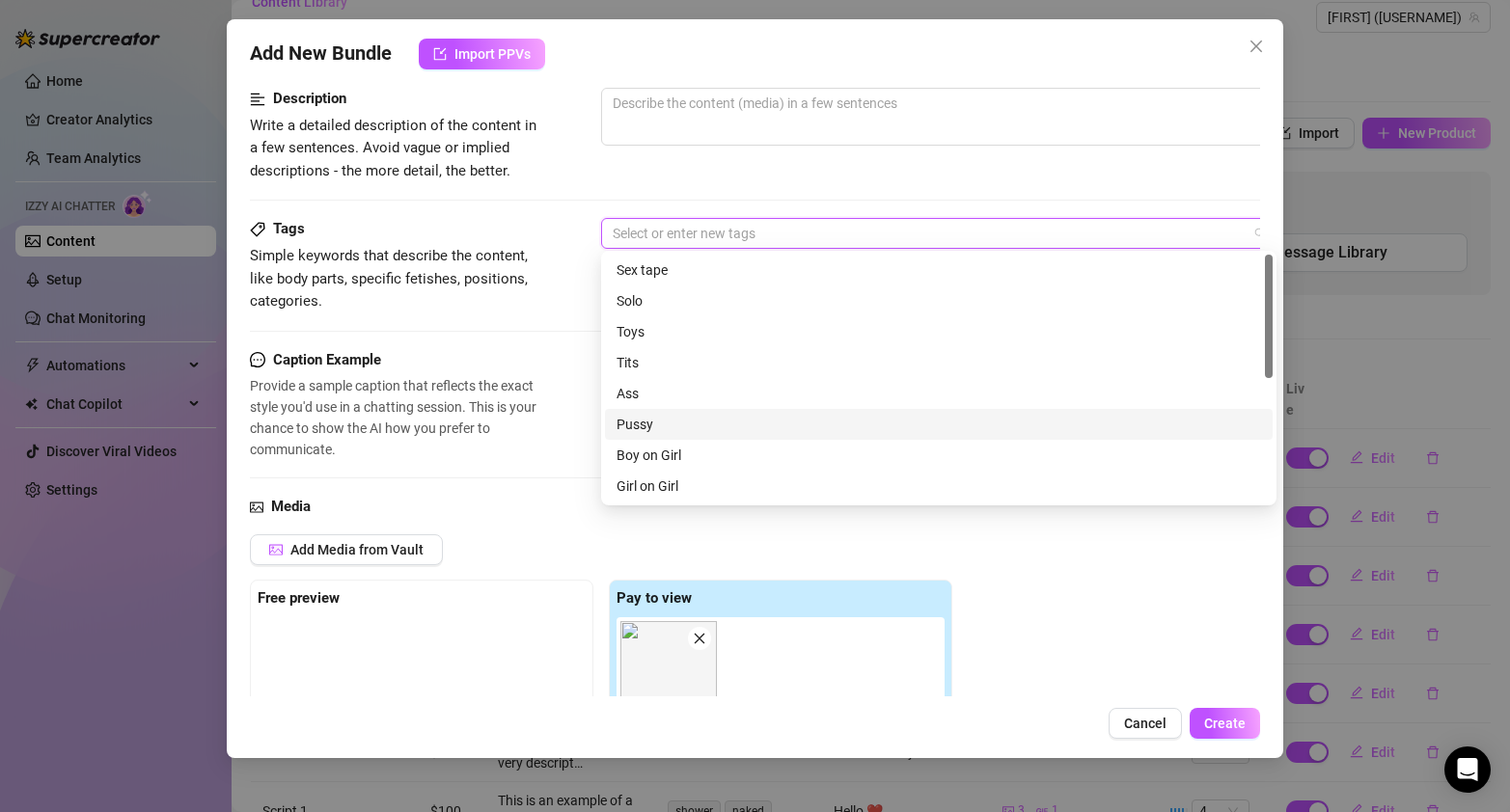 scroll, scrollTop: 207, scrollLeft: 0, axis: vertical 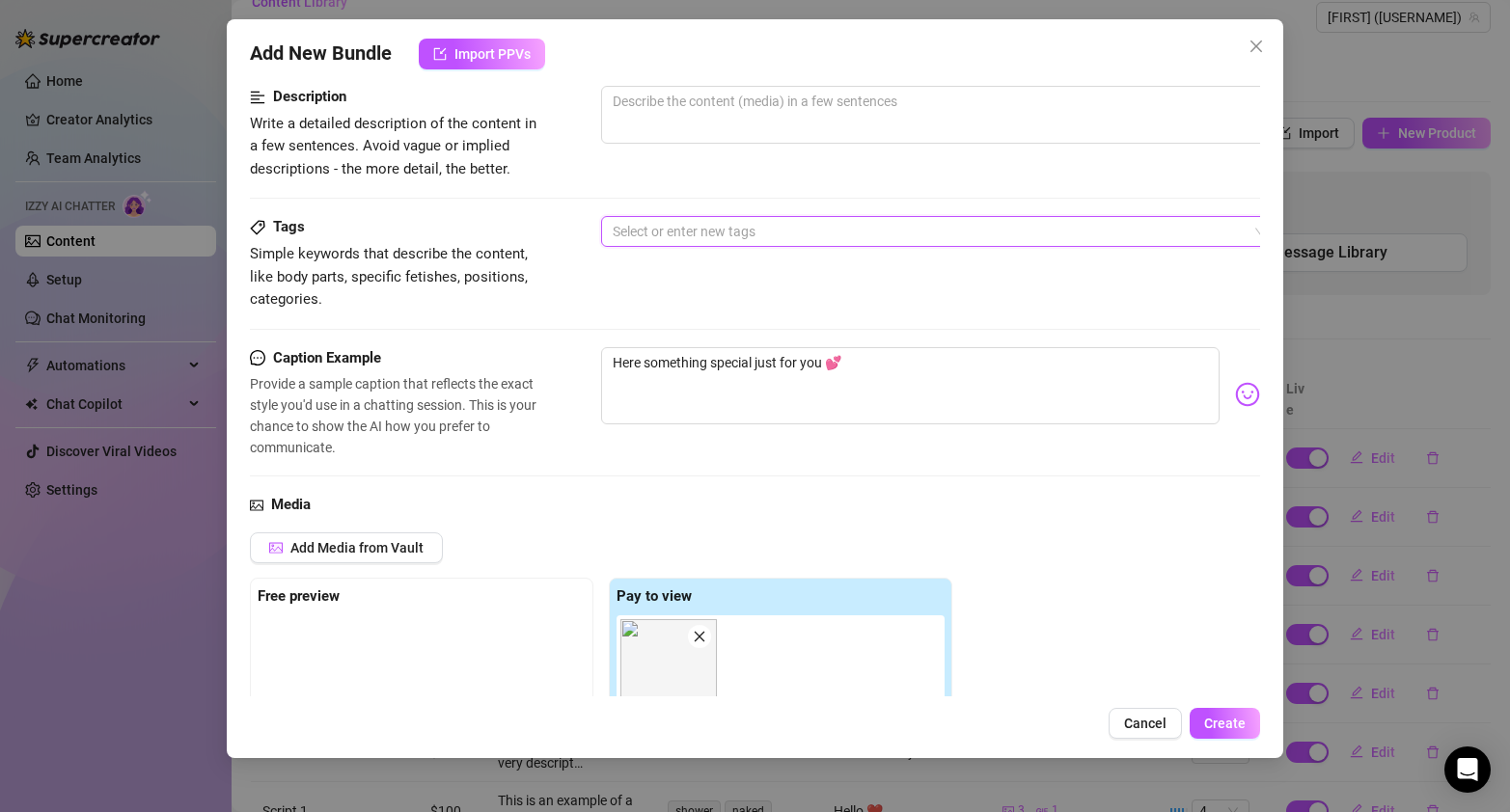click on "Description Write a detailed description of the content in a few sentences. Avoid vague or implied descriptions - the more detail, the better." at bounding box center (755, 133) 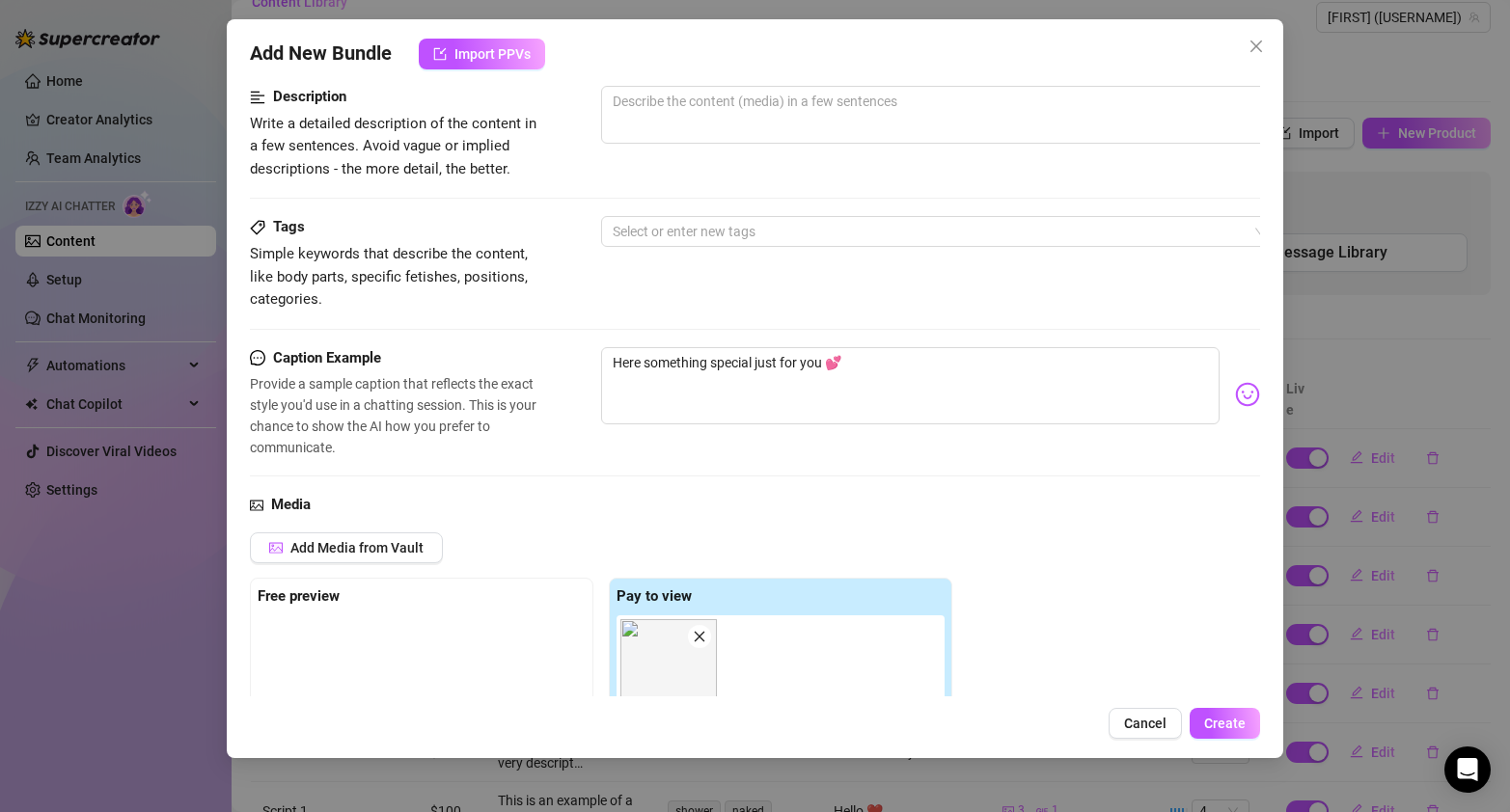 click on "Caption Example" at bounding box center [327, 358] 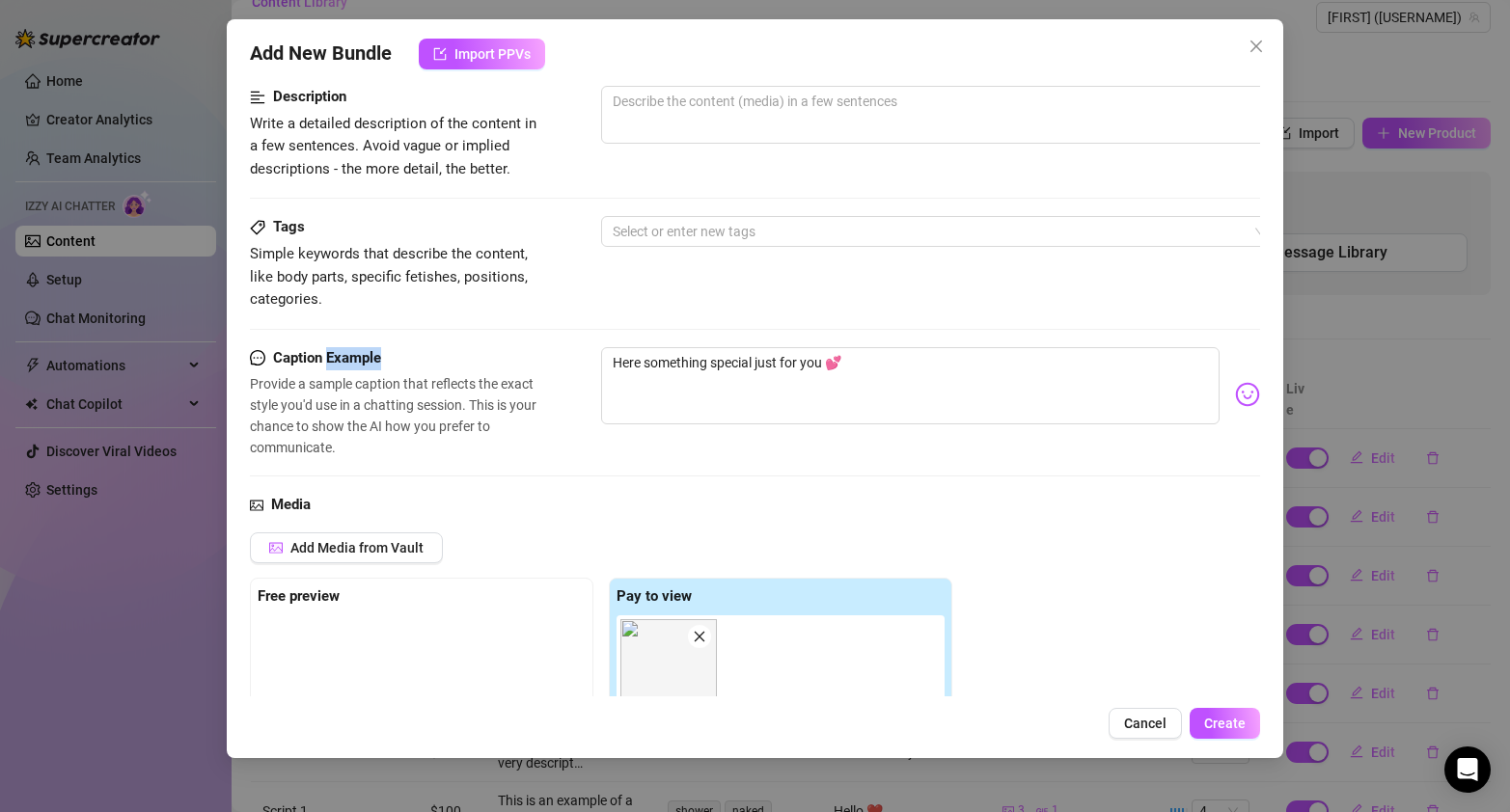 click on "Caption Example" at bounding box center [327, 358] 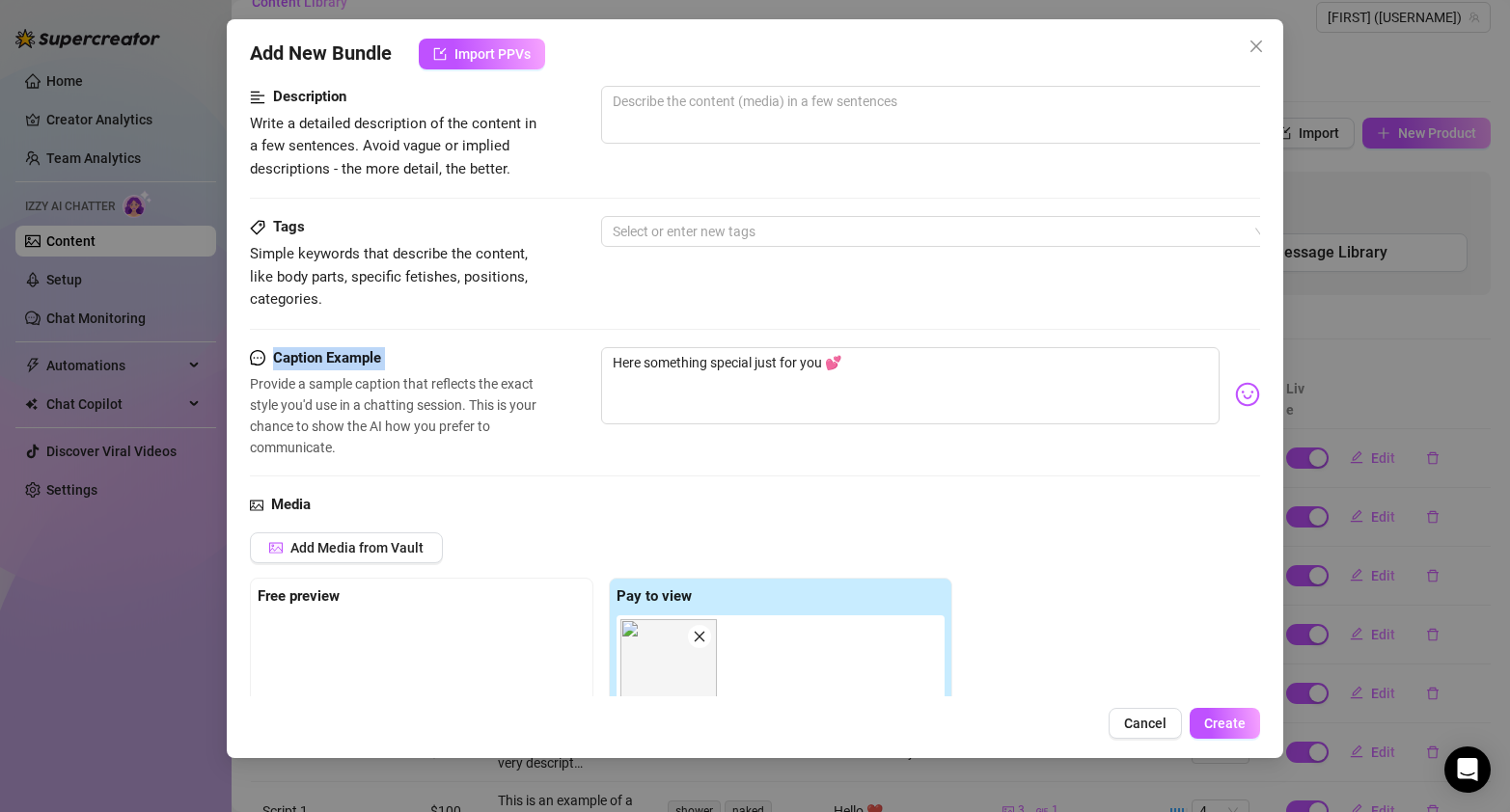 click on "Caption Example" at bounding box center (327, 358) 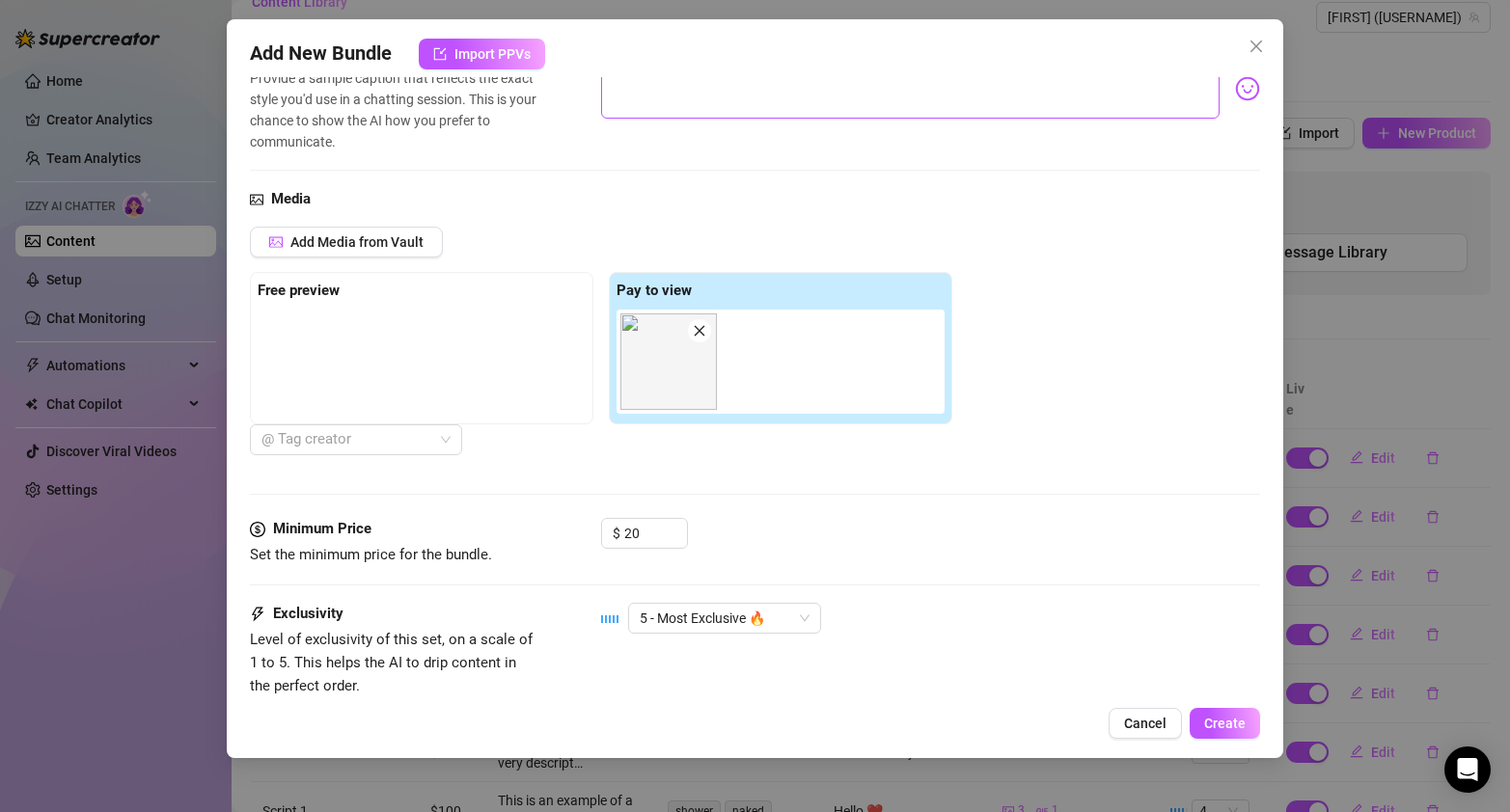 scroll, scrollTop: 514, scrollLeft: 0, axis: vertical 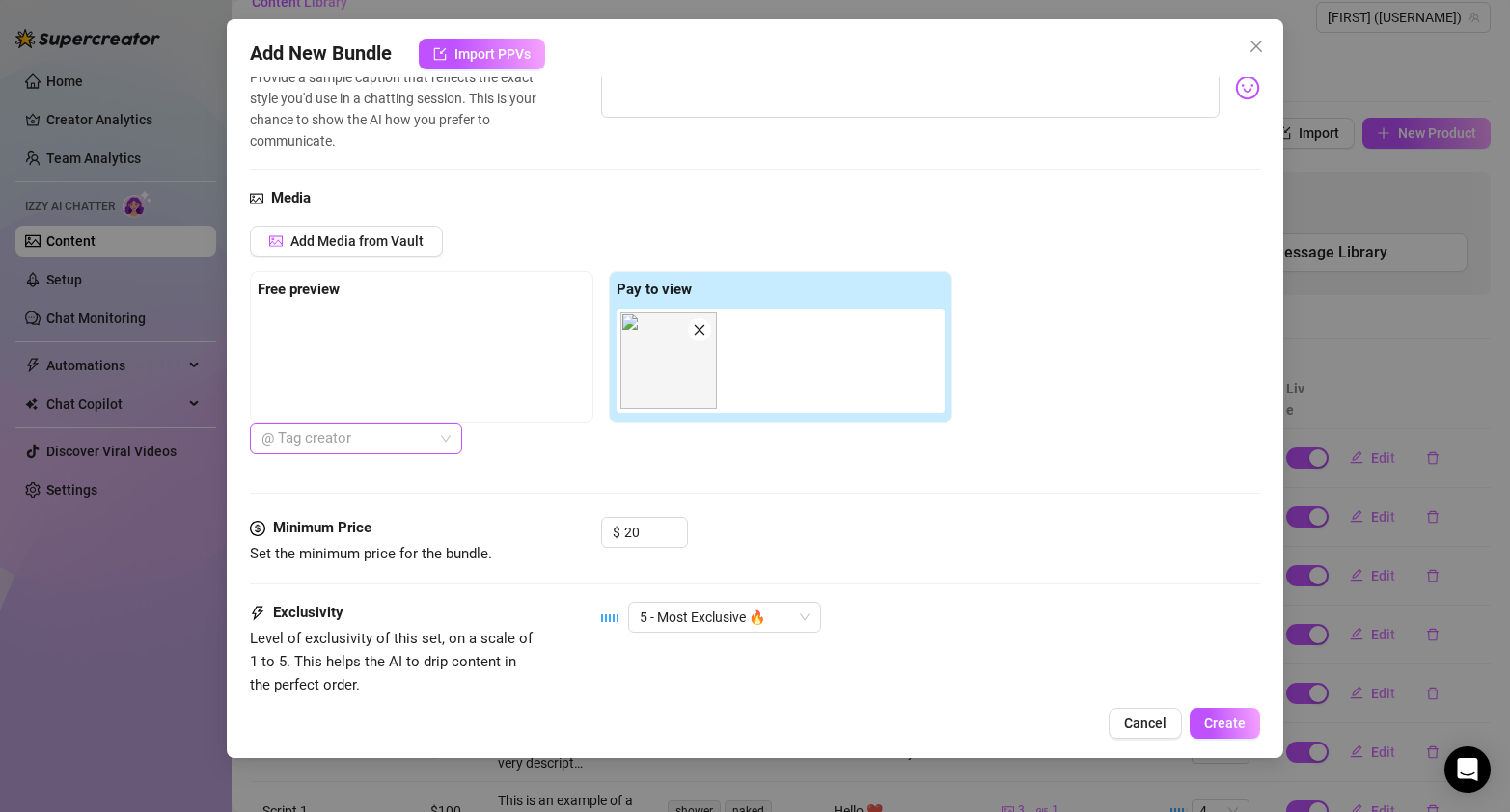 click at bounding box center [345, 439] 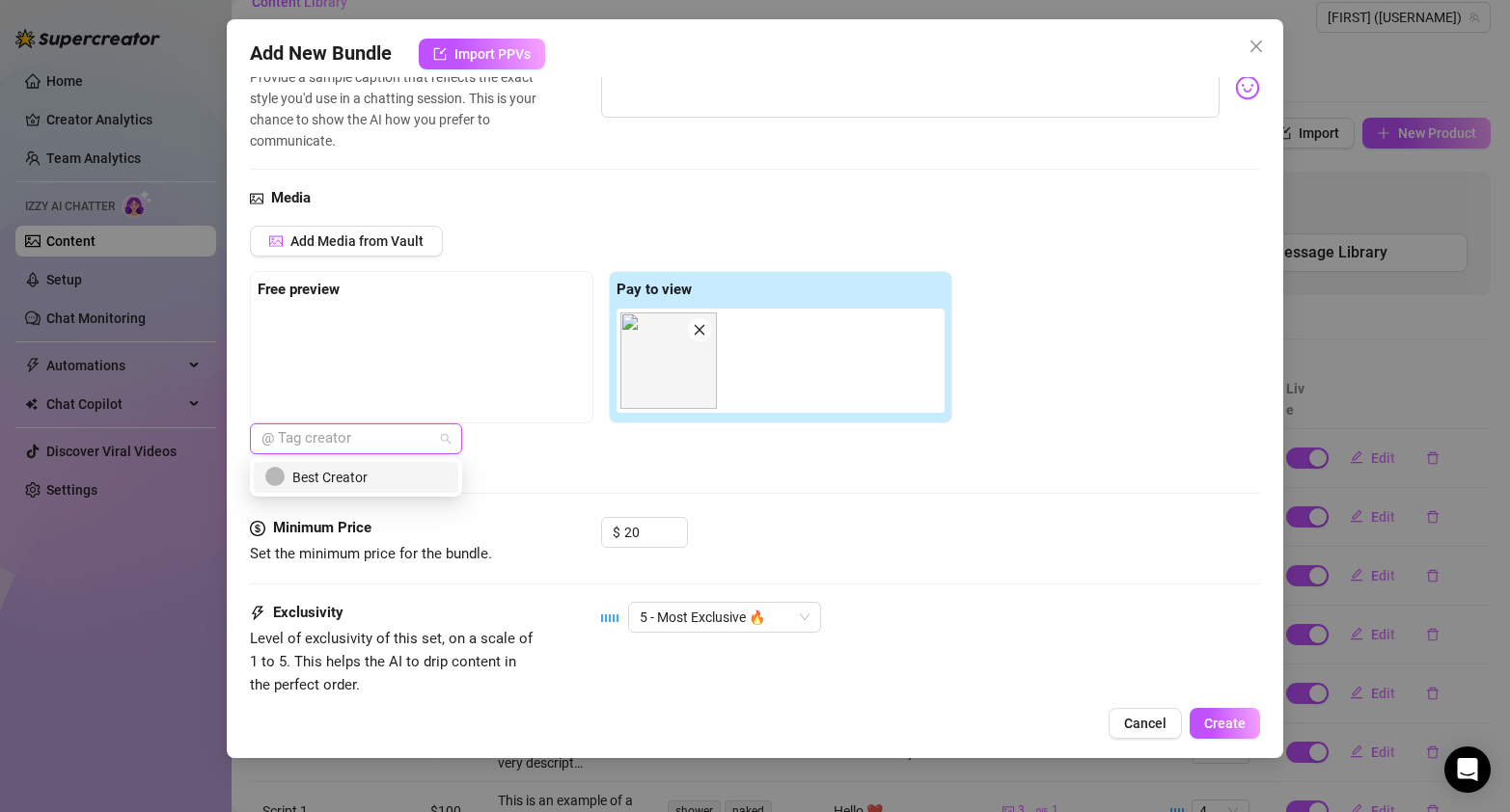 click on "@ Tag creator" at bounding box center [601, 439] 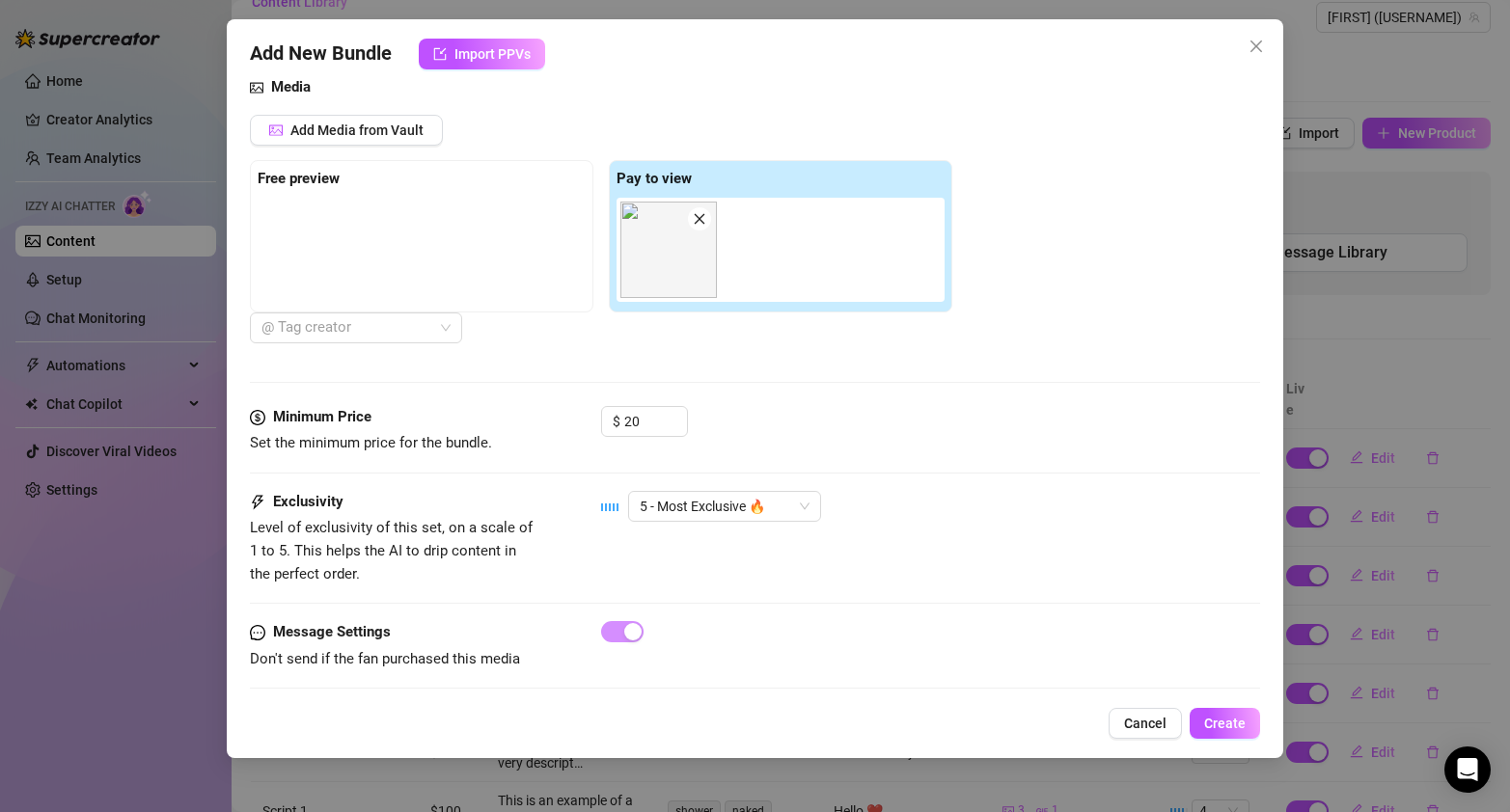 scroll, scrollTop: 628, scrollLeft: 0, axis: vertical 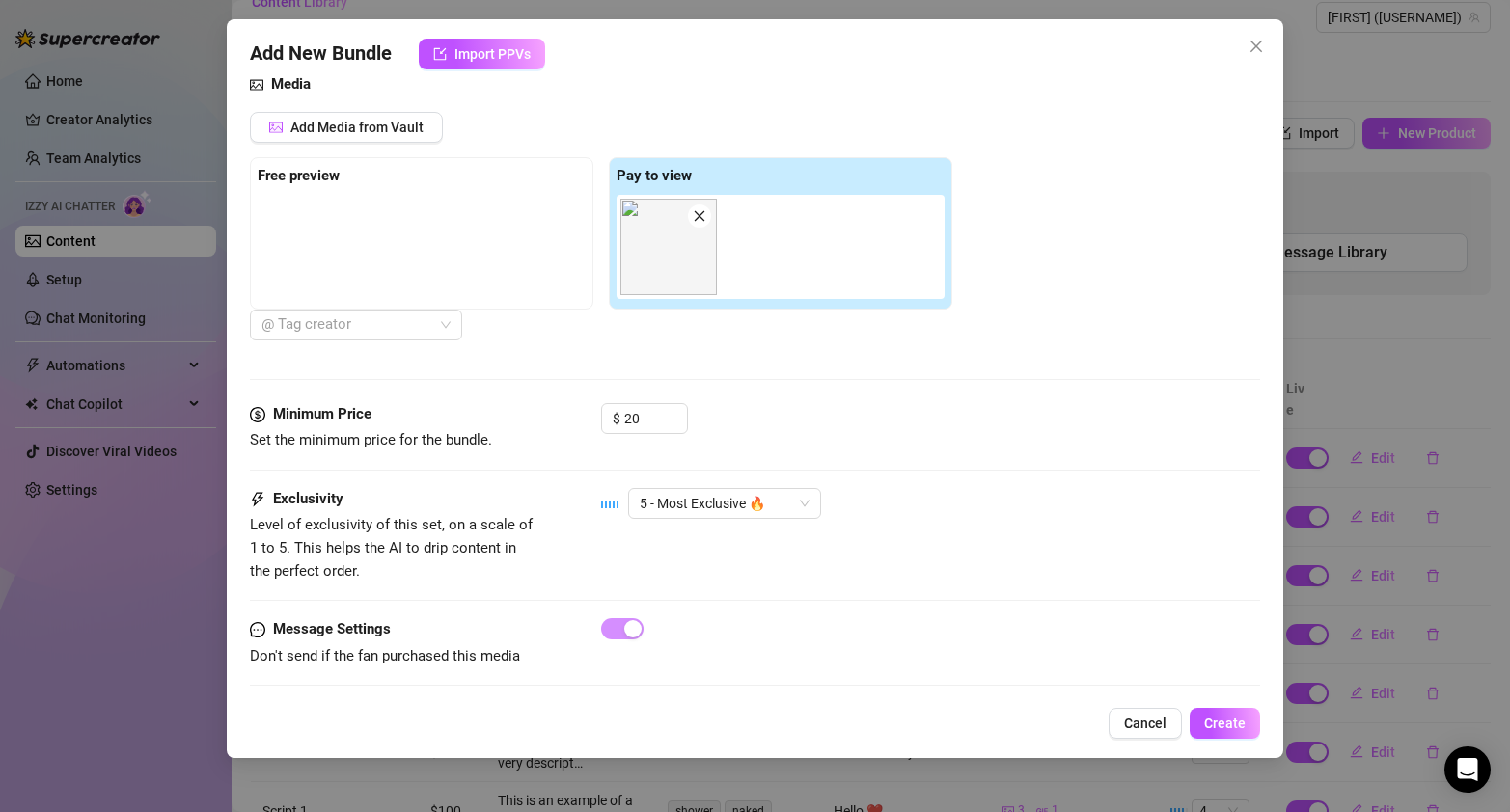 click on "Minimum Price" at bounding box center (322, 414) 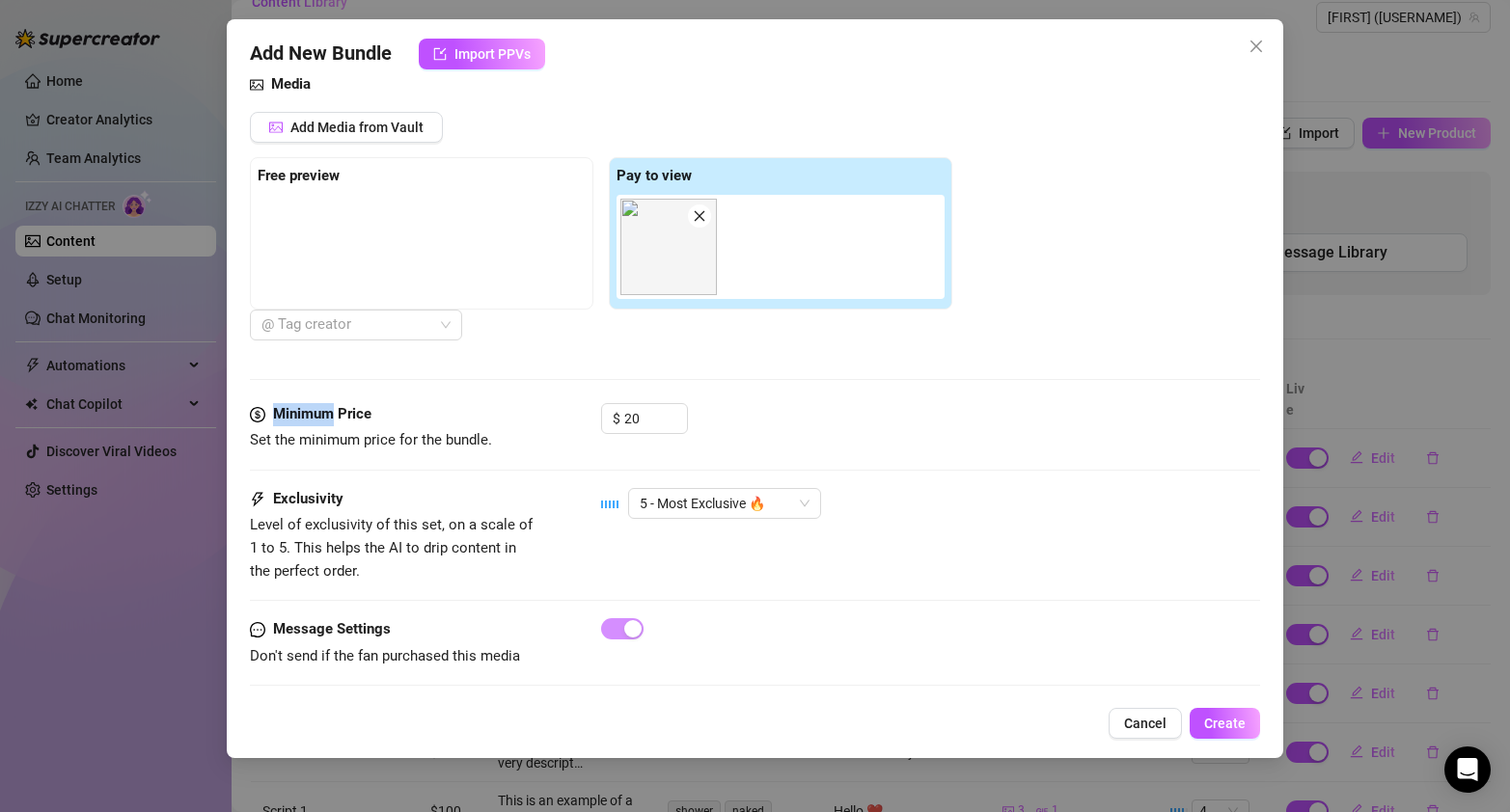 click on "Minimum Price" at bounding box center (322, 414) 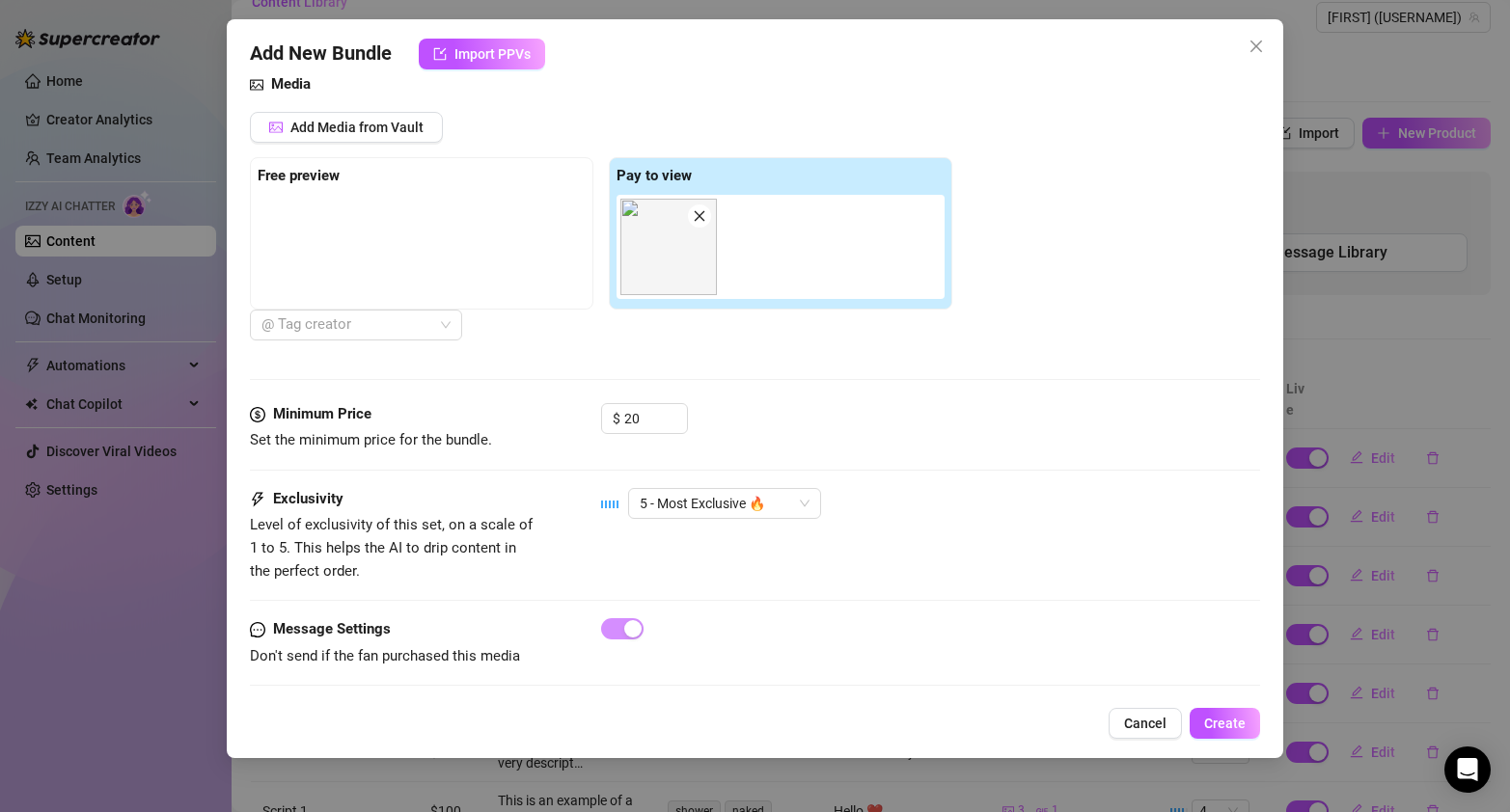 click on "Minimum Price" at bounding box center (395, 415) 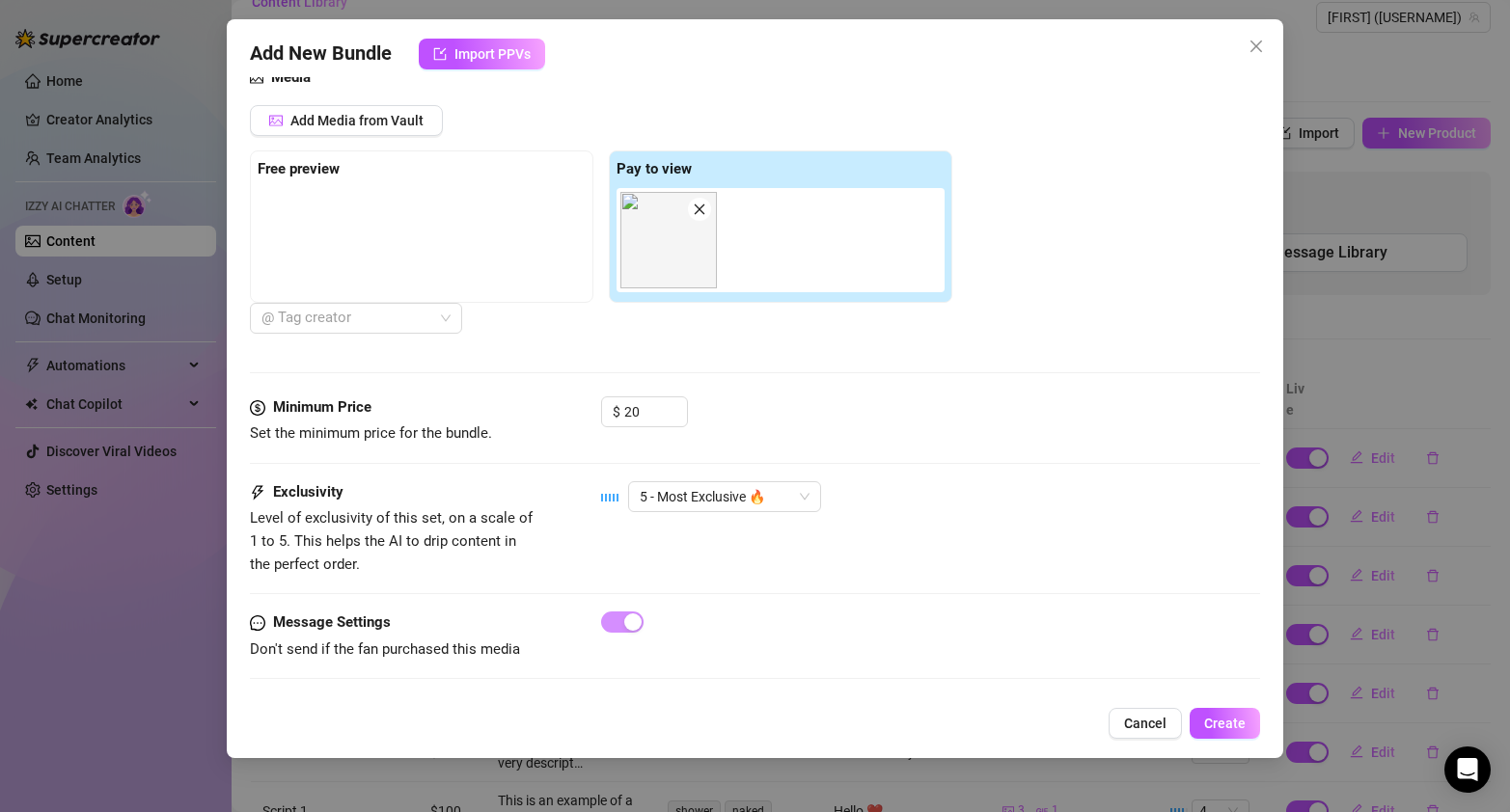scroll, scrollTop: 647, scrollLeft: 0, axis: vertical 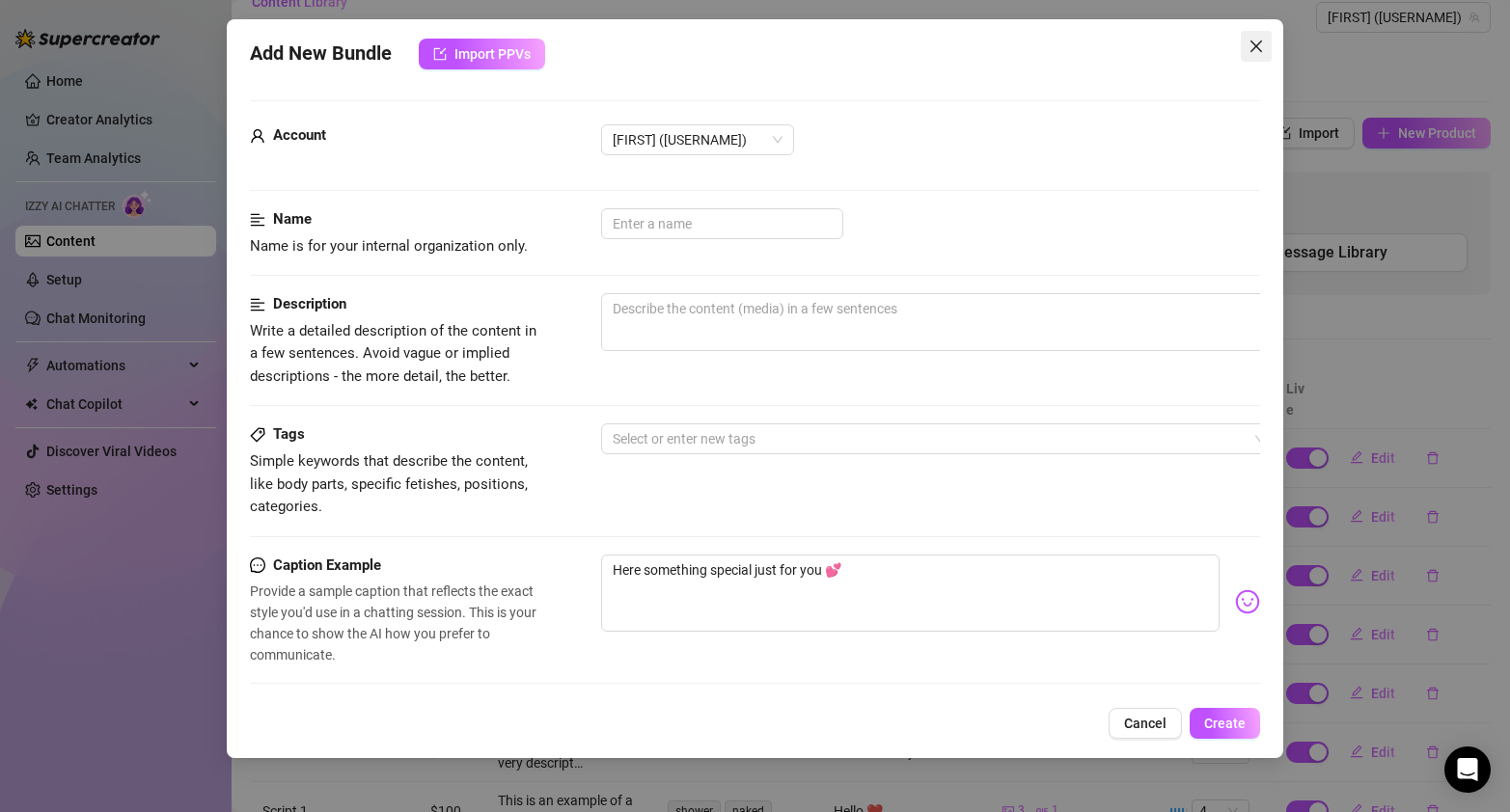 click 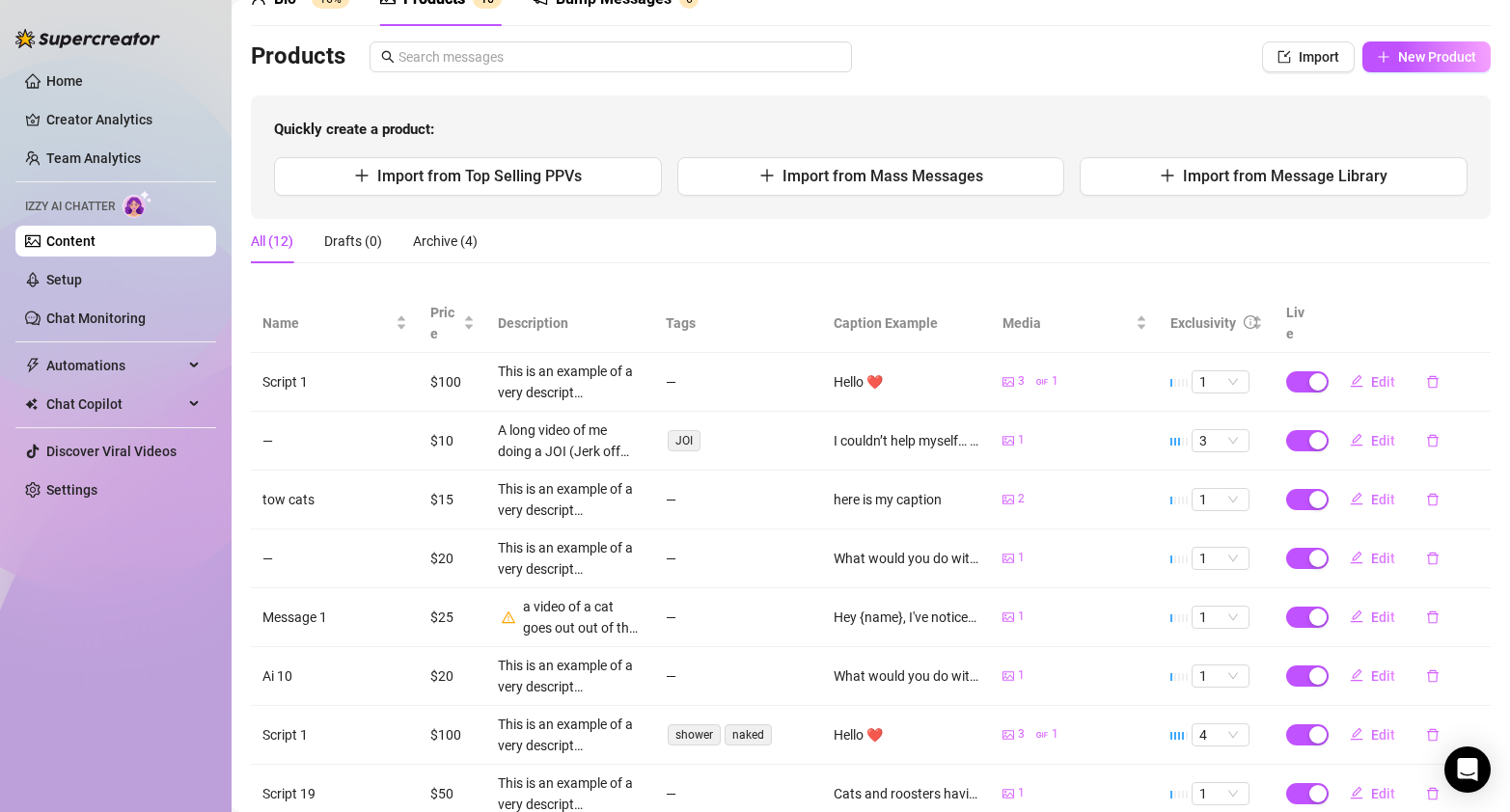 scroll, scrollTop: 106, scrollLeft: 0, axis: vertical 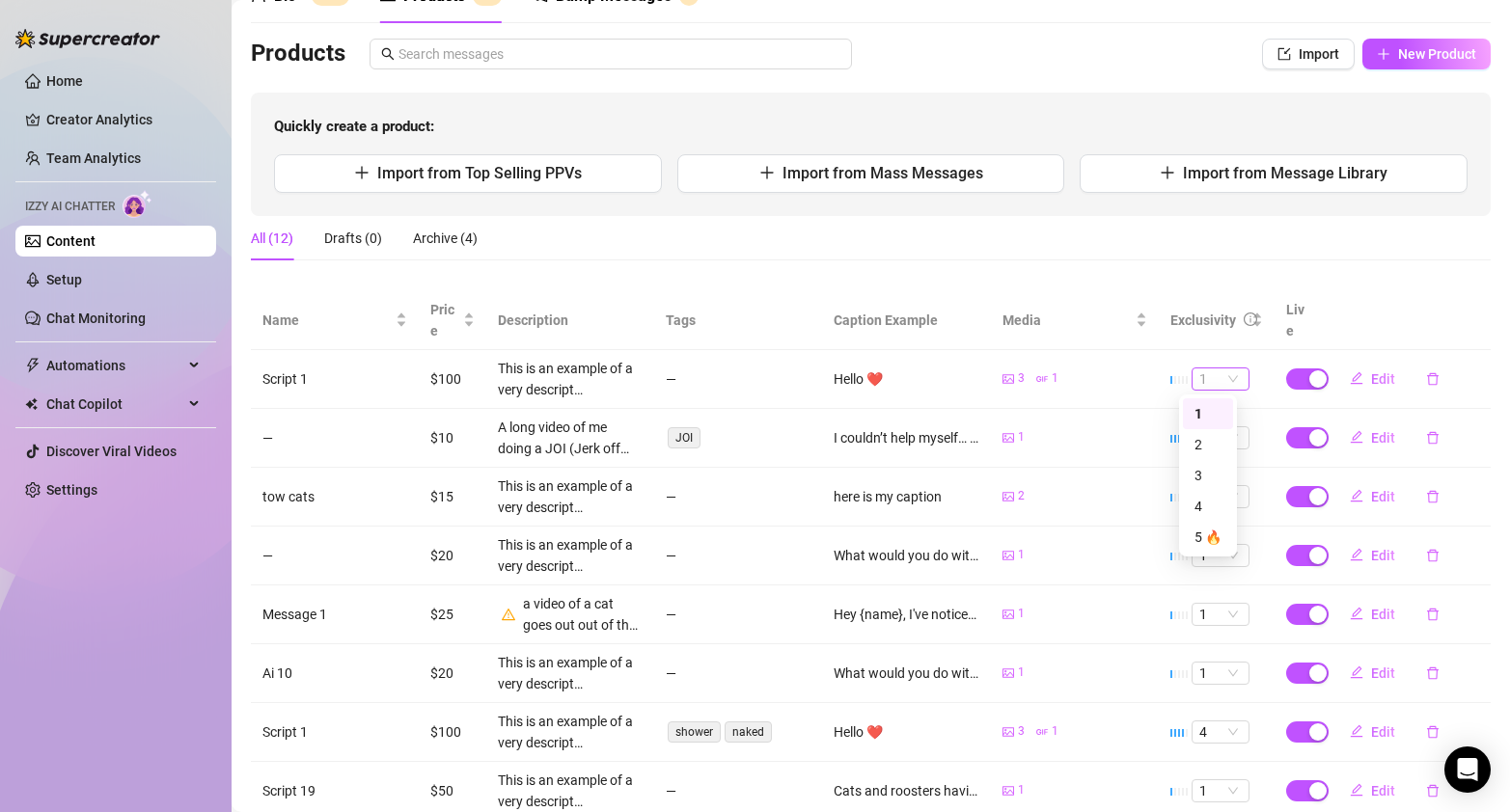 click on "1" at bounding box center (1221, 379) 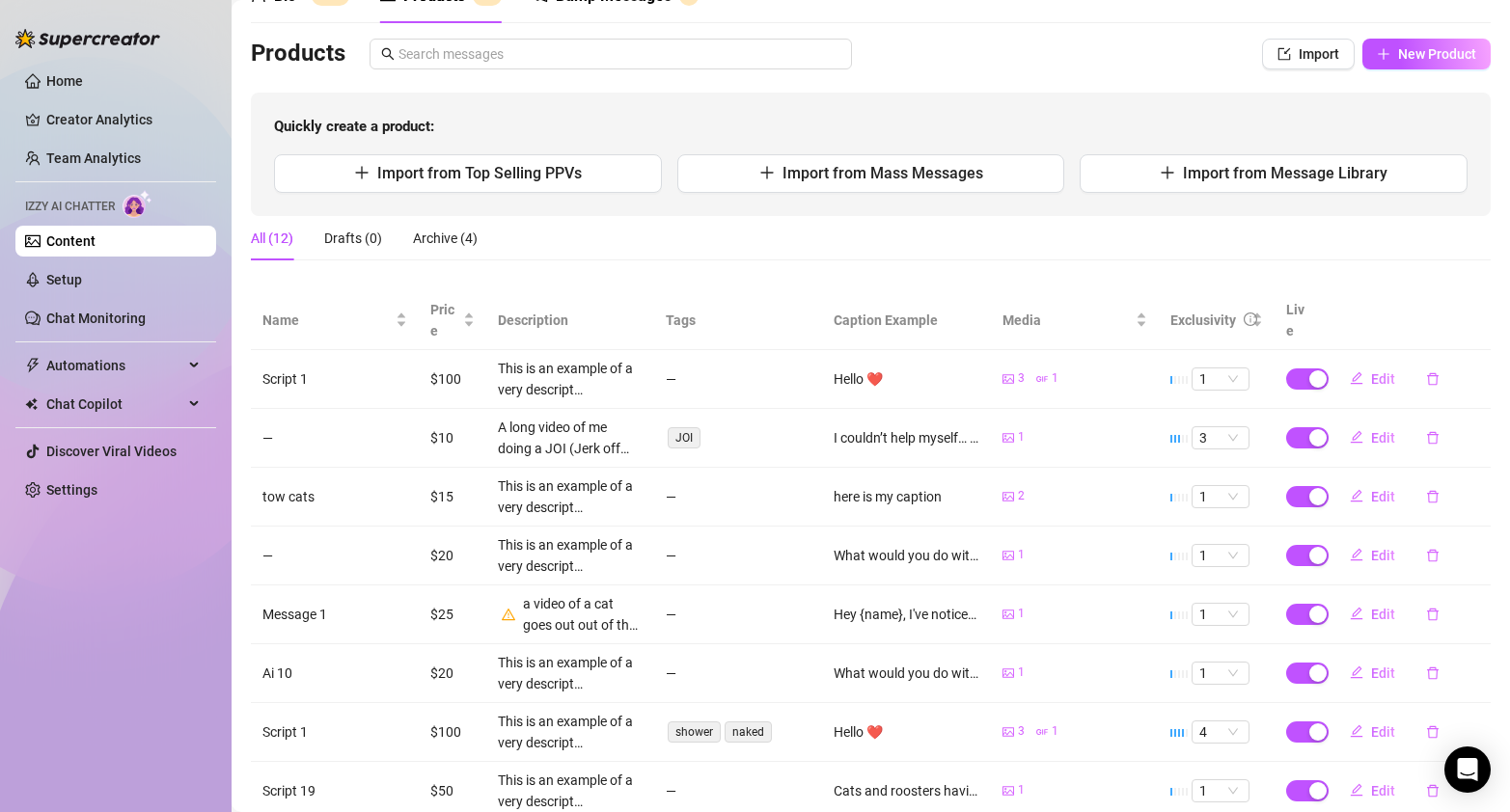 click on "All (12) Drafts (0) Archive (4)" at bounding box center [870, 238] 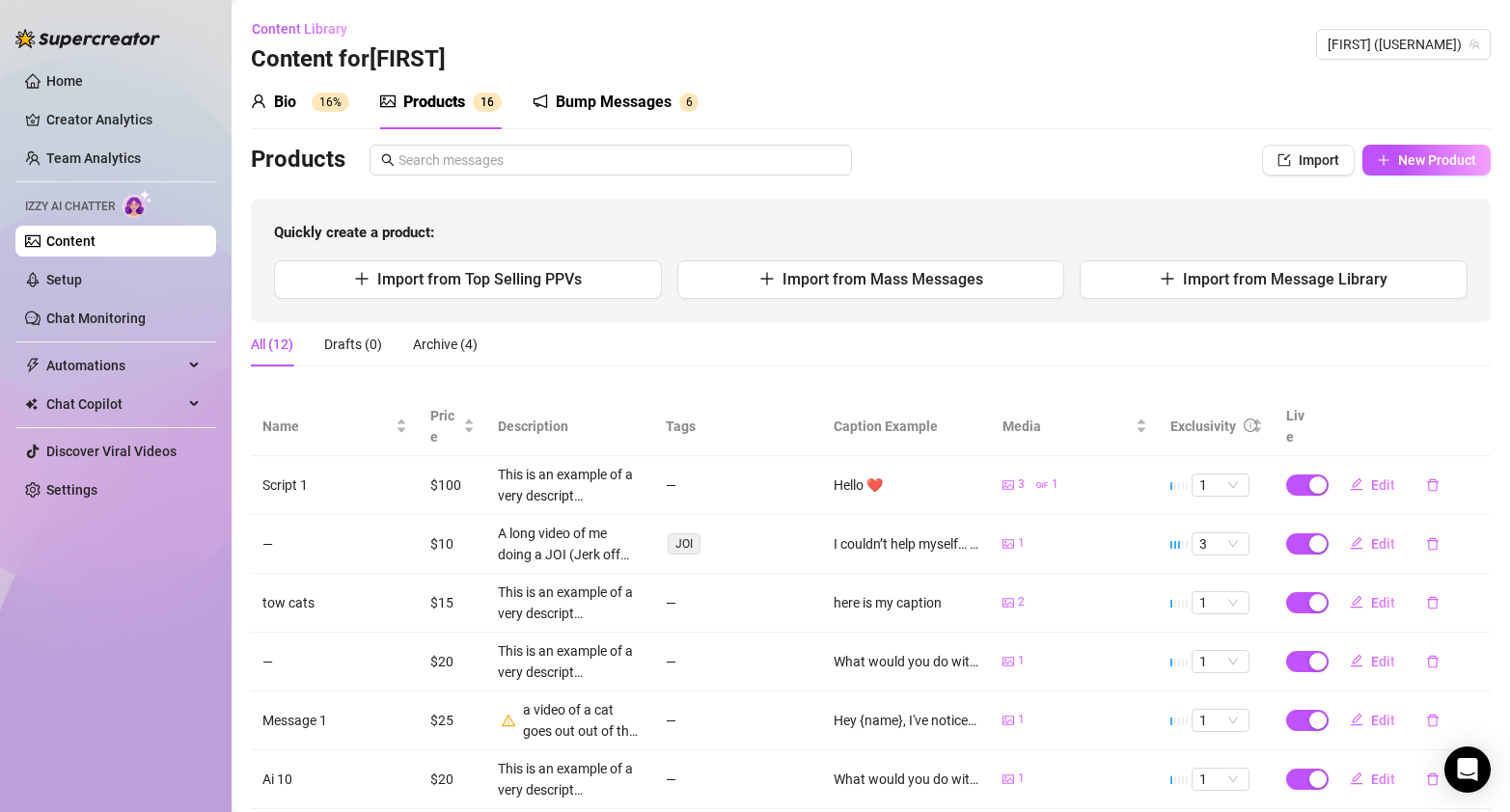 scroll, scrollTop: 5, scrollLeft: 0, axis: vertical 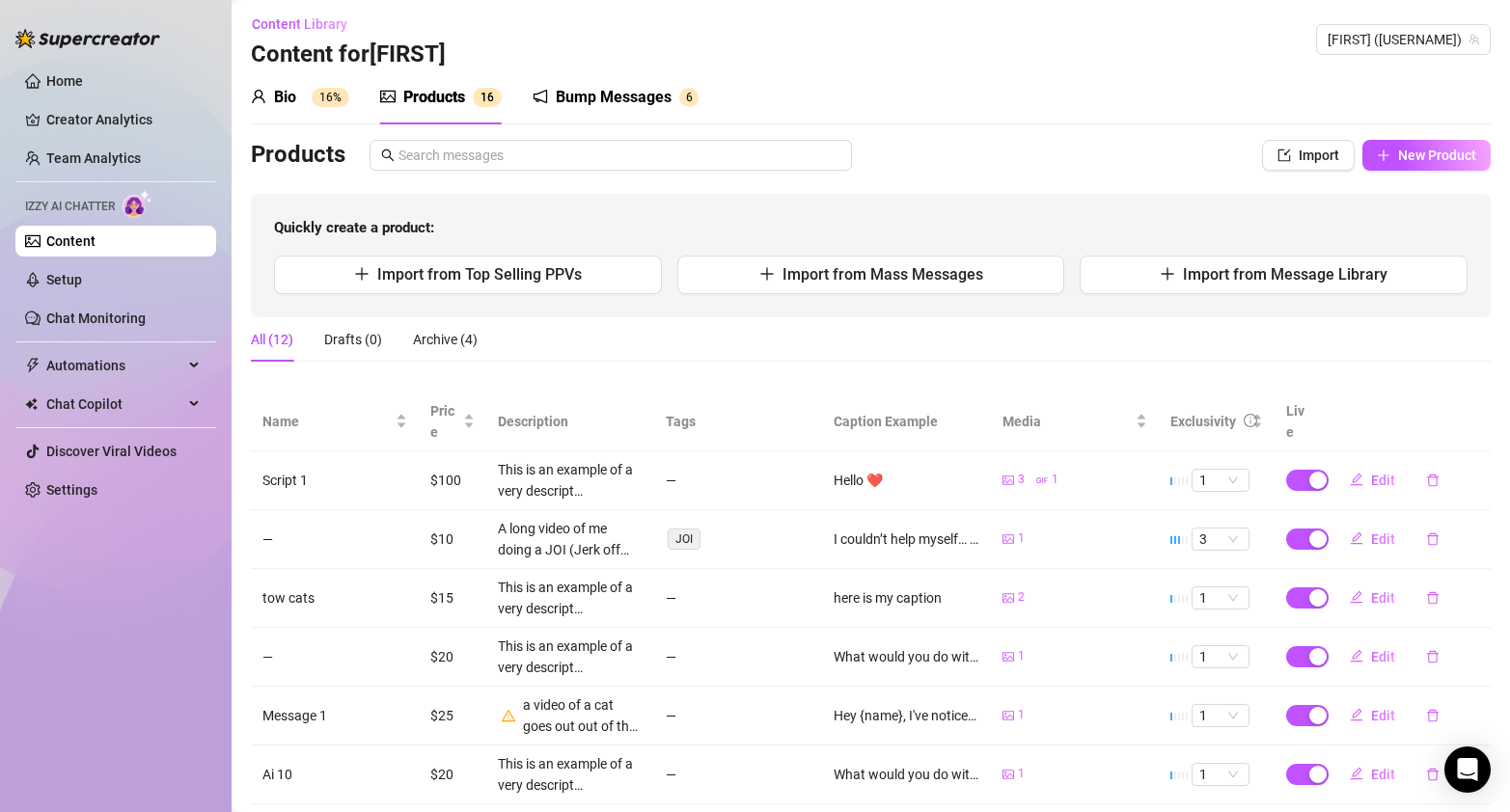 click on "Bump Messages" at bounding box center (614, 97) 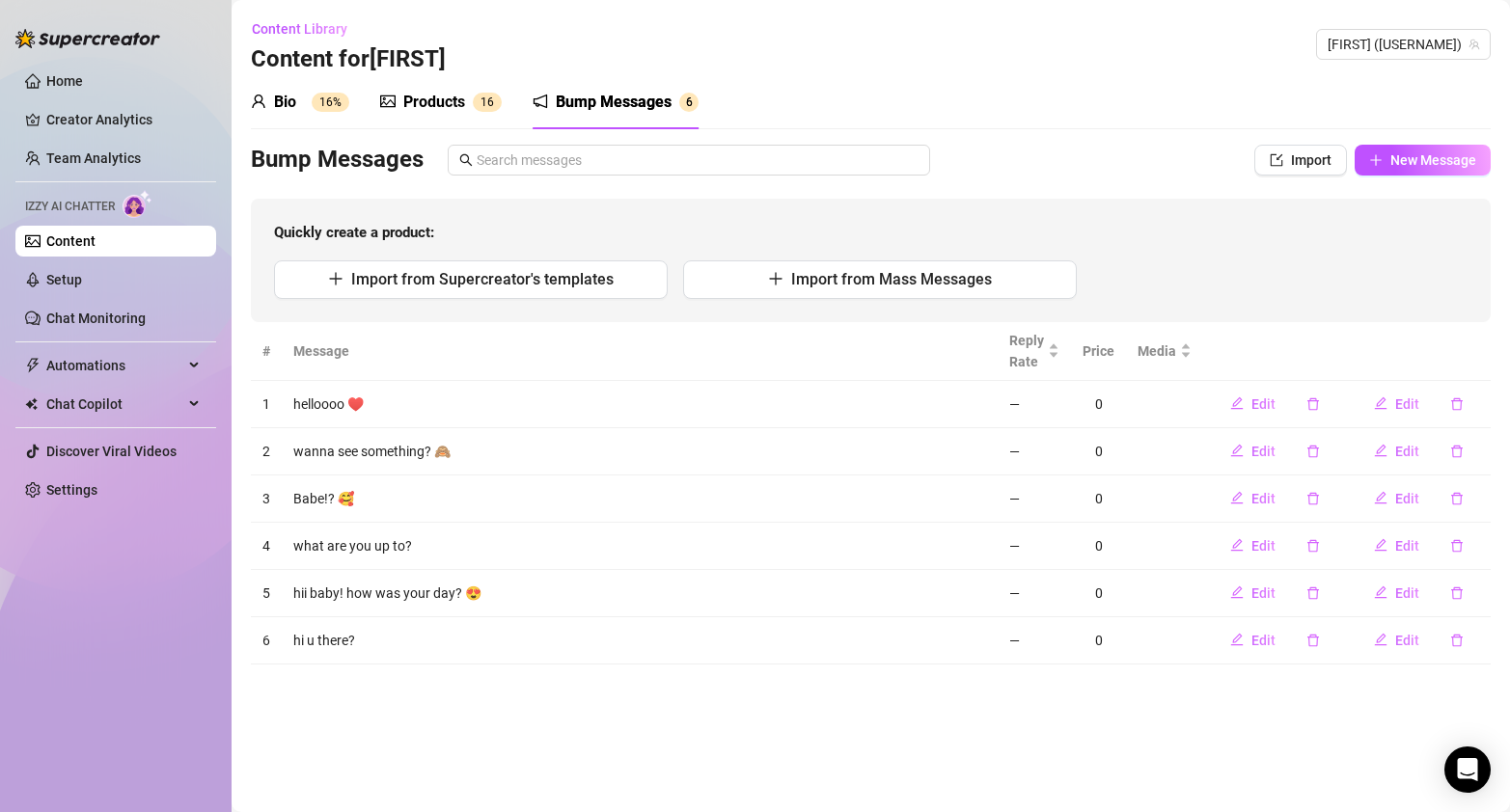 scroll, scrollTop: 0, scrollLeft: 0, axis: both 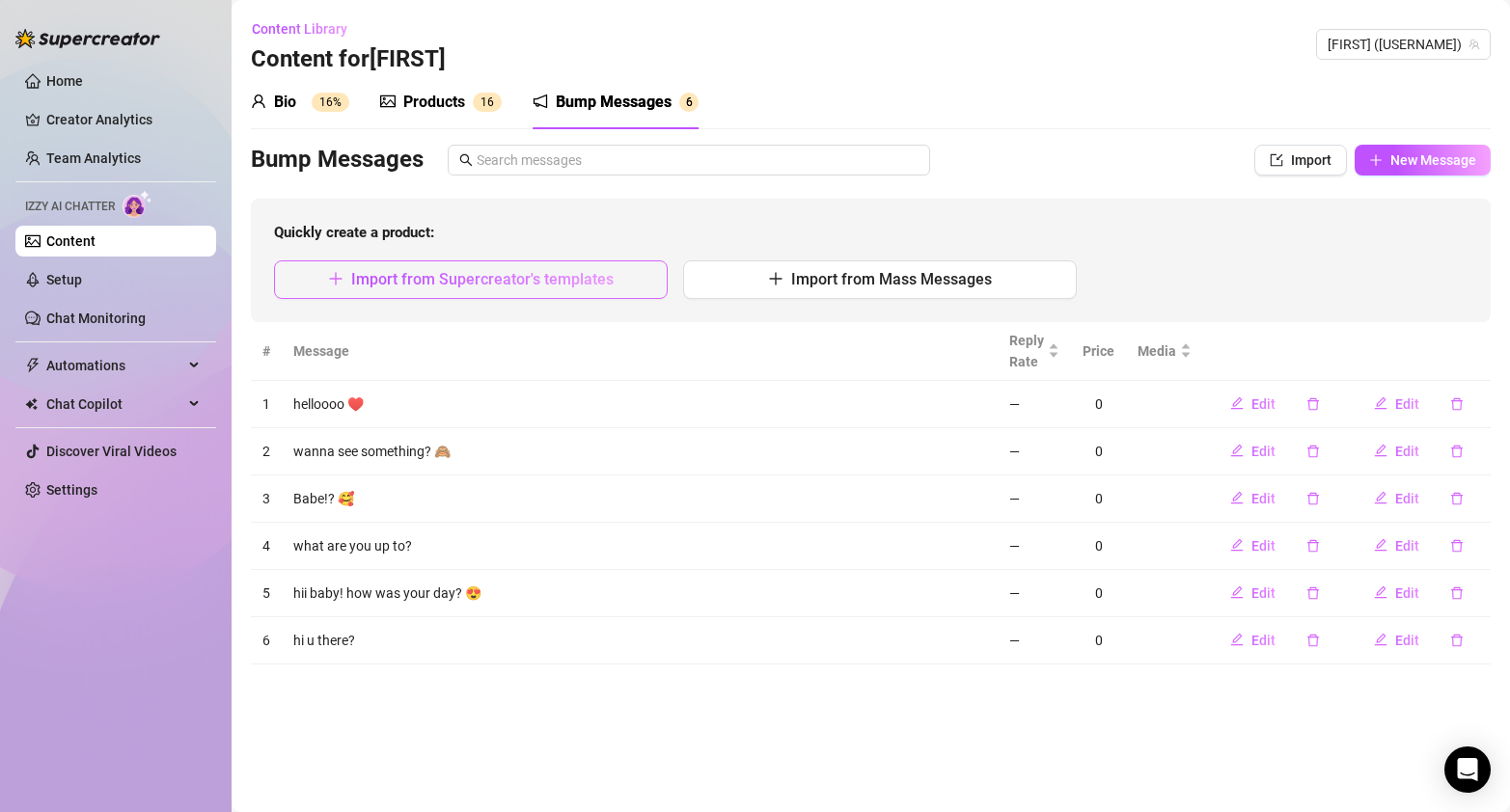 click on "Import from Supercreator's templates" at bounding box center [482, 279] 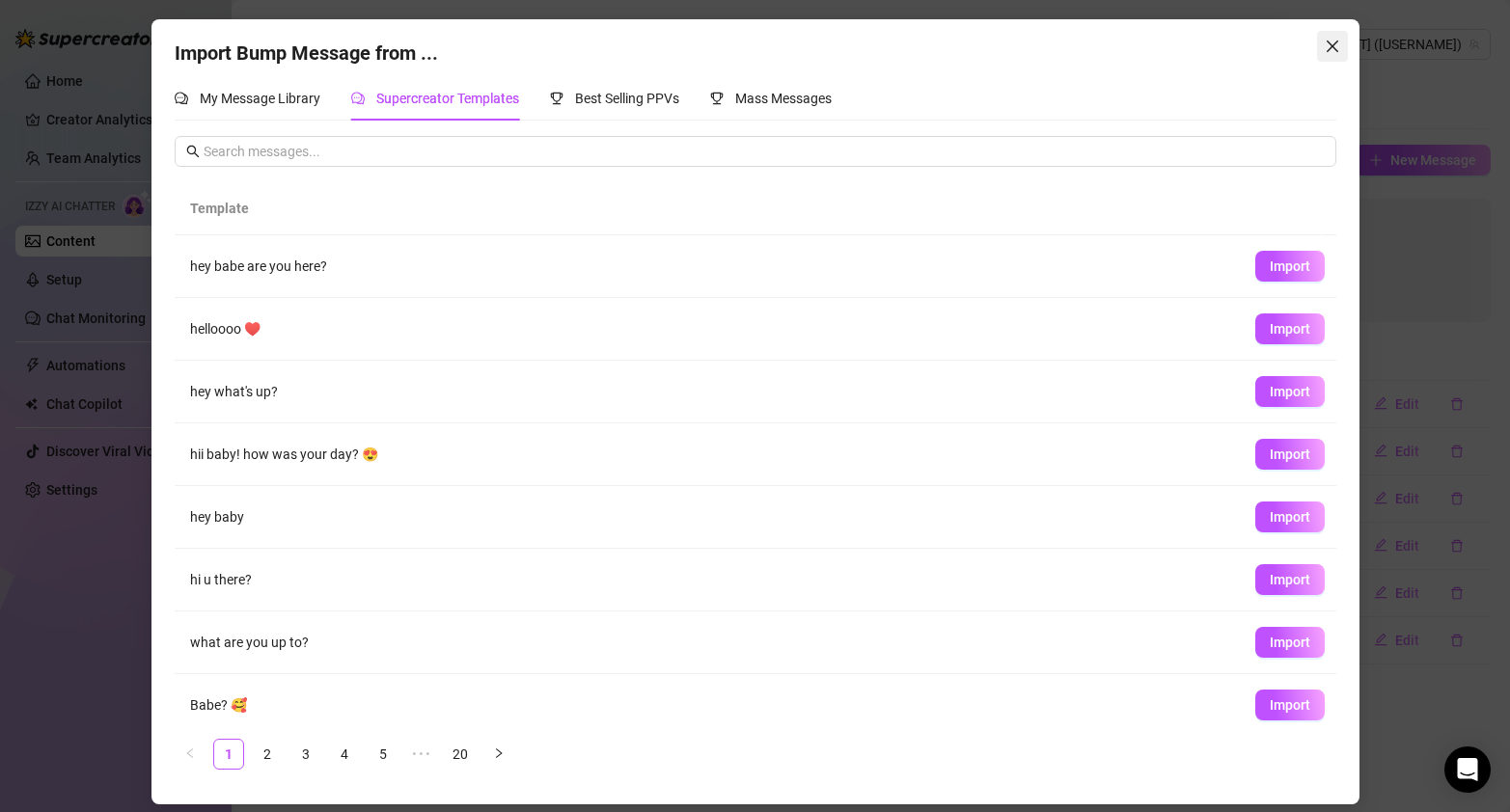 click at bounding box center [1332, 46] 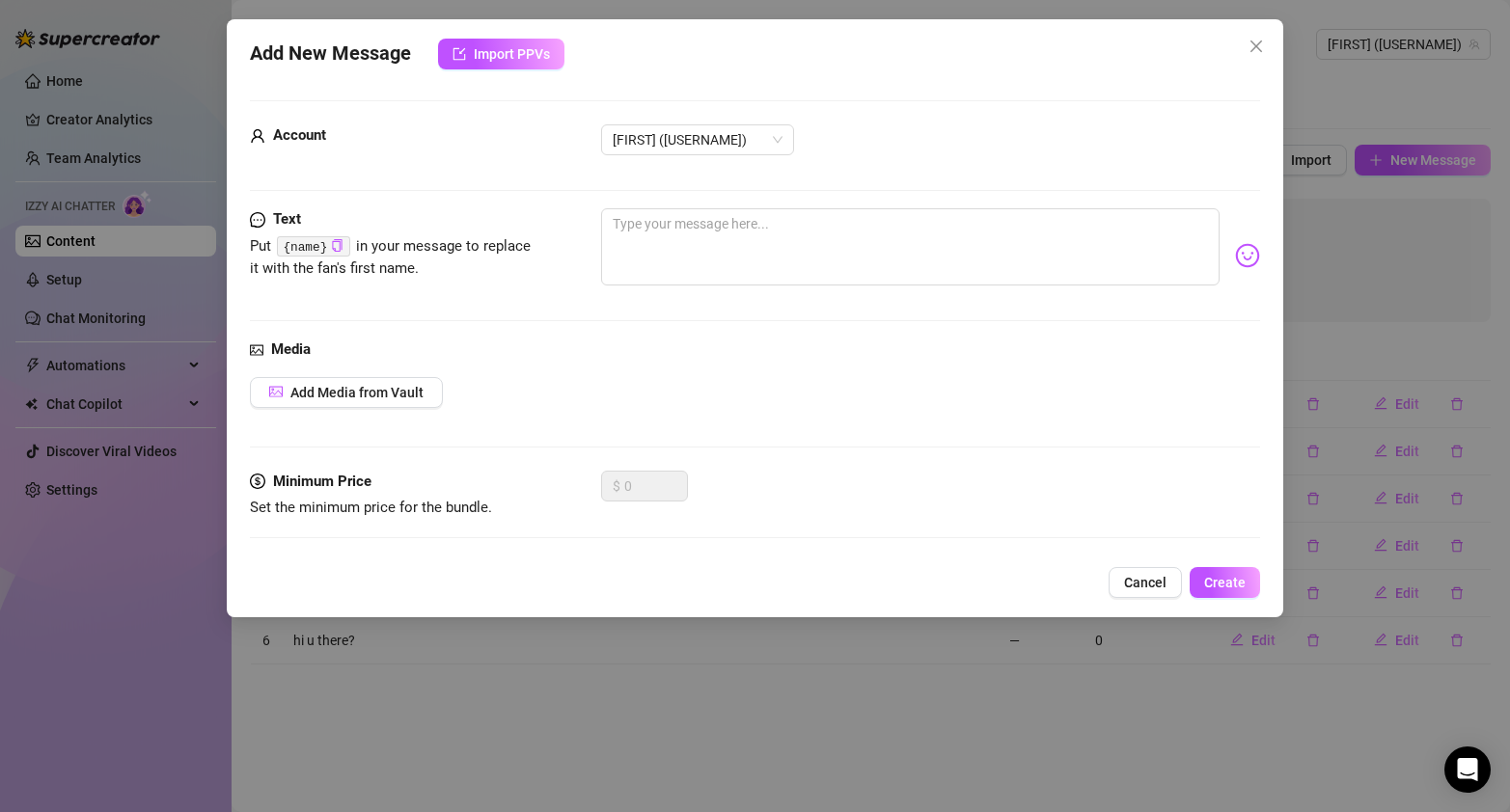 click on "Media" at bounding box center [290, 349] 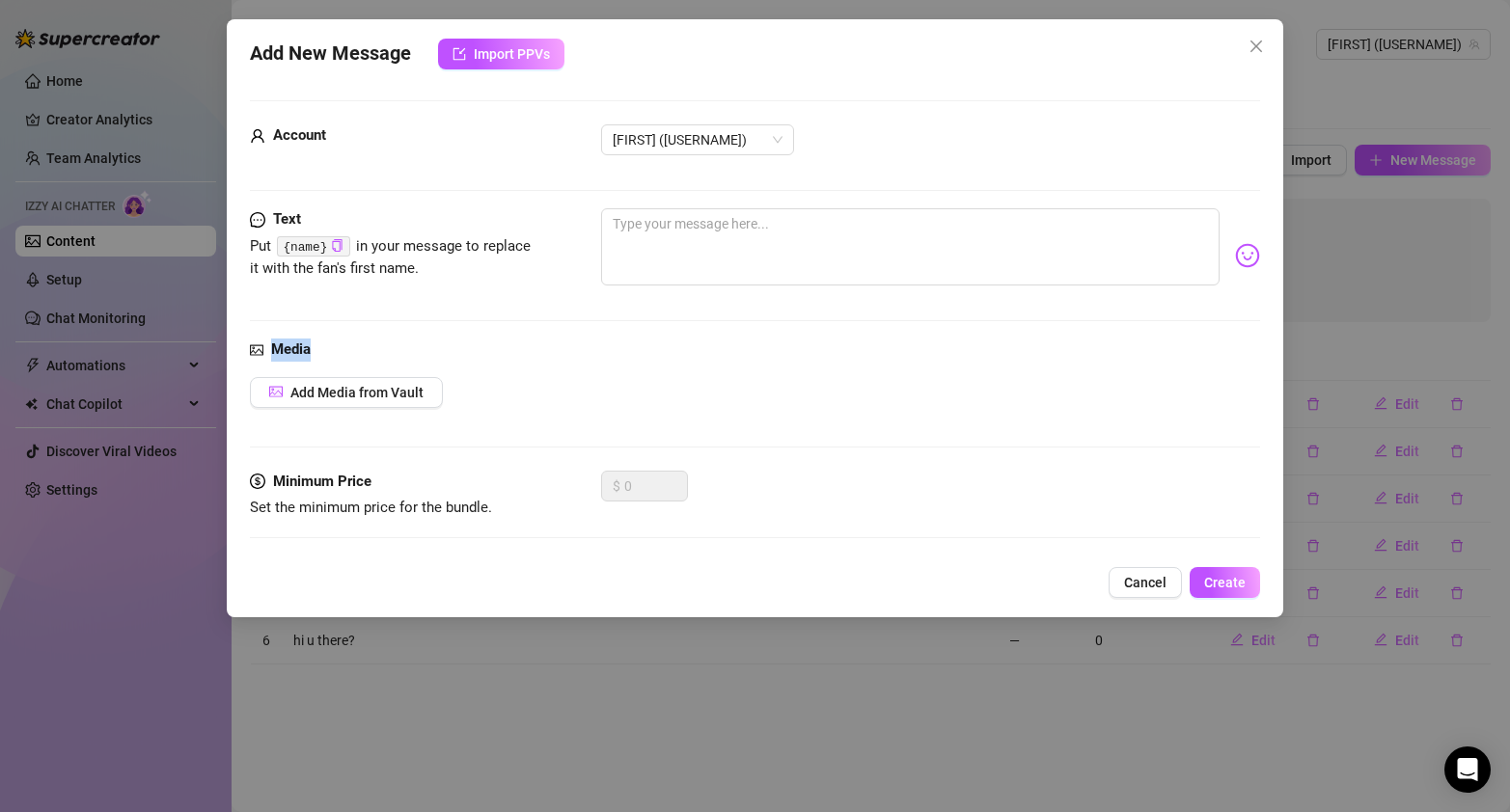 click on "Media" at bounding box center (290, 349) 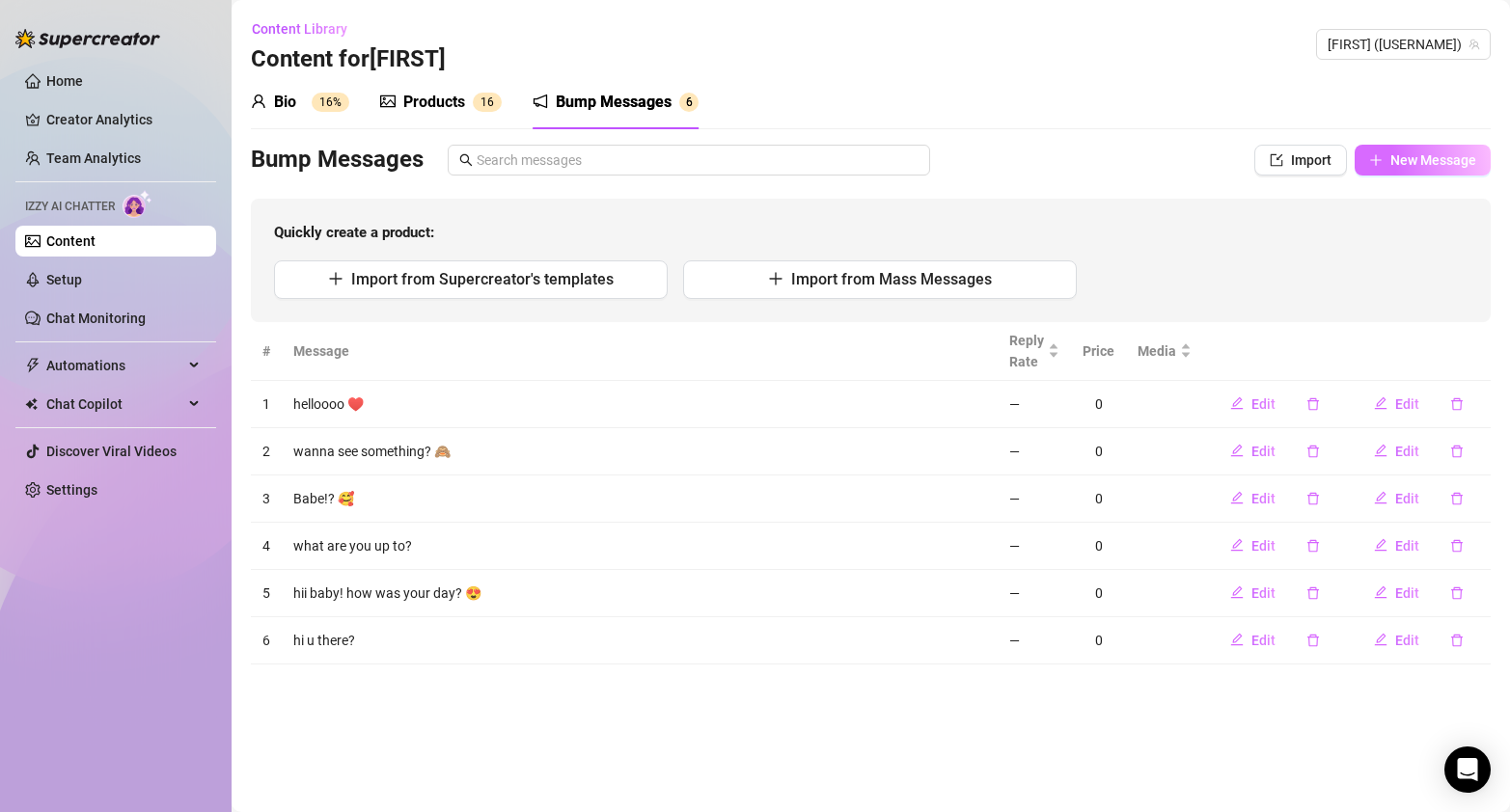 click on "New Message" at bounding box center [1433, 160] 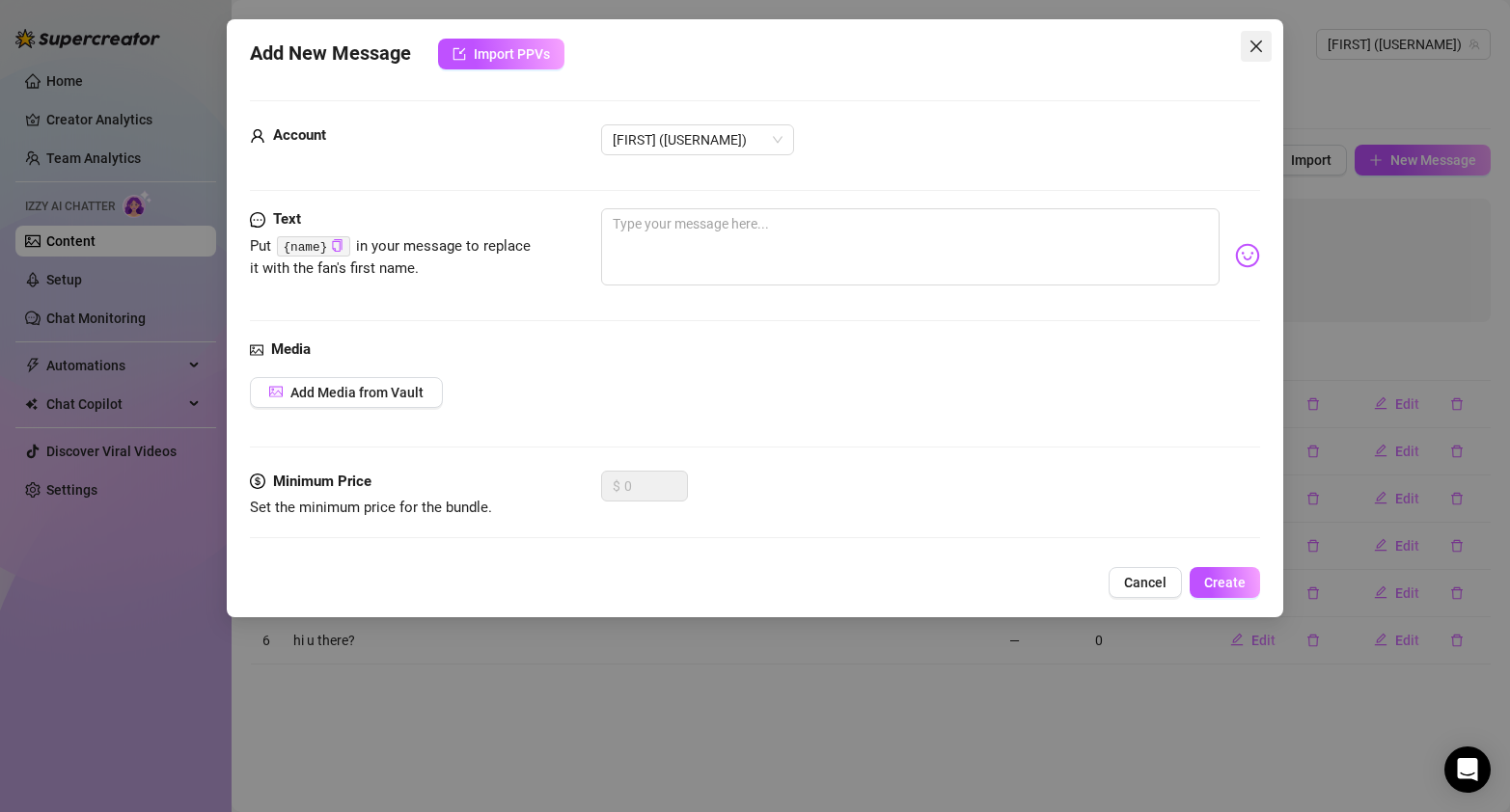click at bounding box center (1256, 46) 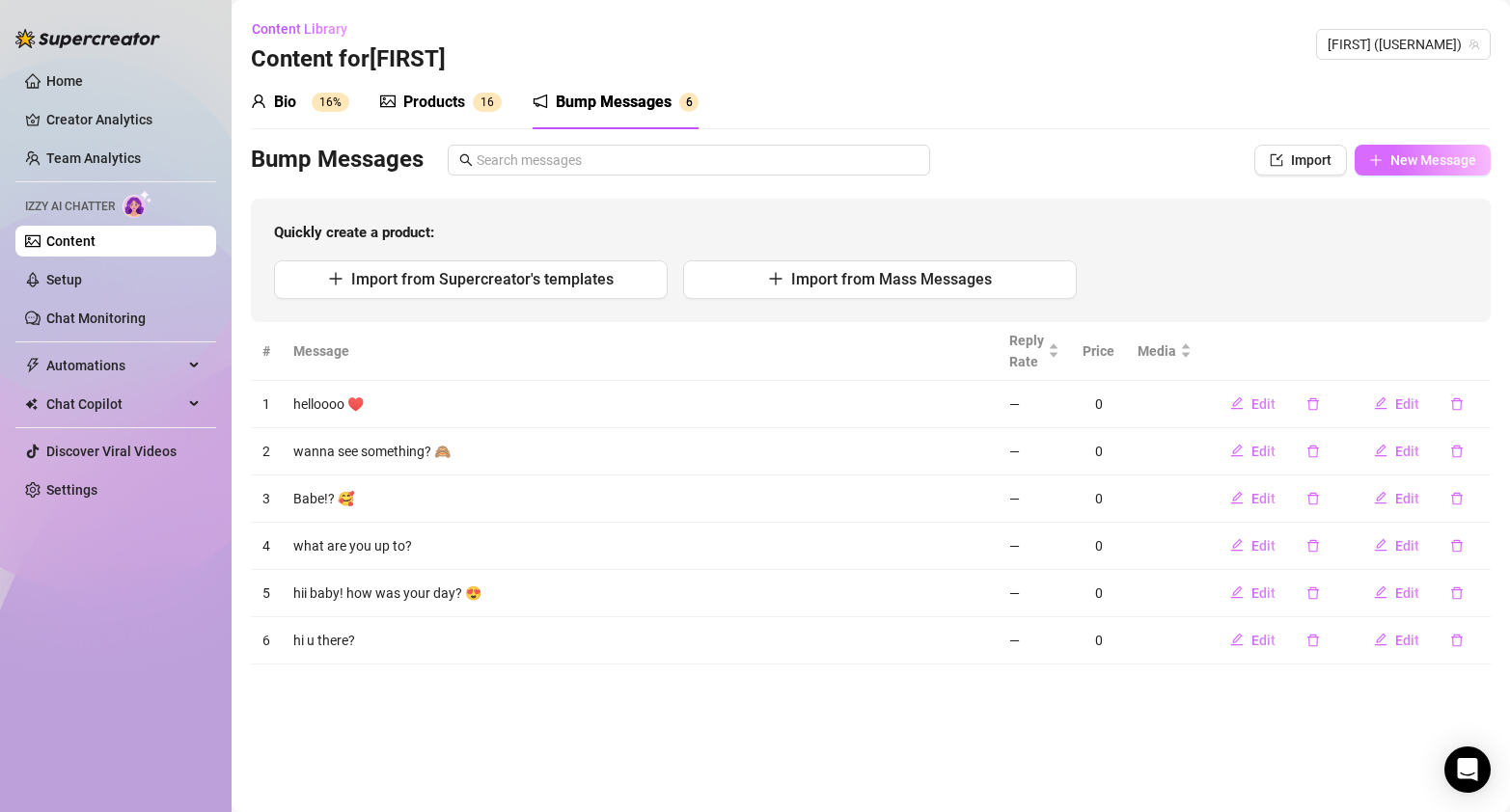 click on "New Message" at bounding box center [1433, 160] 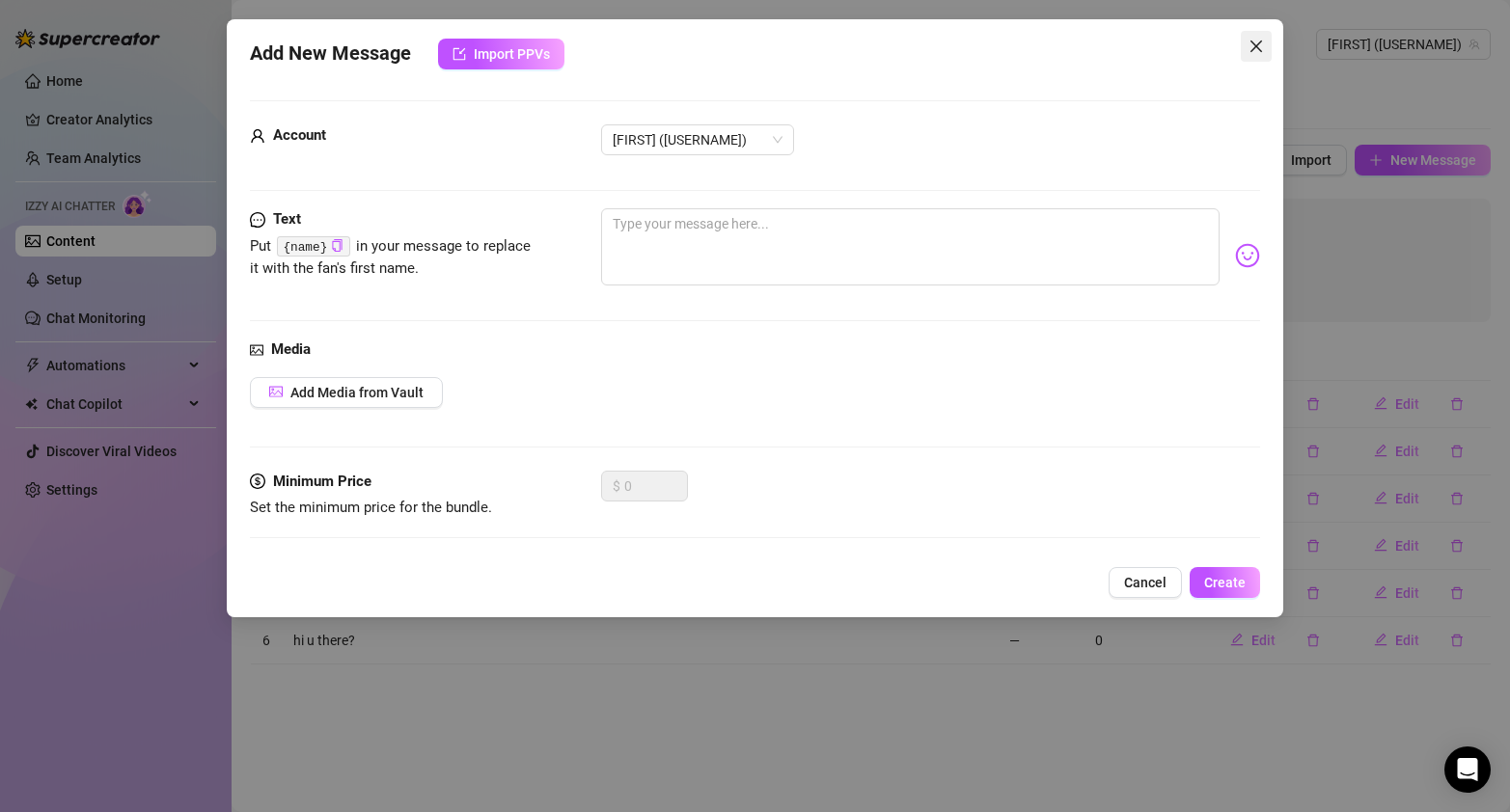 click 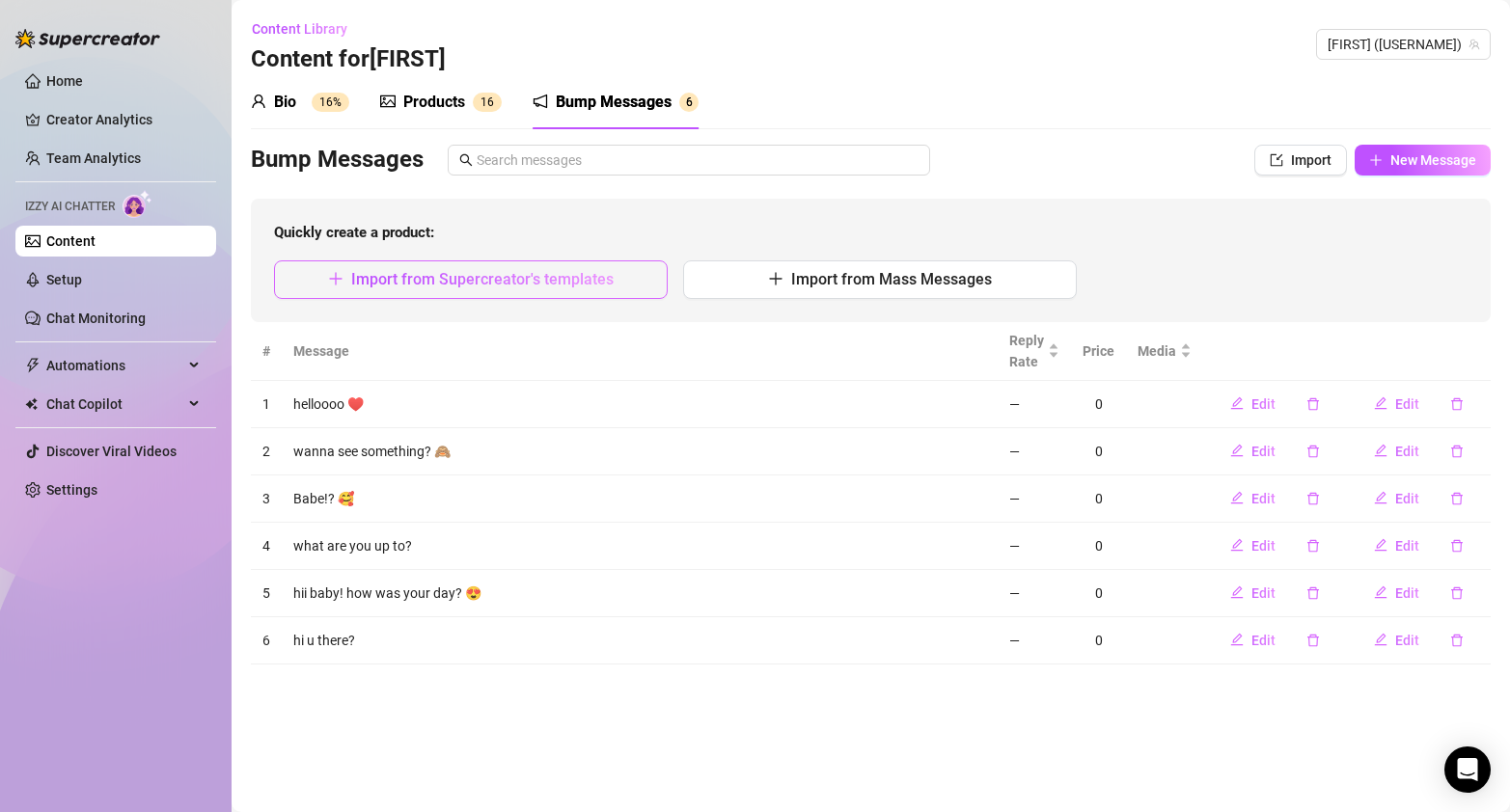 click on "Import from Supercreator's templates" at bounding box center [482, 279] 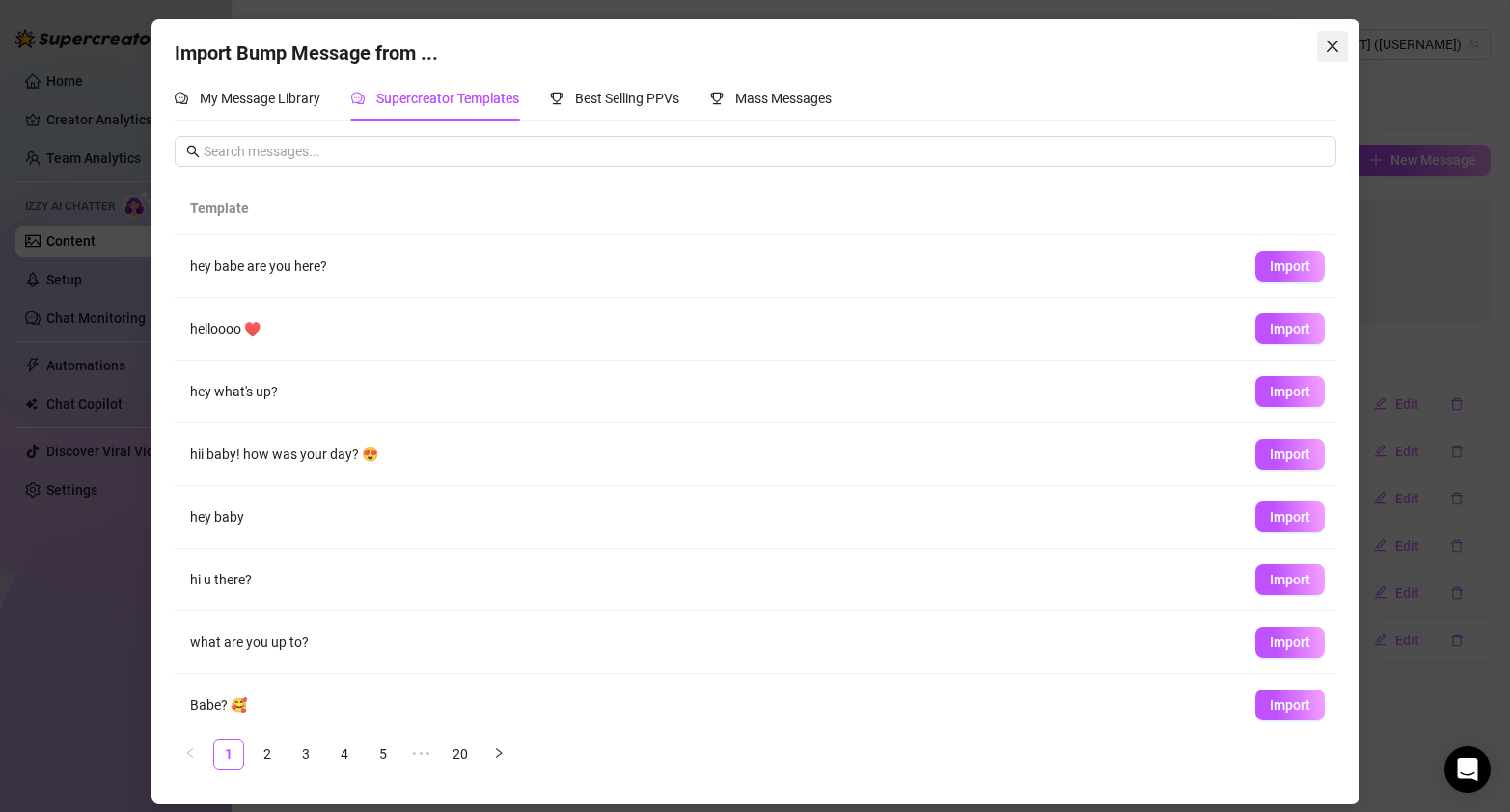 click 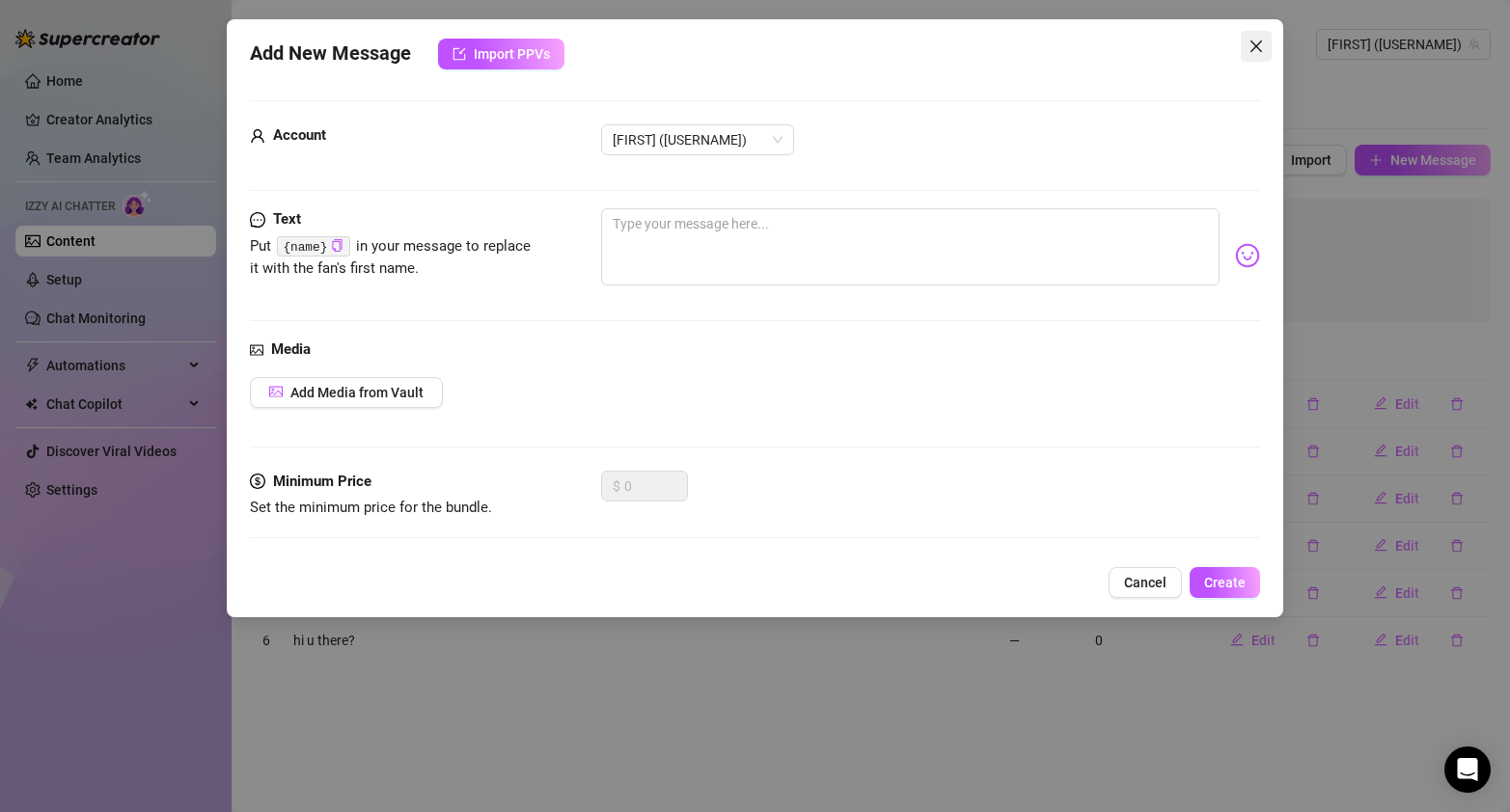 click at bounding box center (1256, 46) 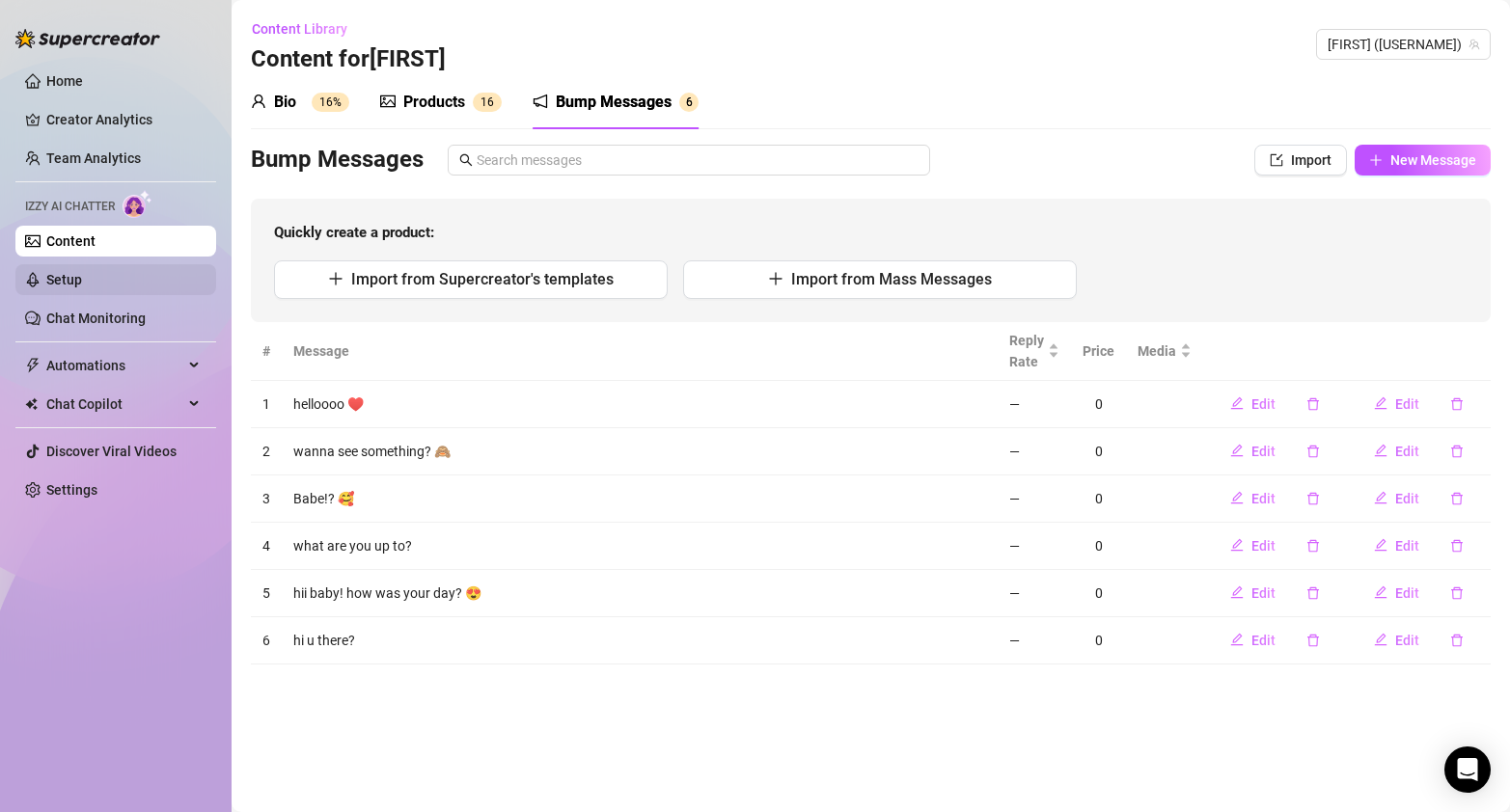 click on "Setup" at bounding box center (64, 280) 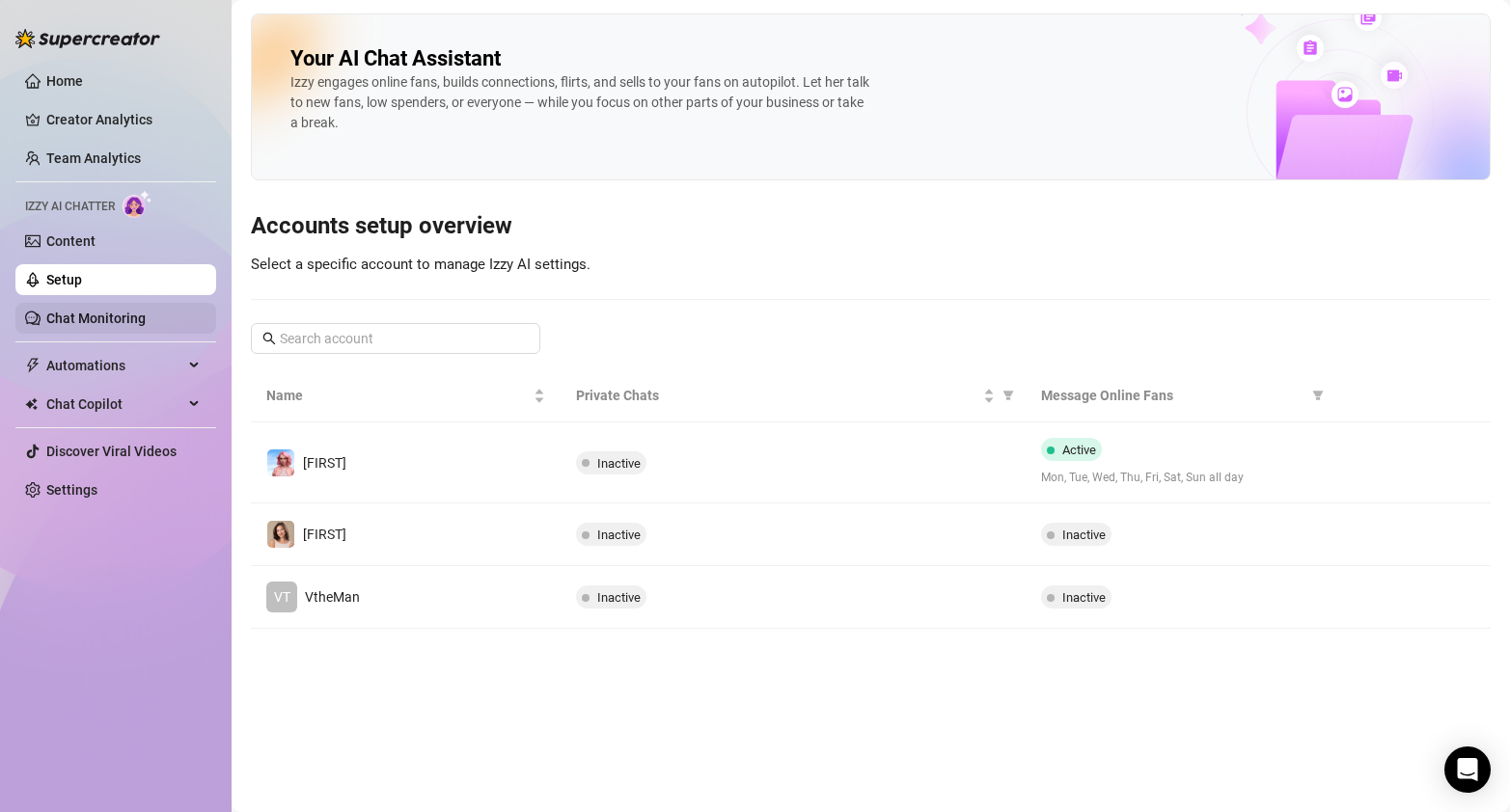 click on "Chat Monitoring" at bounding box center [96, 318] 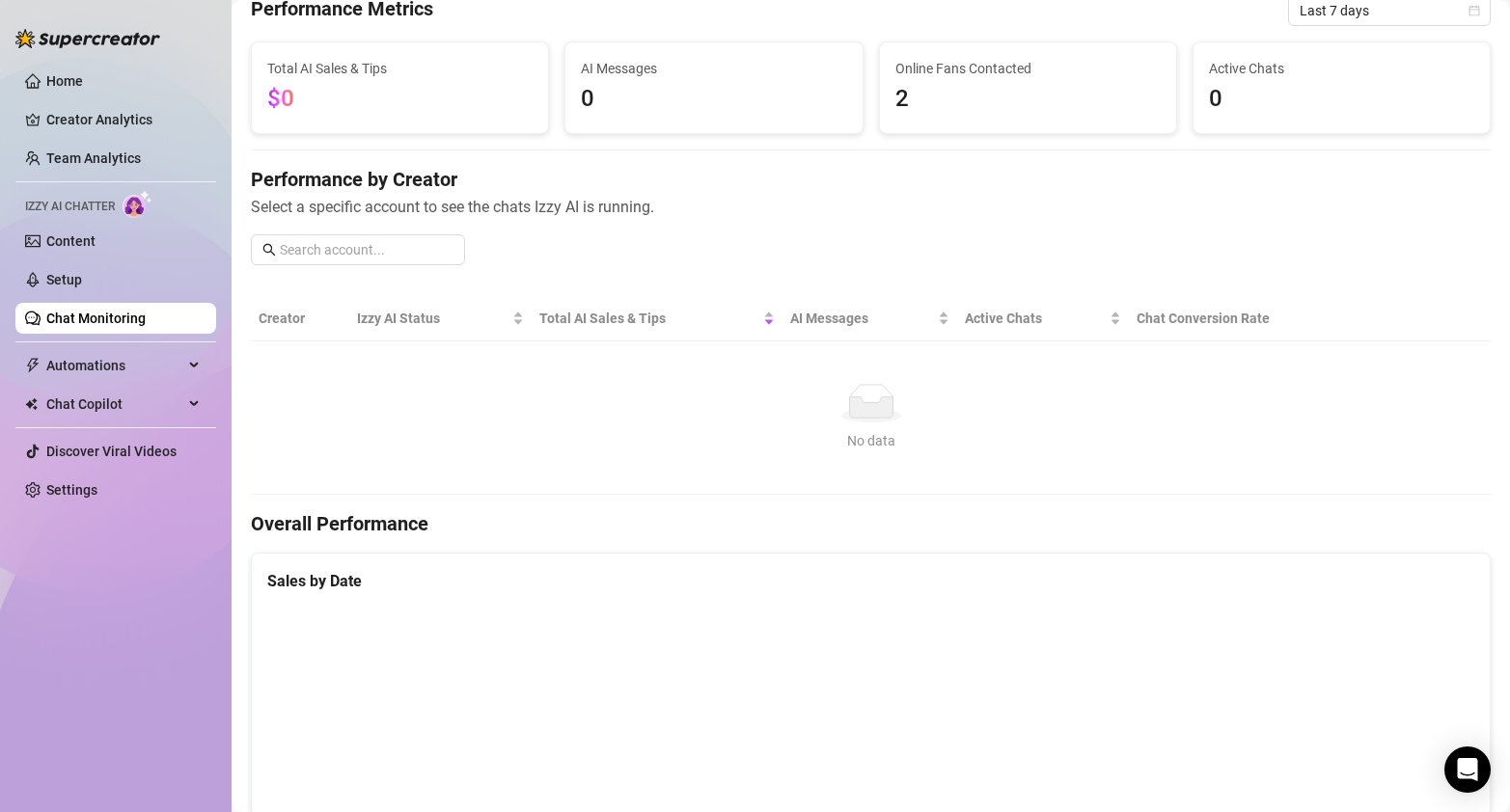 scroll, scrollTop: 89, scrollLeft: 0, axis: vertical 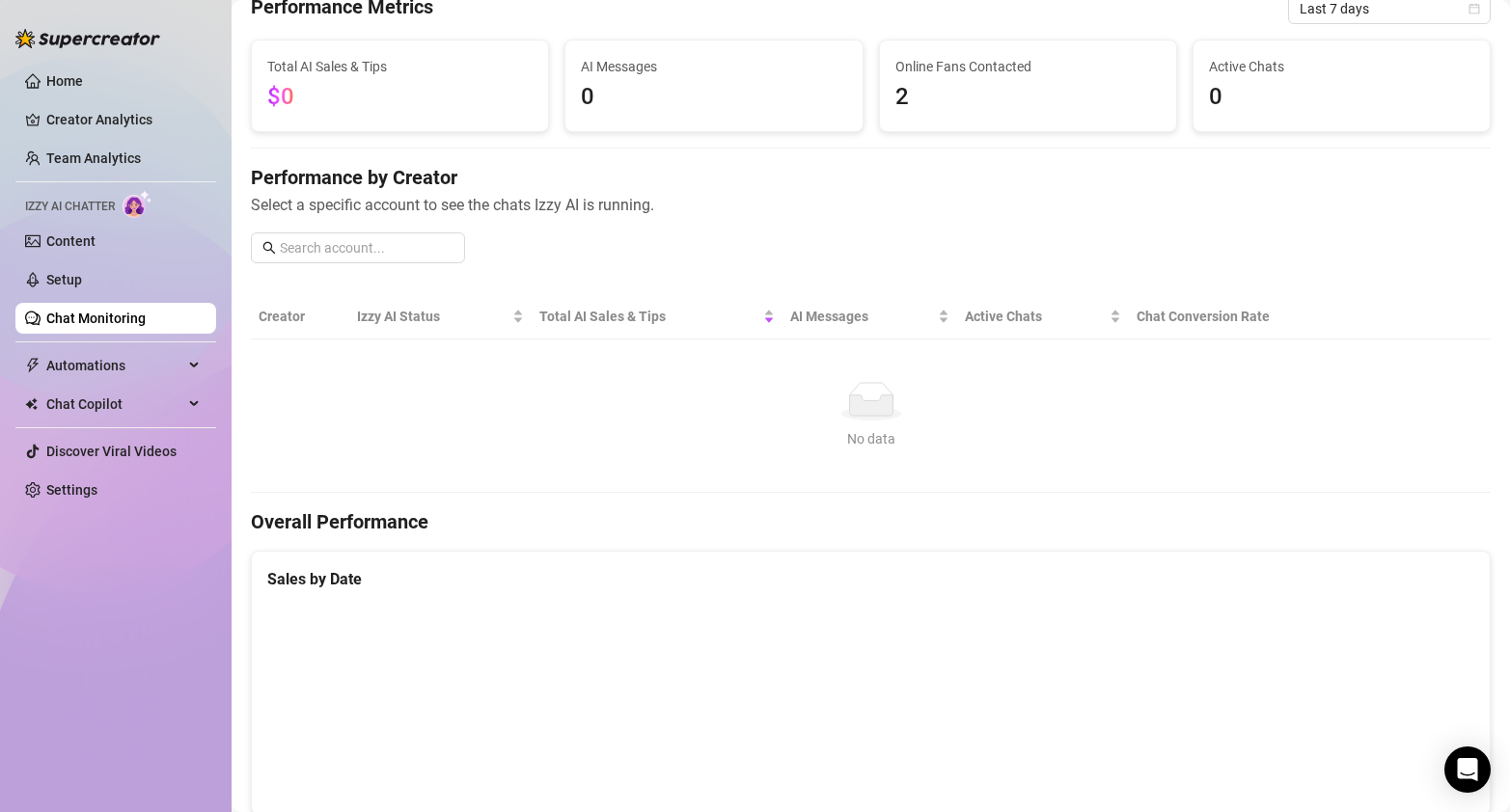 drag, startPoint x: 914, startPoint y: 424, endPoint x: 821, endPoint y: 433, distance: 93.43447 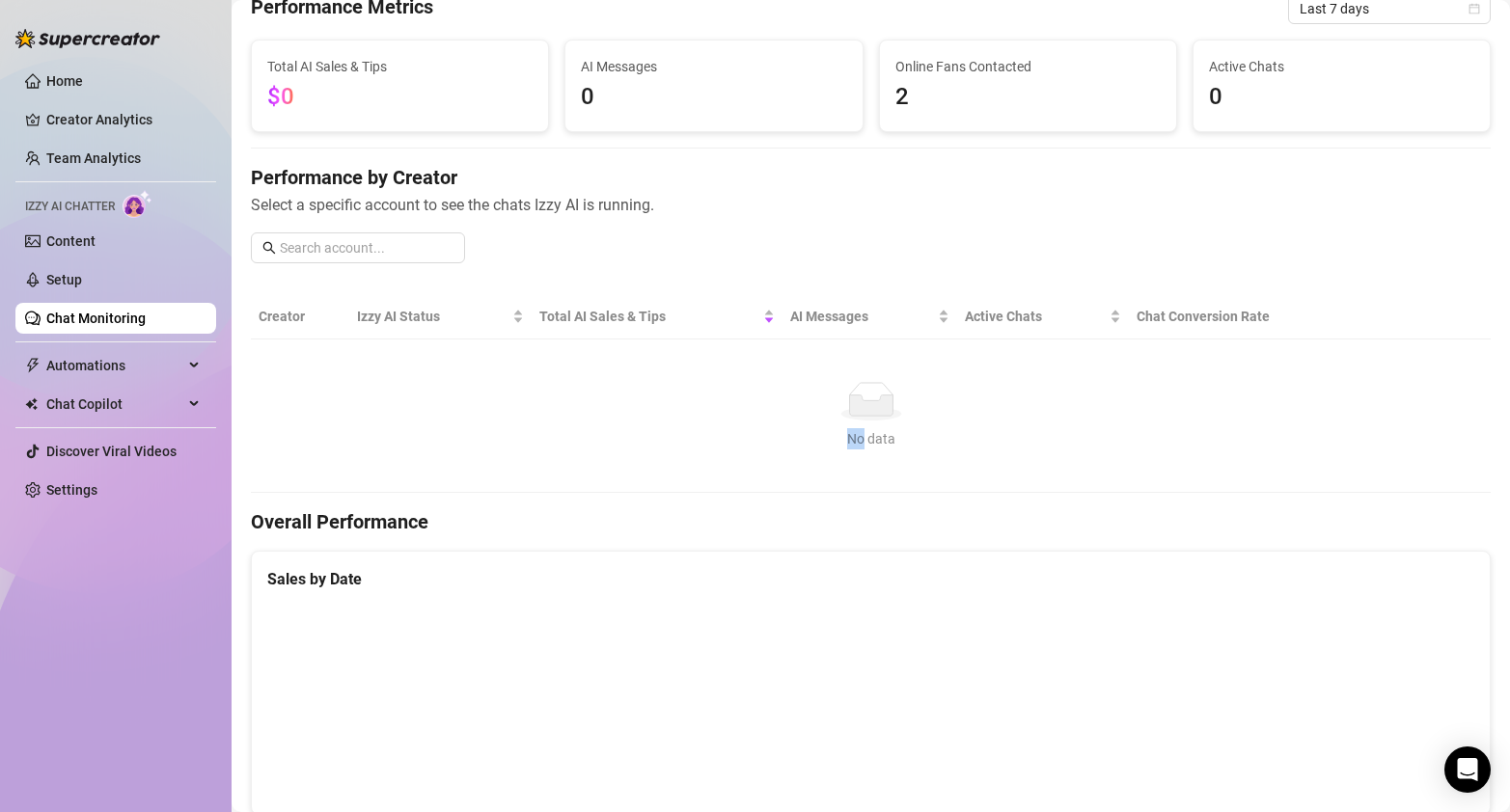 click on "No data" at bounding box center (870, 439) 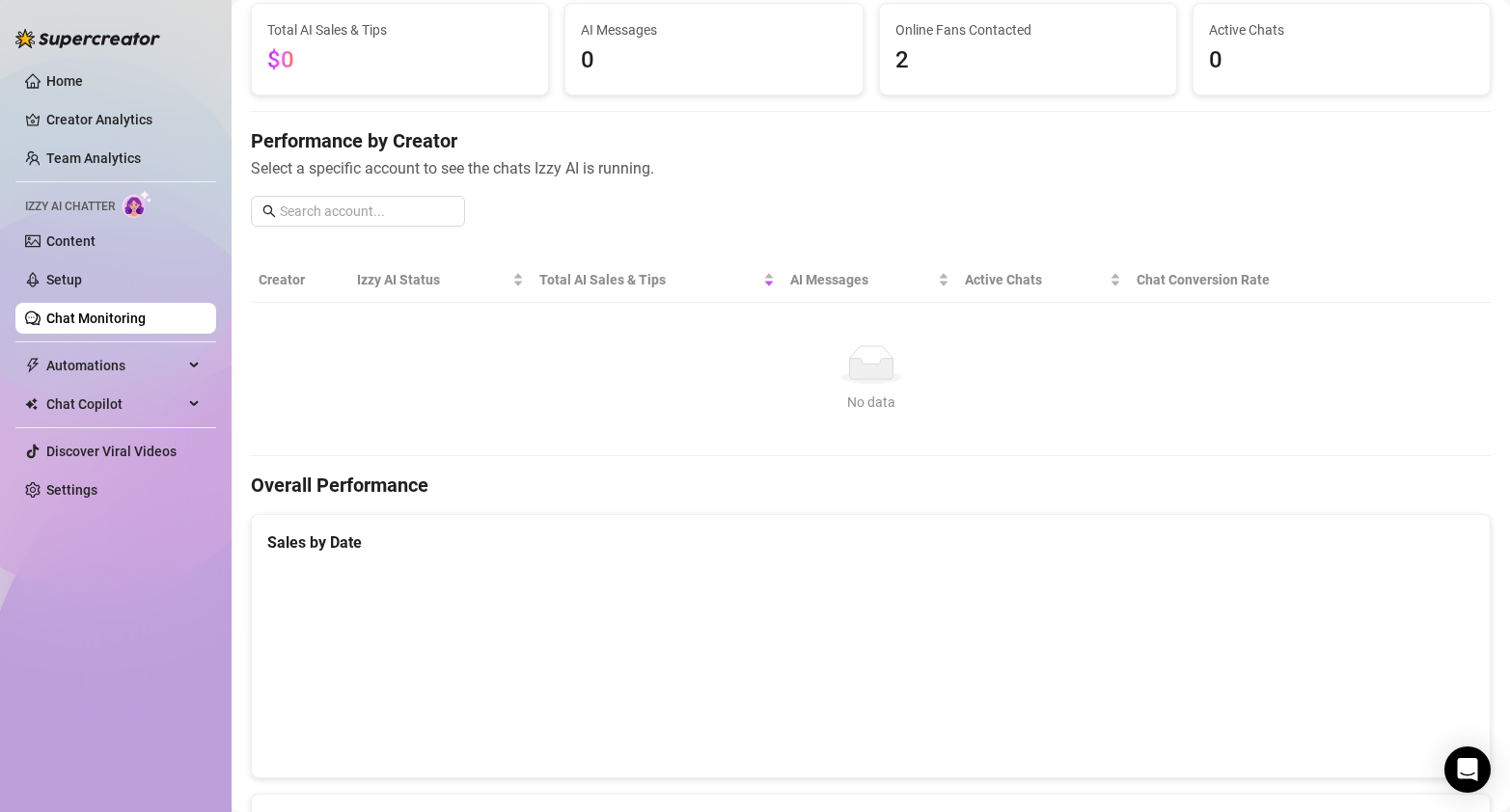 scroll, scrollTop: 89, scrollLeft: 0, axis: vertical 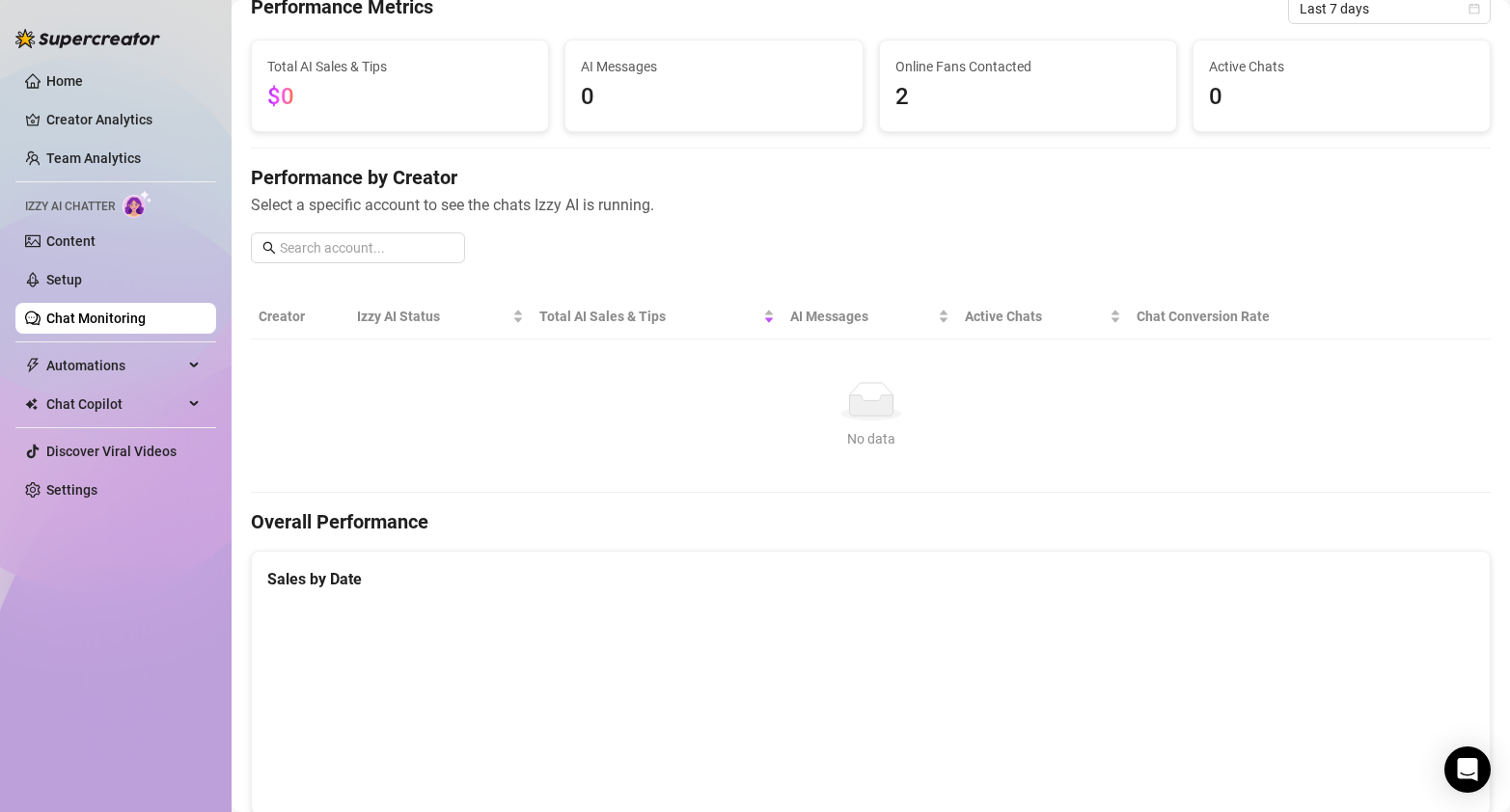 click on "No data" at bounding box center (870, 439) 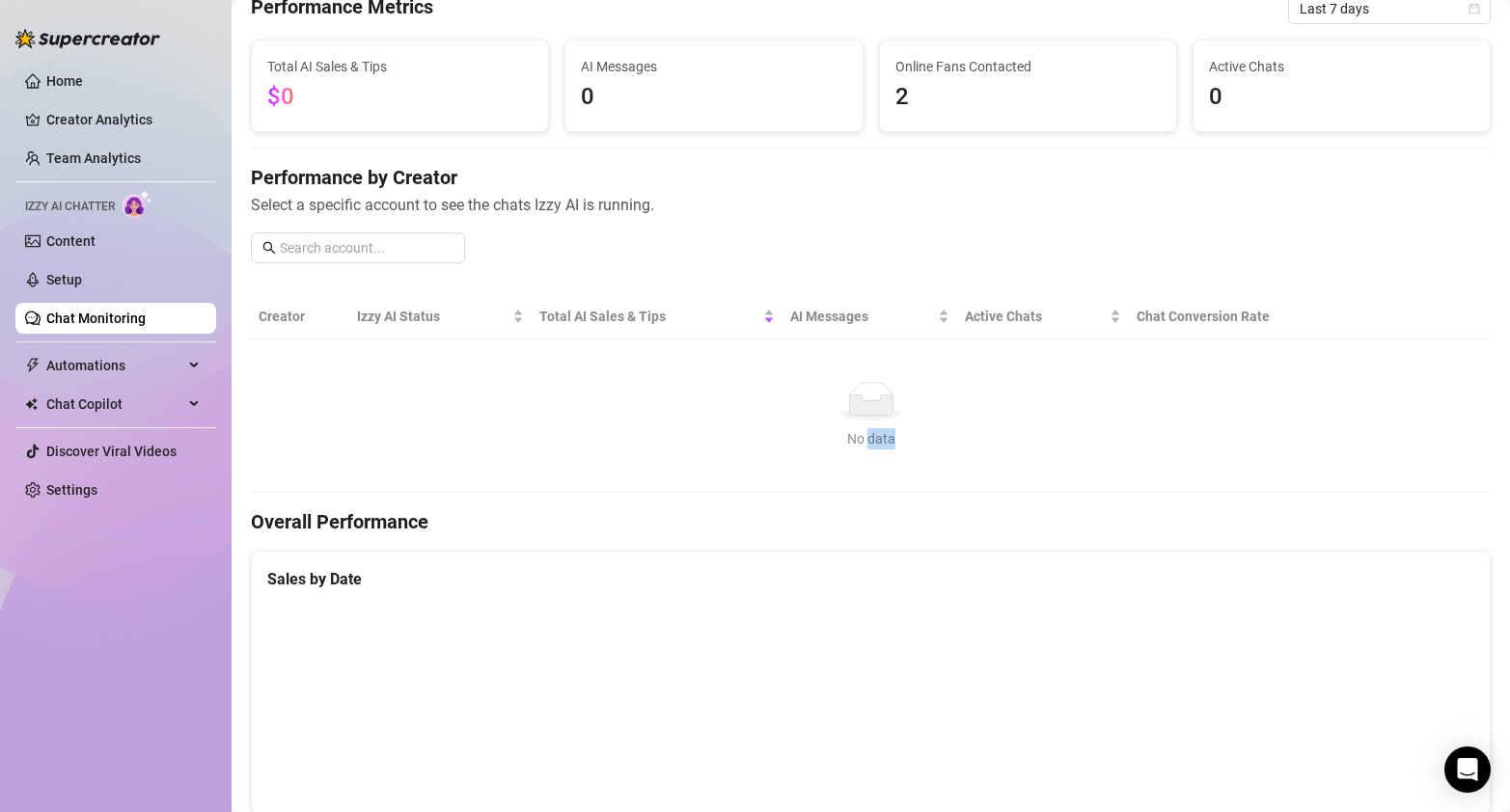 click on "No data" at bounding box center [870, 439] 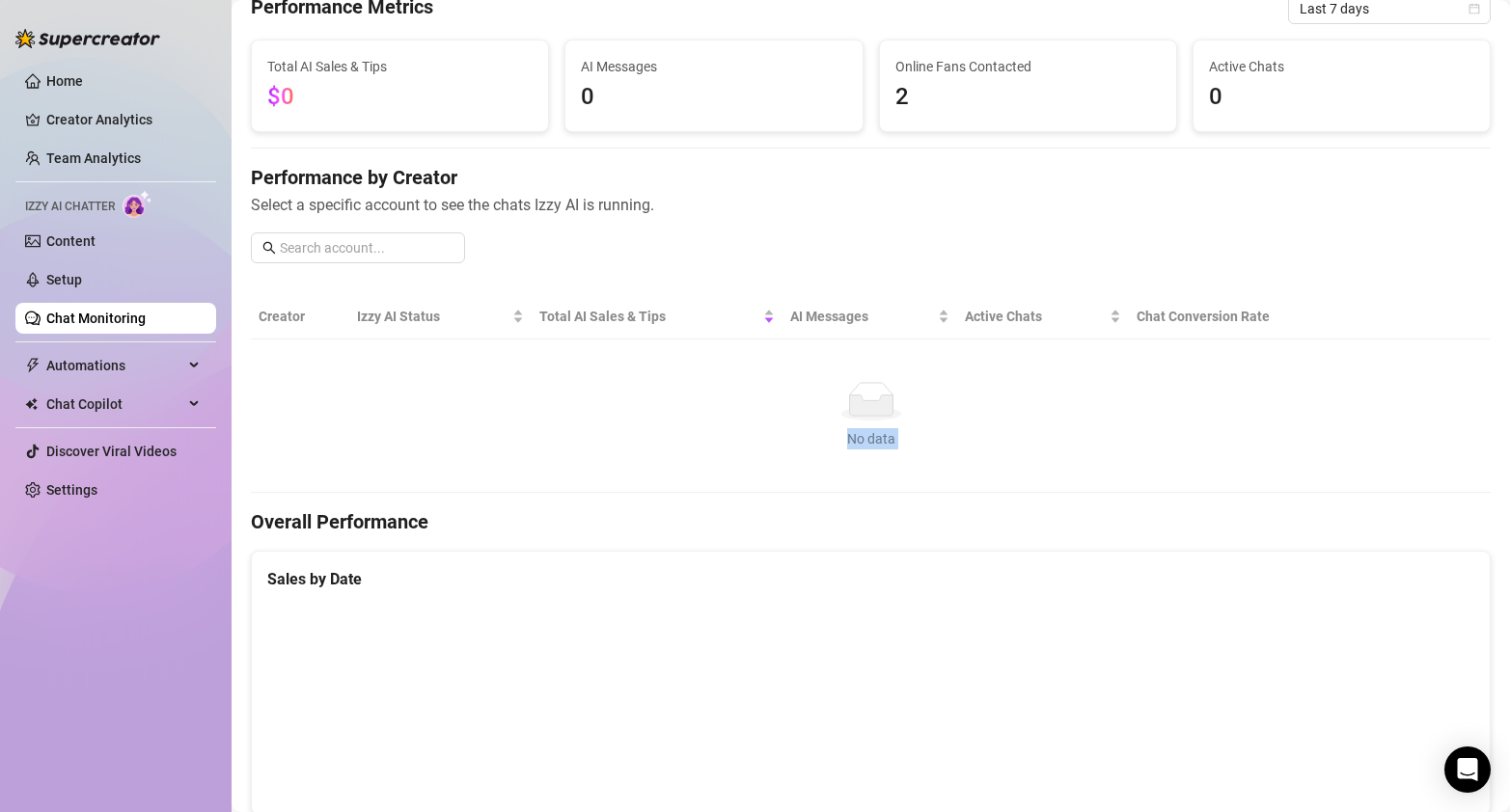 click on "No data" at bounding box center [870, 439] 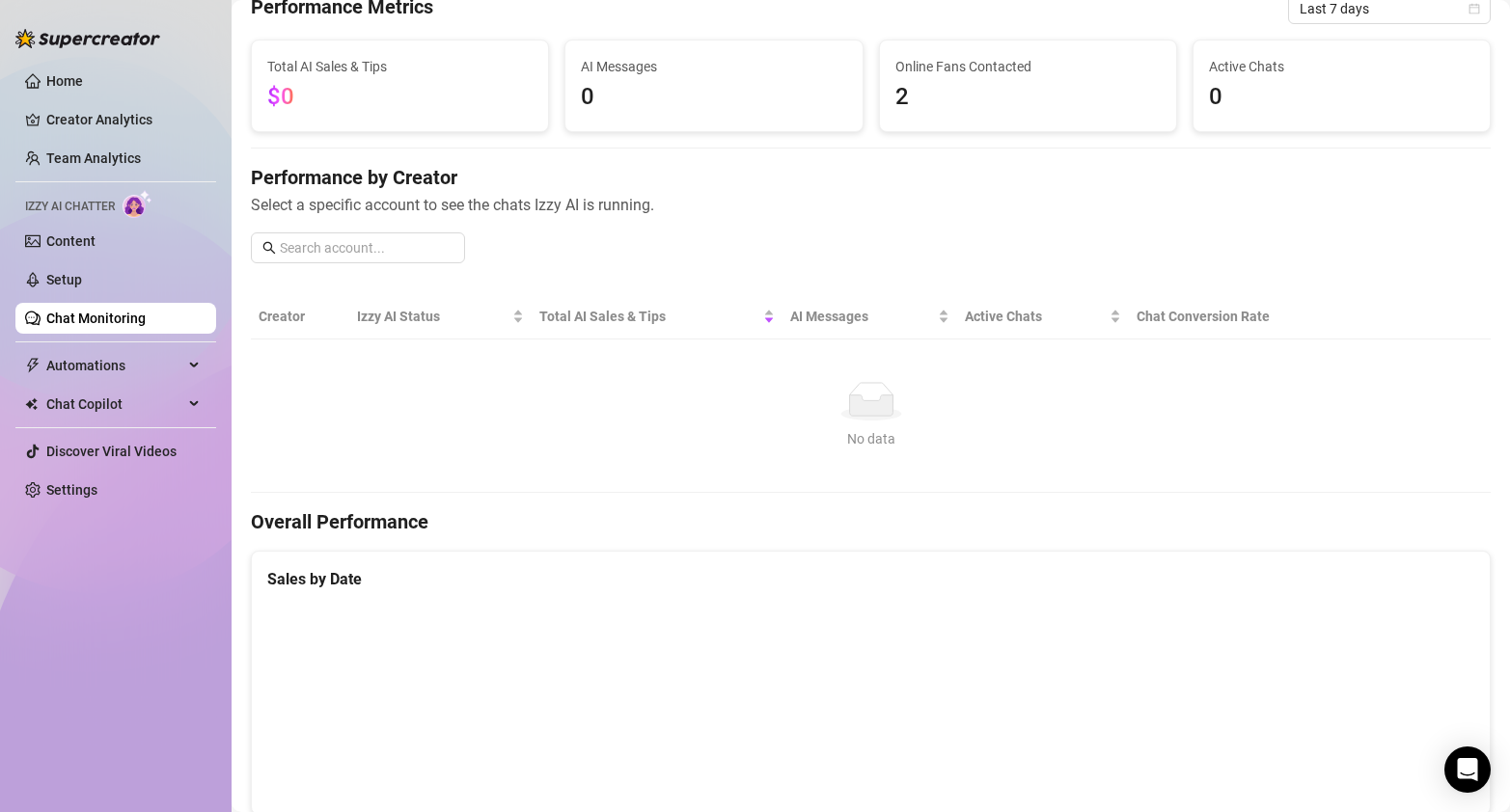 click on "Total AI Sales & Tips" at bounding box center (399, 67) 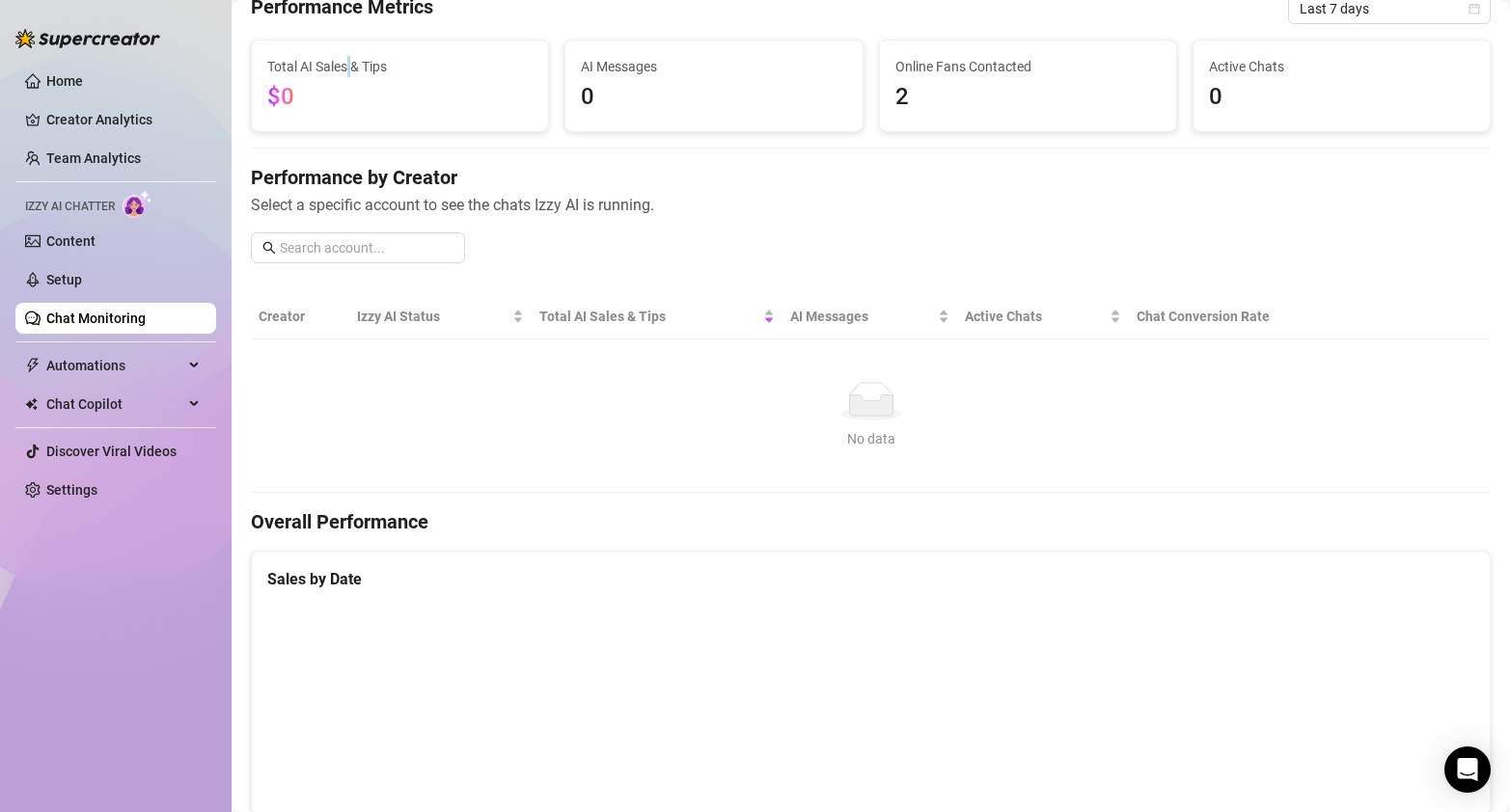 click on "Total AI Sales & Tips" at bounding box center [399, 67] 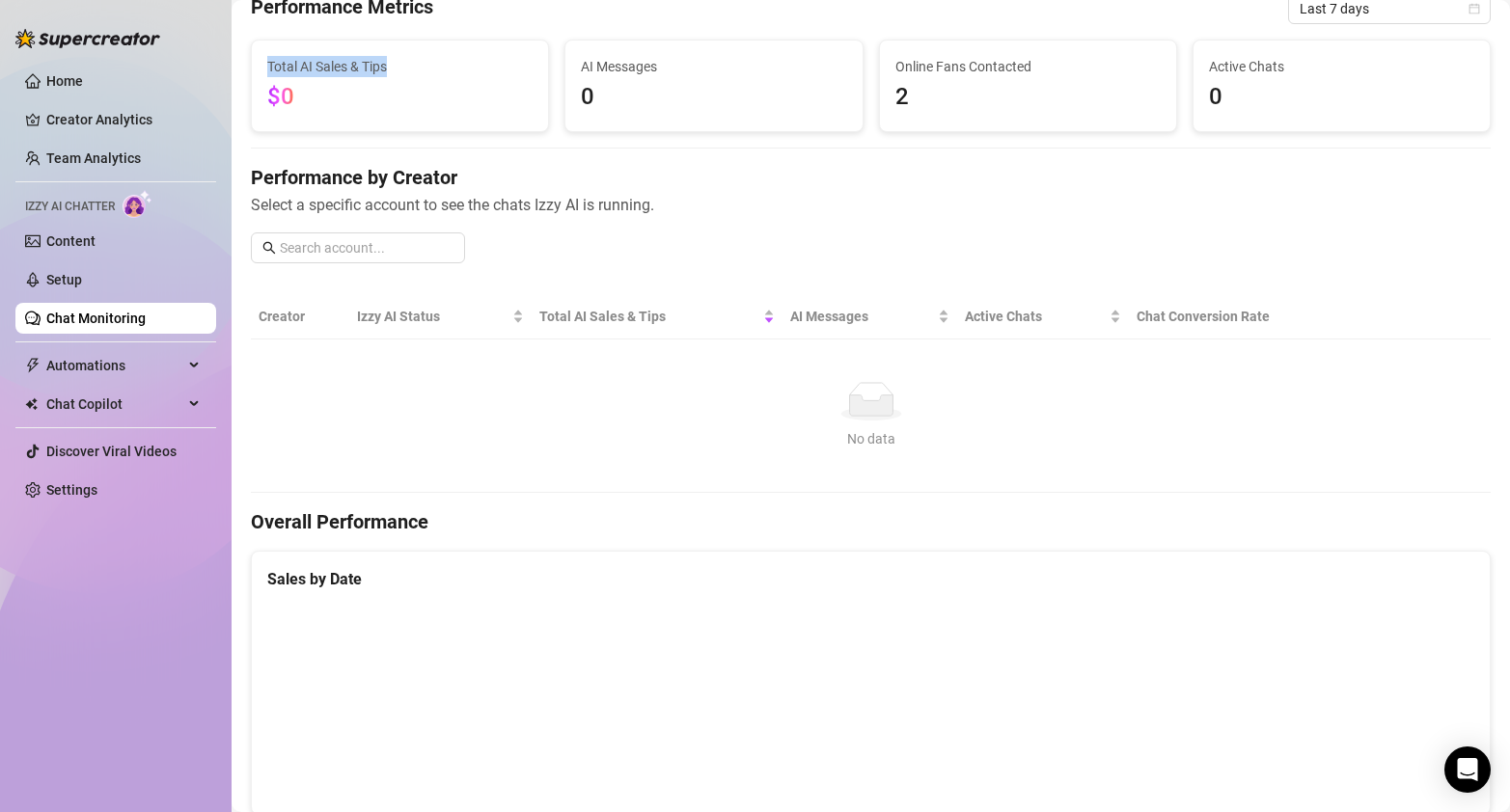 click on "Total AI Sales & Tips" at bounding box center [399, 67] 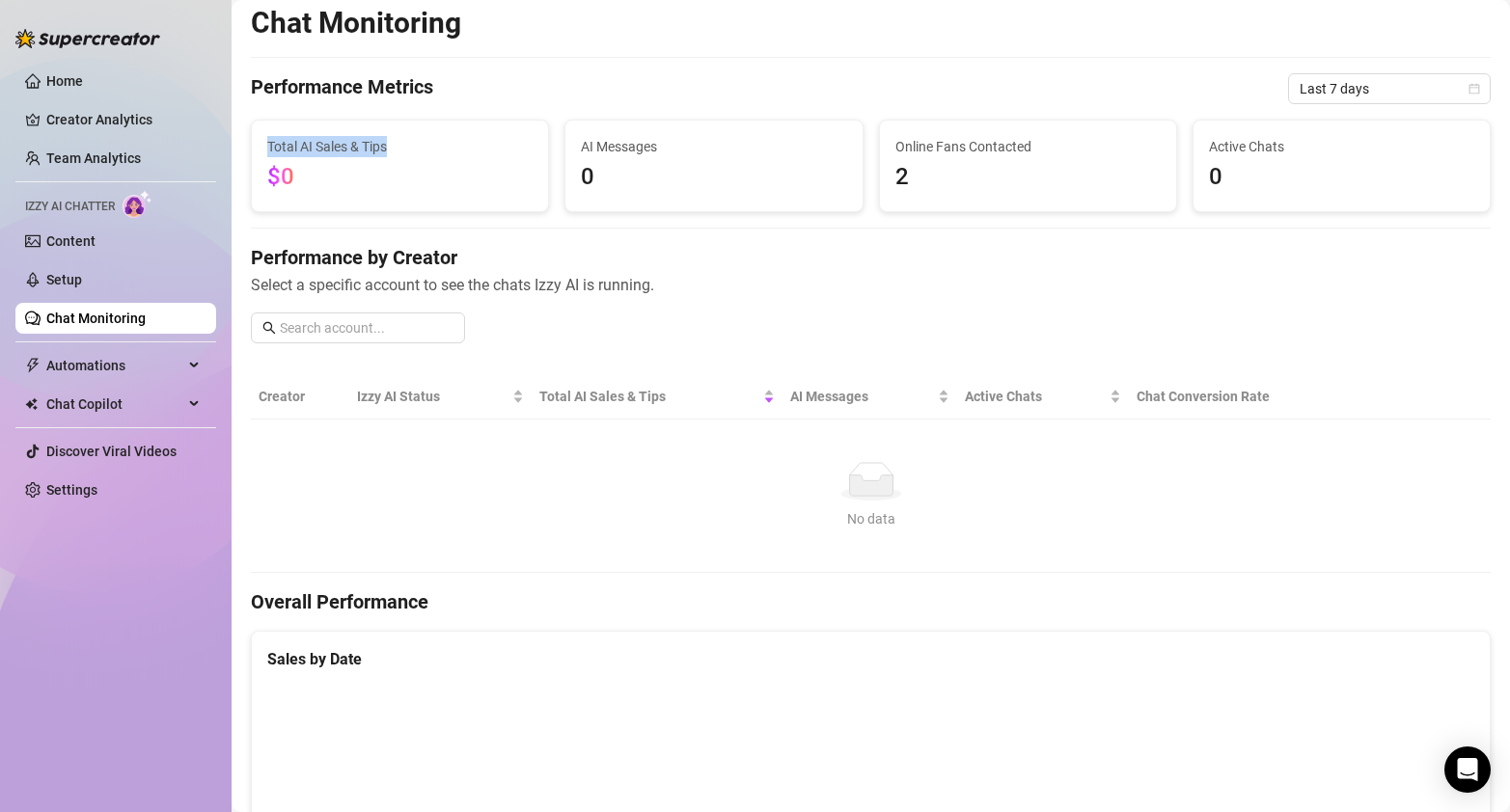 scroll, scrollTop: 0, scrollLeft: 0, axis: both 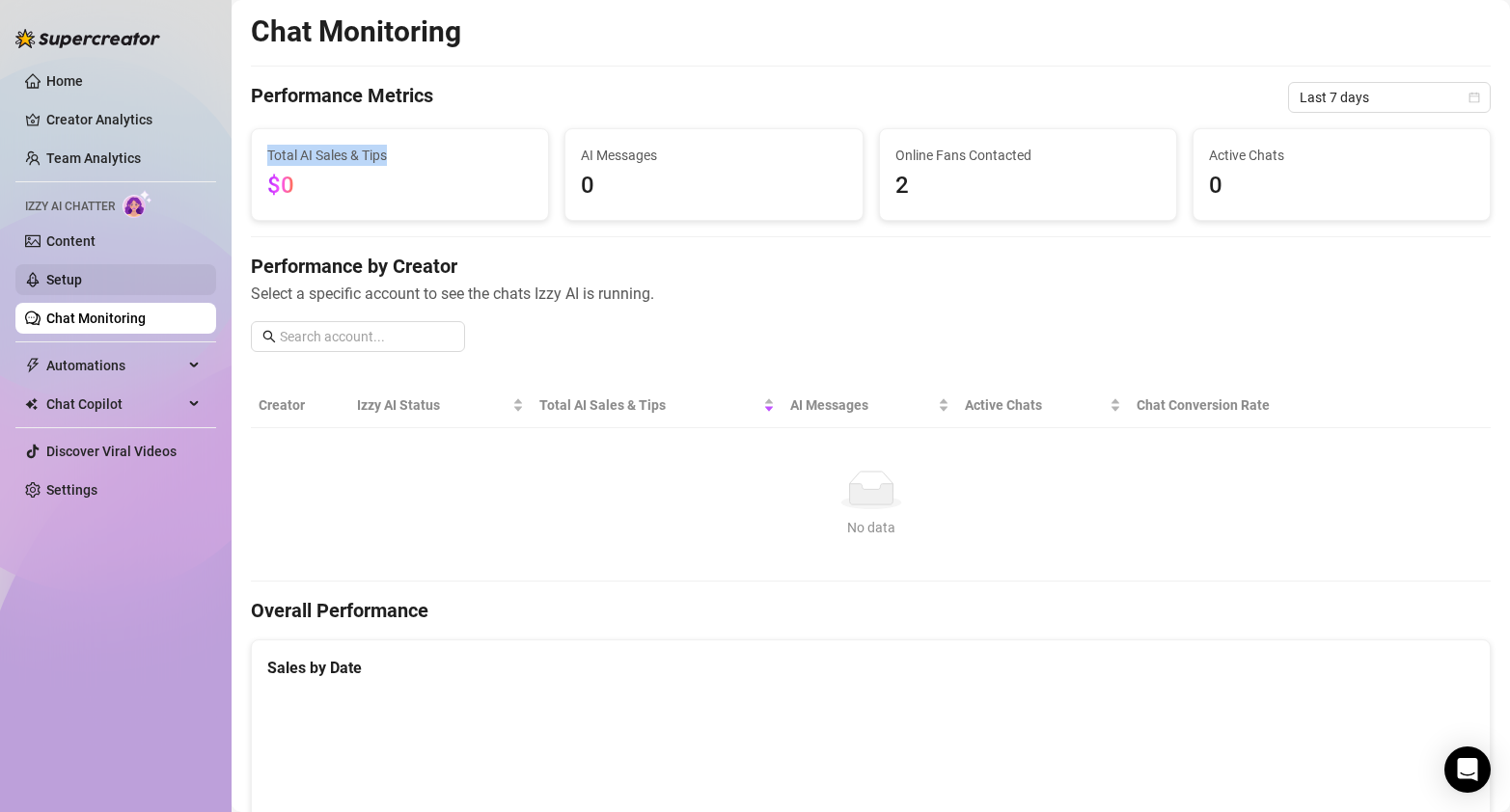 click on "Setup" at bounding box center (64, 280) 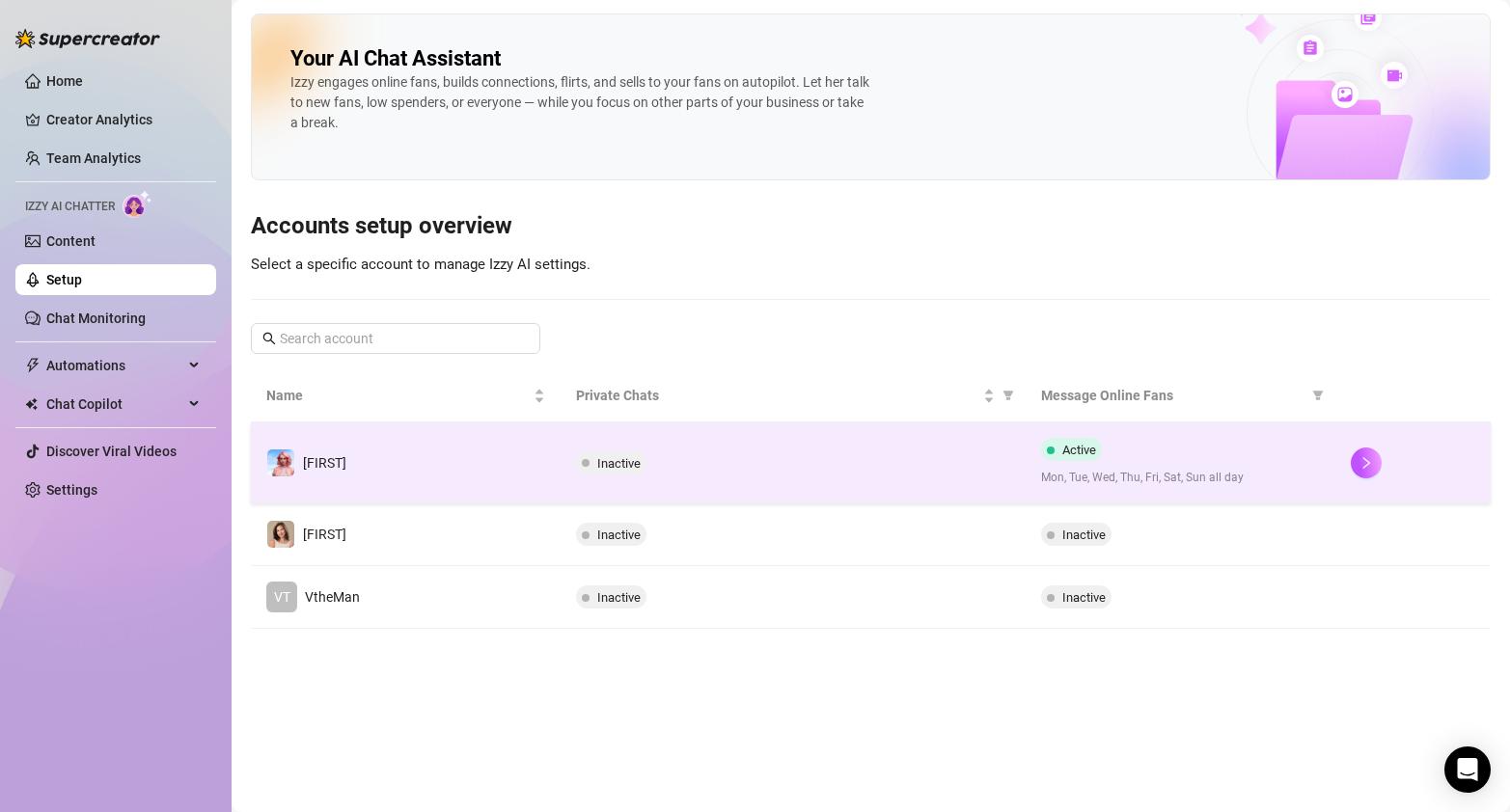 click on "Inactive" at bounding box center (793, 463) 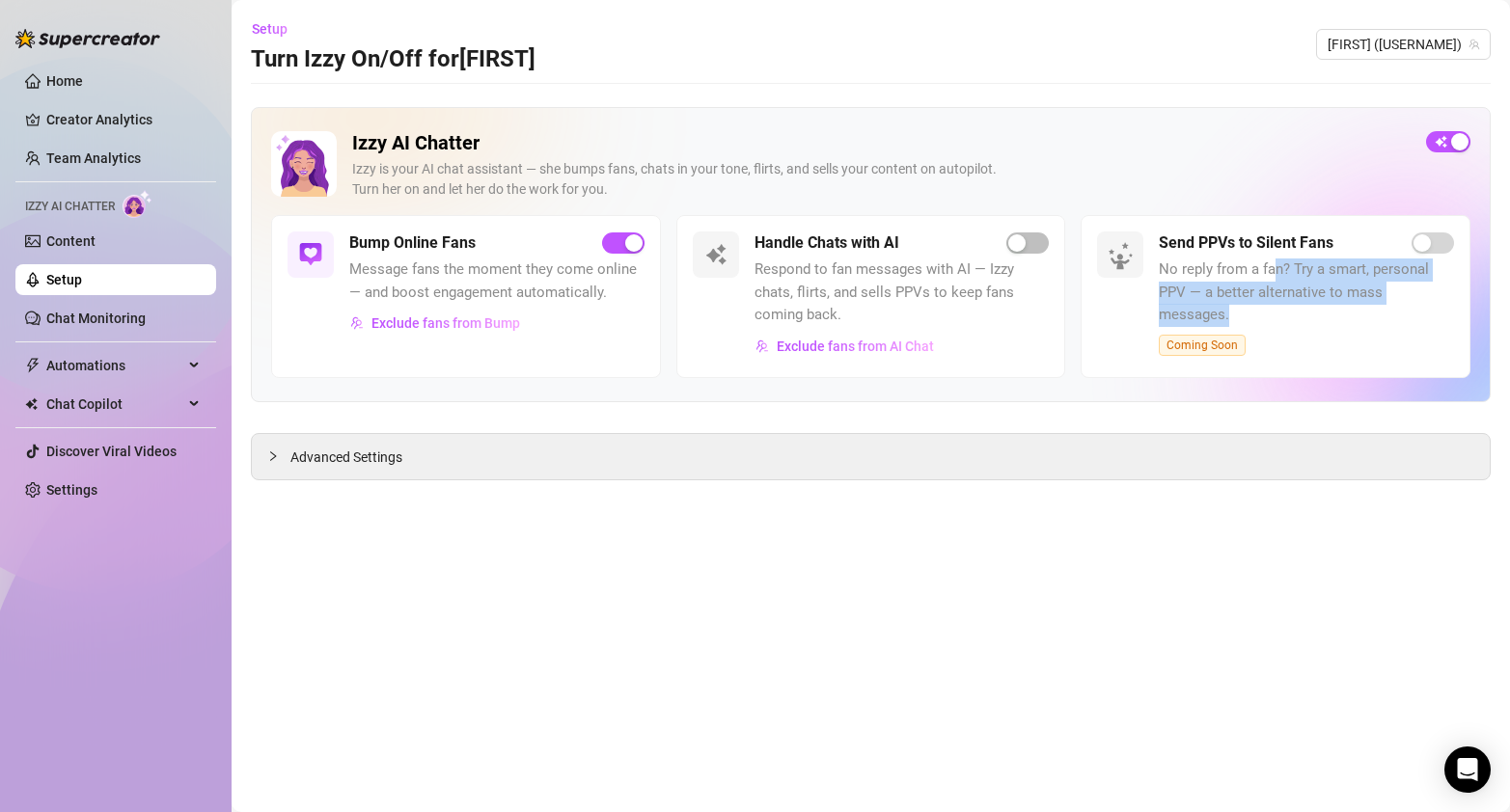 drag, startPoint x: 1294, startPoint y: 319, endPoint x: 1271, endPoint y: 265, distance: 58.694122 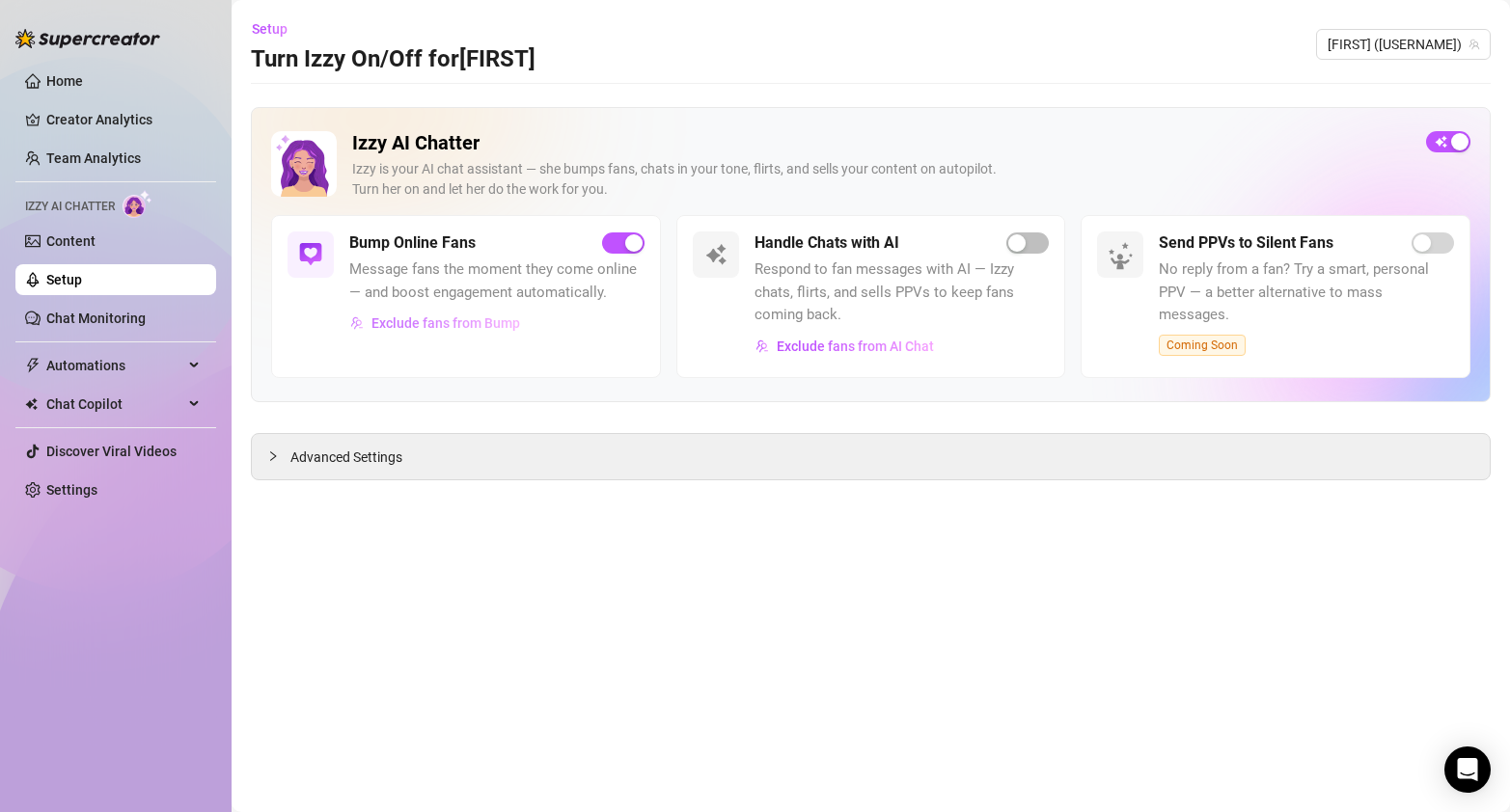 click on "Exclude fans from Bump" at bounding box center (446, 323) 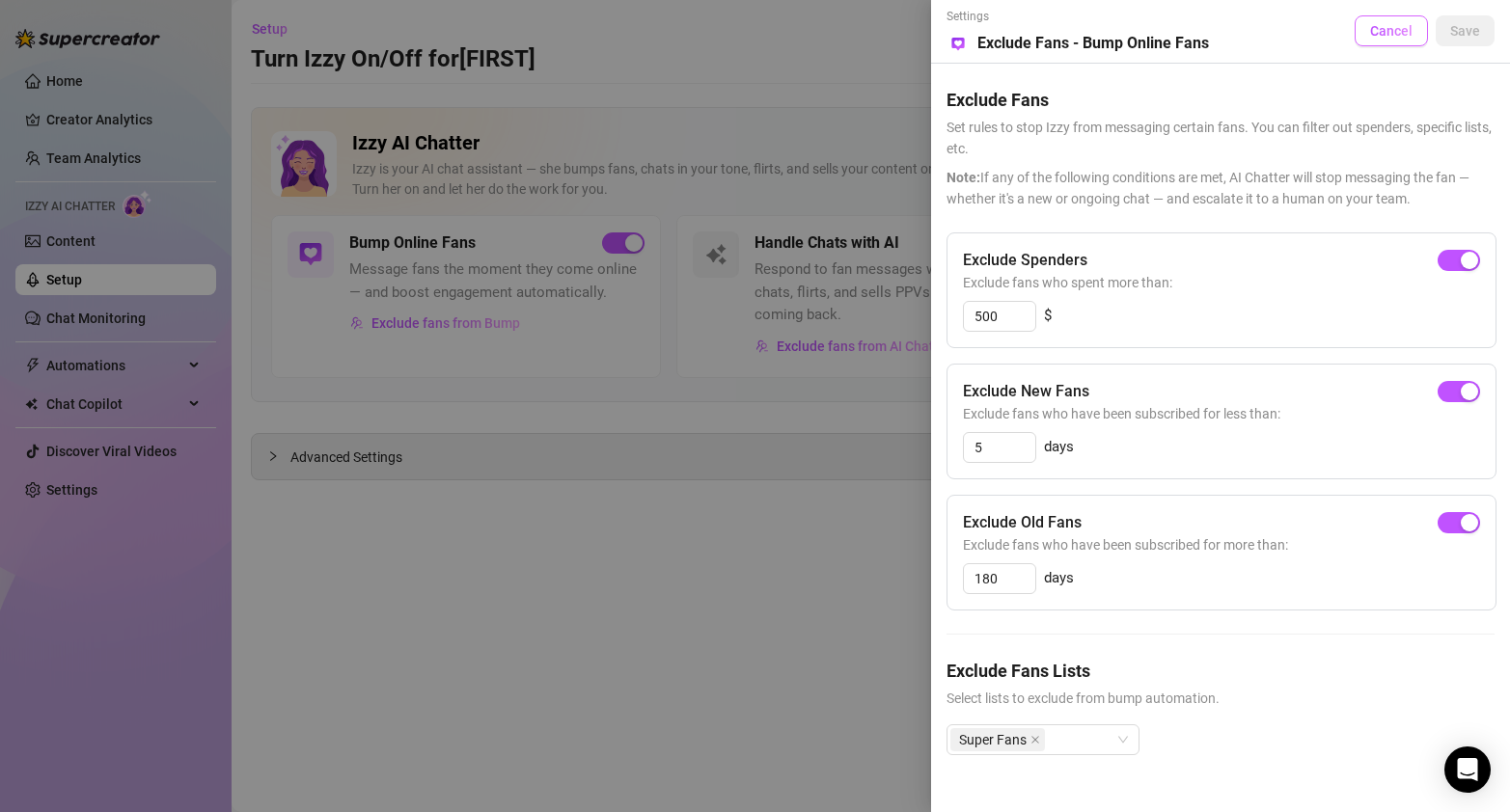click on "Cancel" at bounding box center [1391, 31] 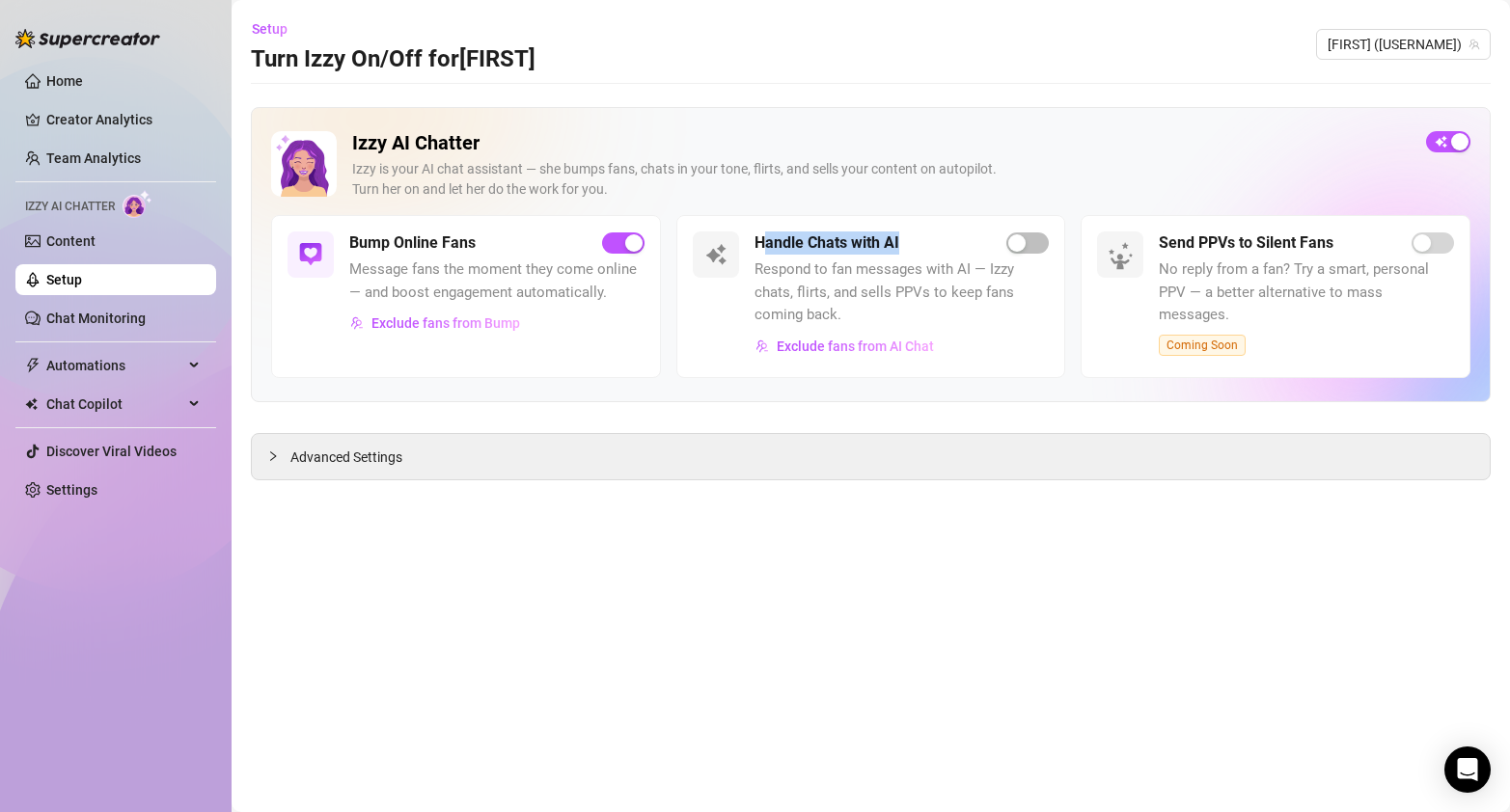 drag, startPoint x: 767, startPoint y: 245, endPoint x: 911, endPoint y: 248, distance: 144.0312 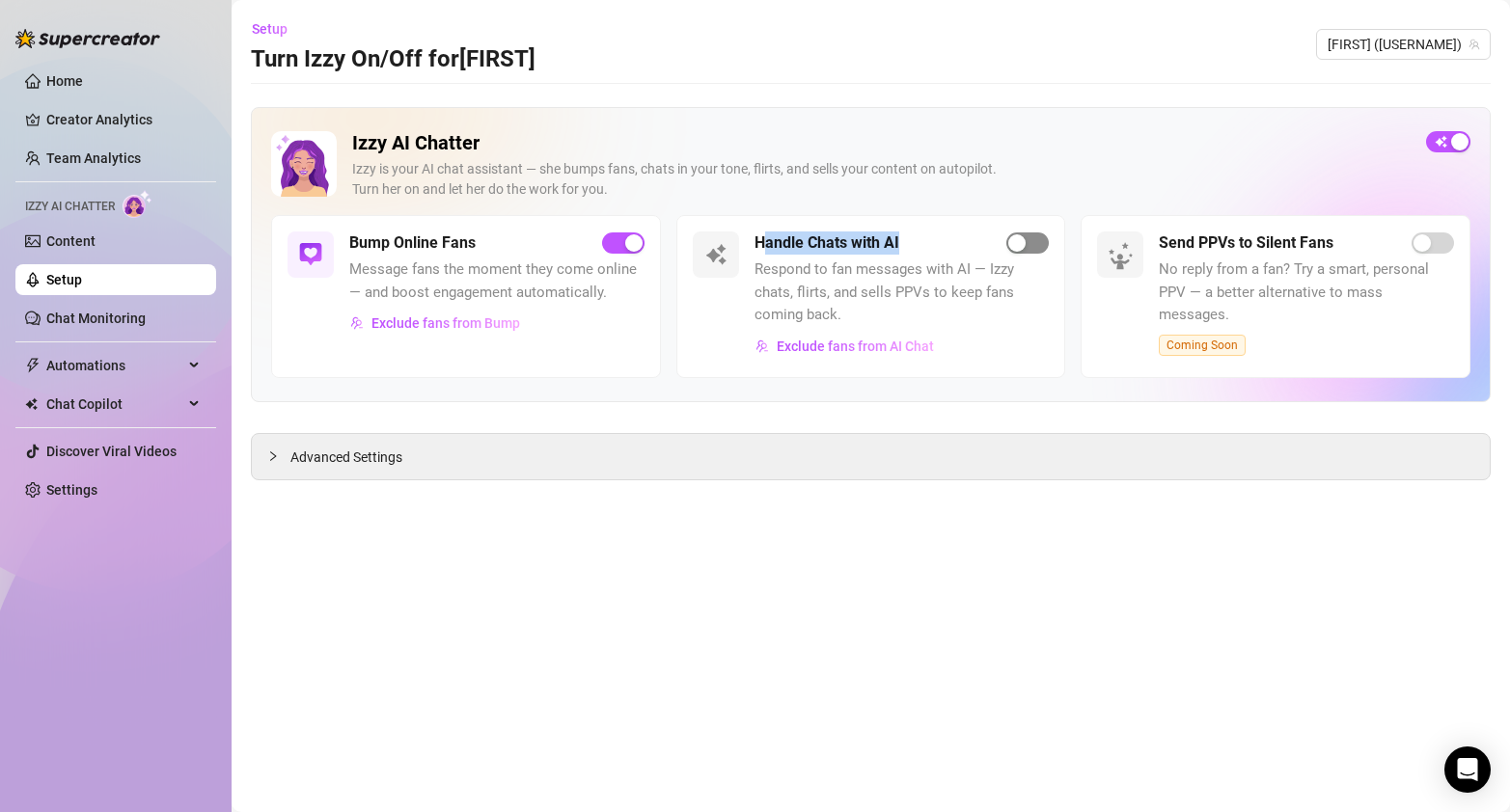 click at bounding box center [1028, 243] 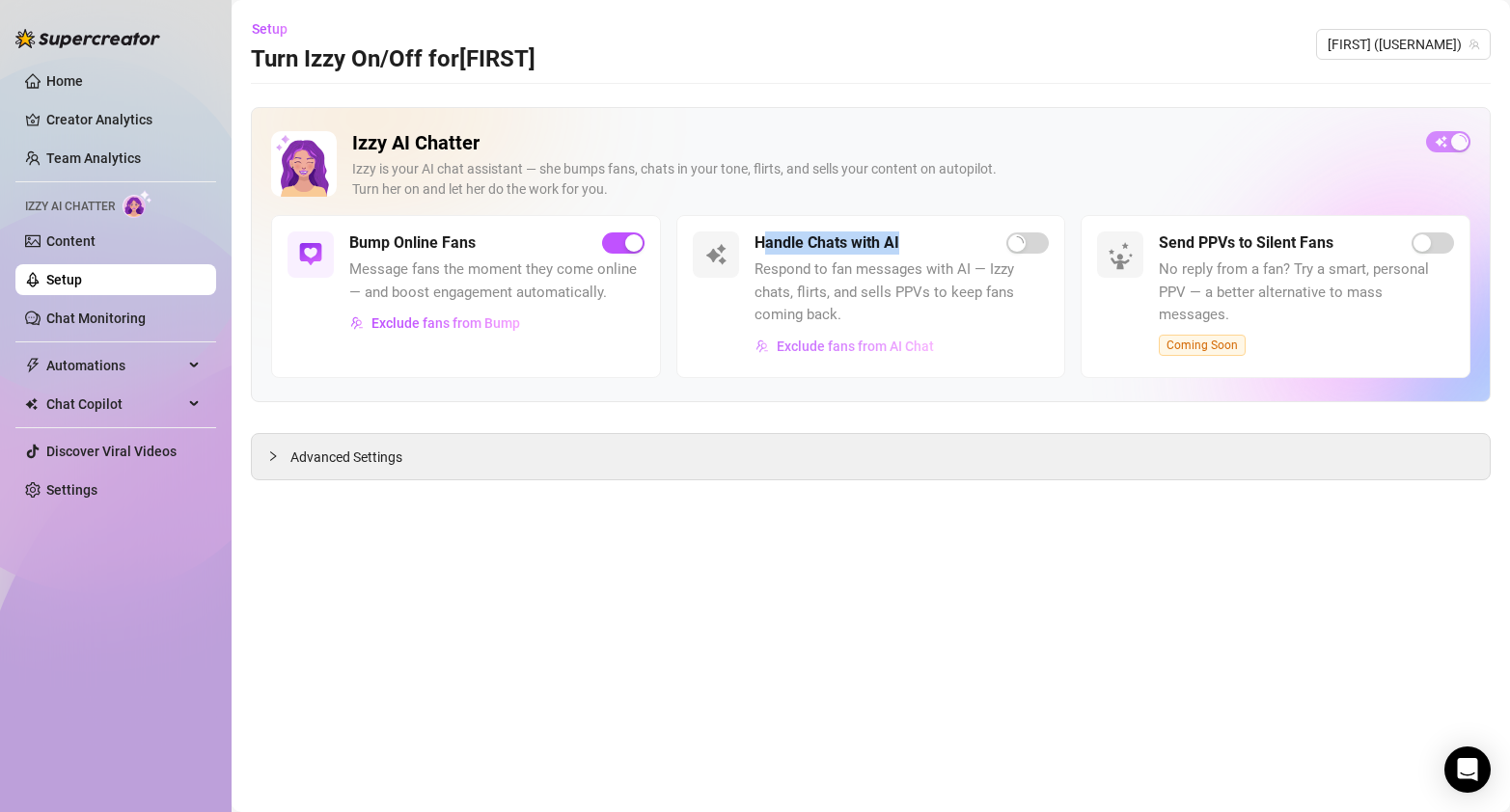 click on "Exclude fans from AI Chat" at bounding box center (855, 346) 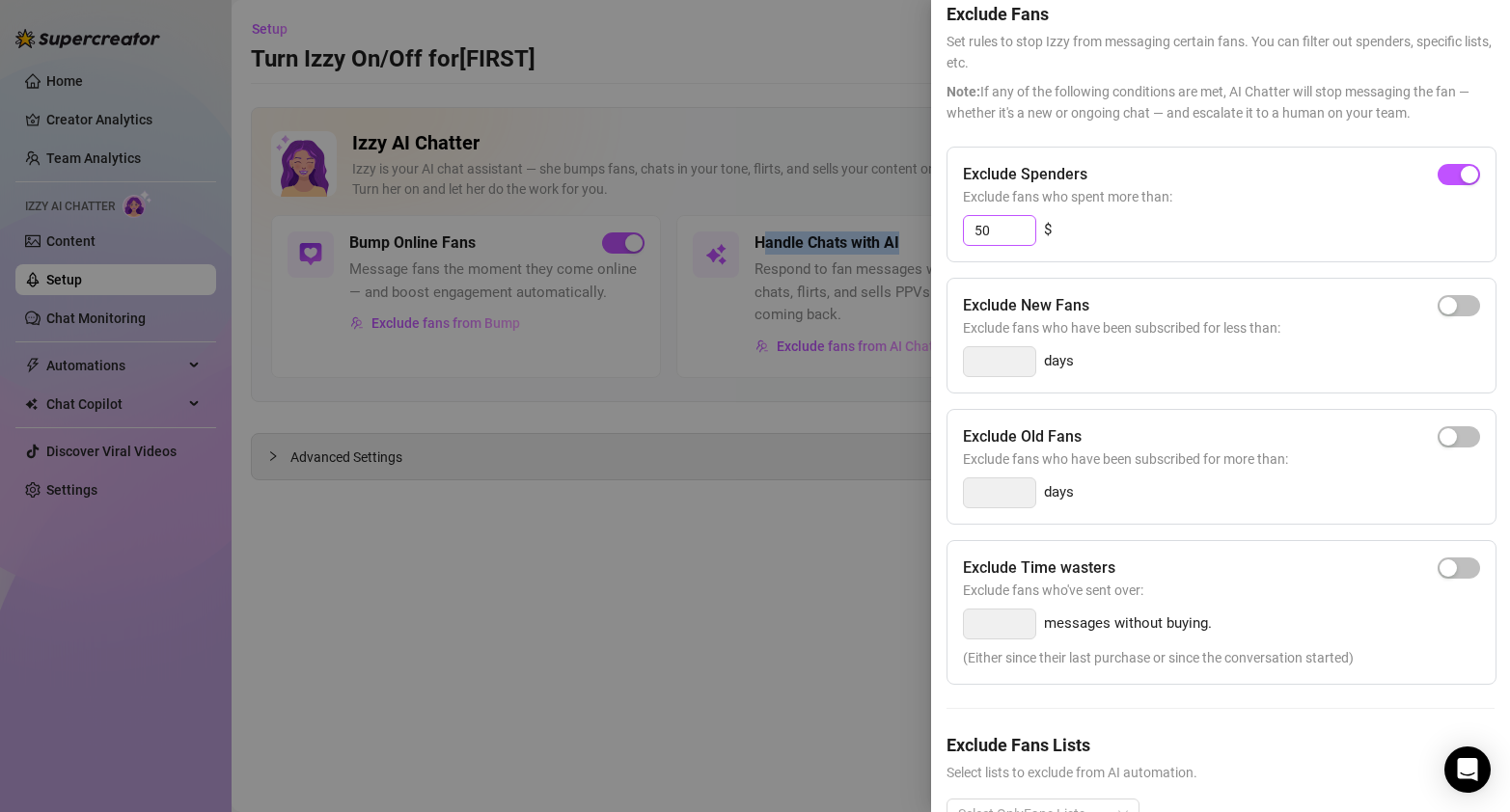 scroll, scrollTop: 70, scrollLeft: 0, axis: vertical 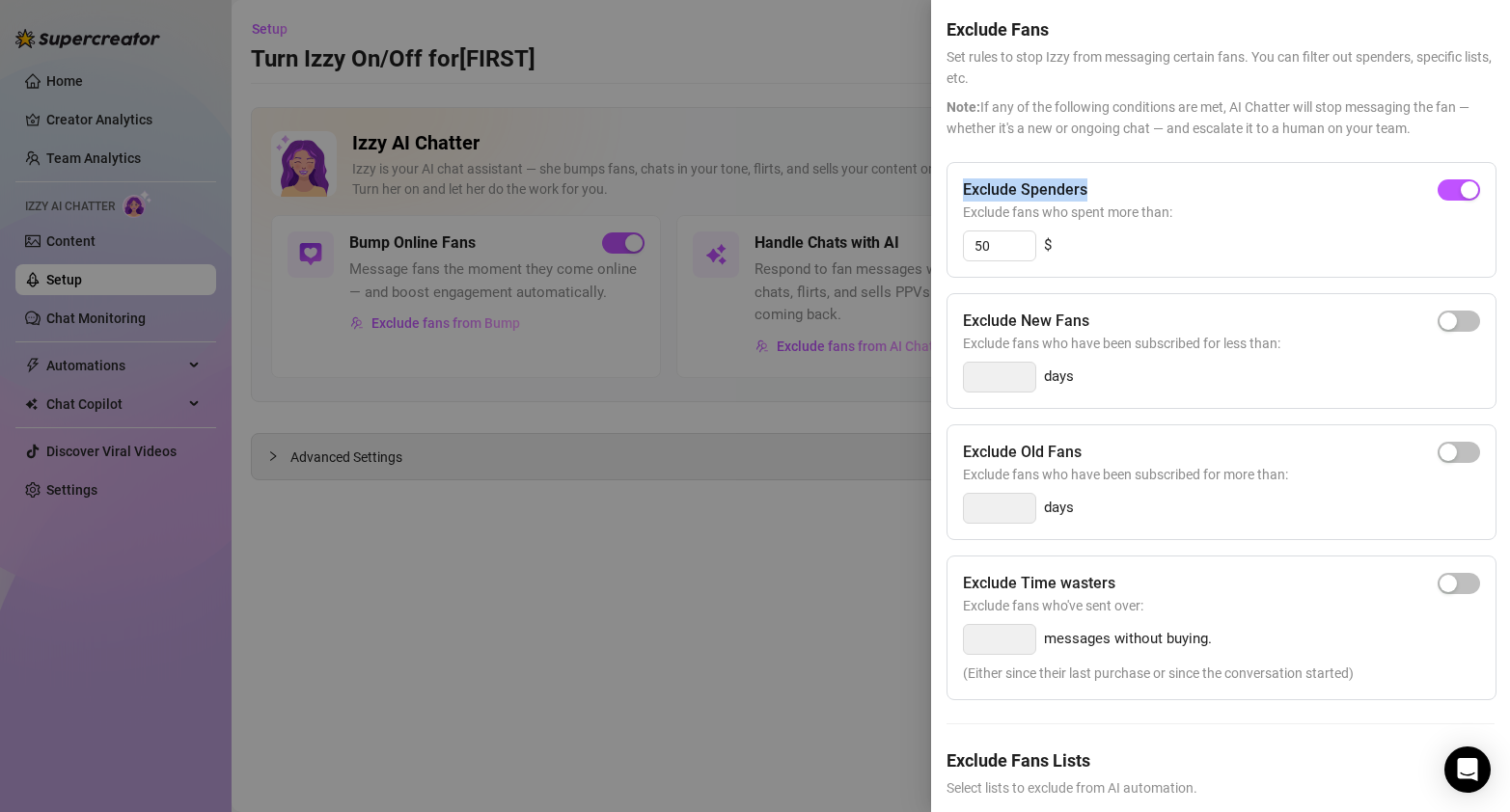 drag, startPoint x: 1105, startPoint y: 193, endPoint x: 961, endPoint y: 193, distance: 144 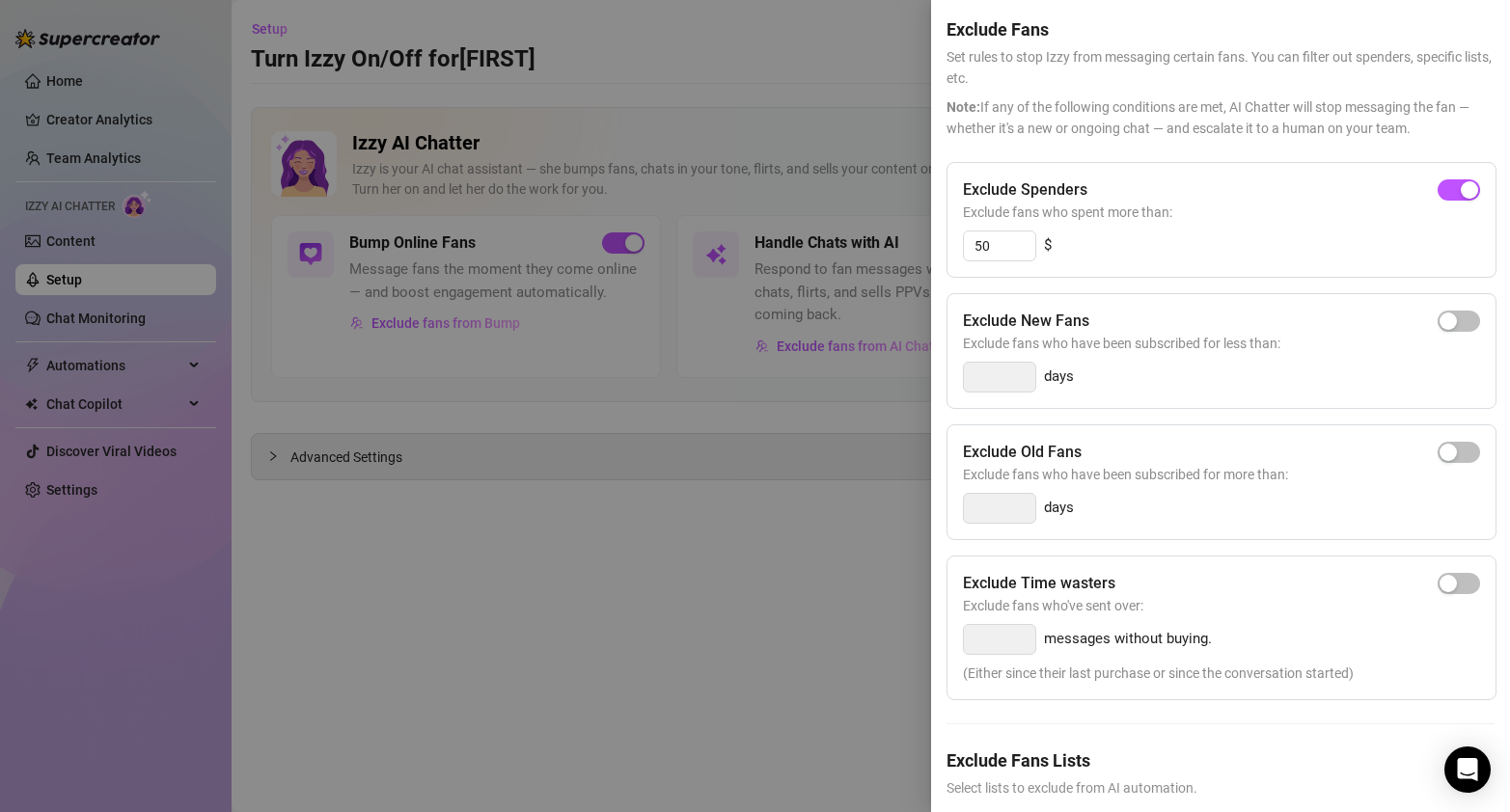 click on "Exclude Old Fans" at bounding box center (1022, 452) 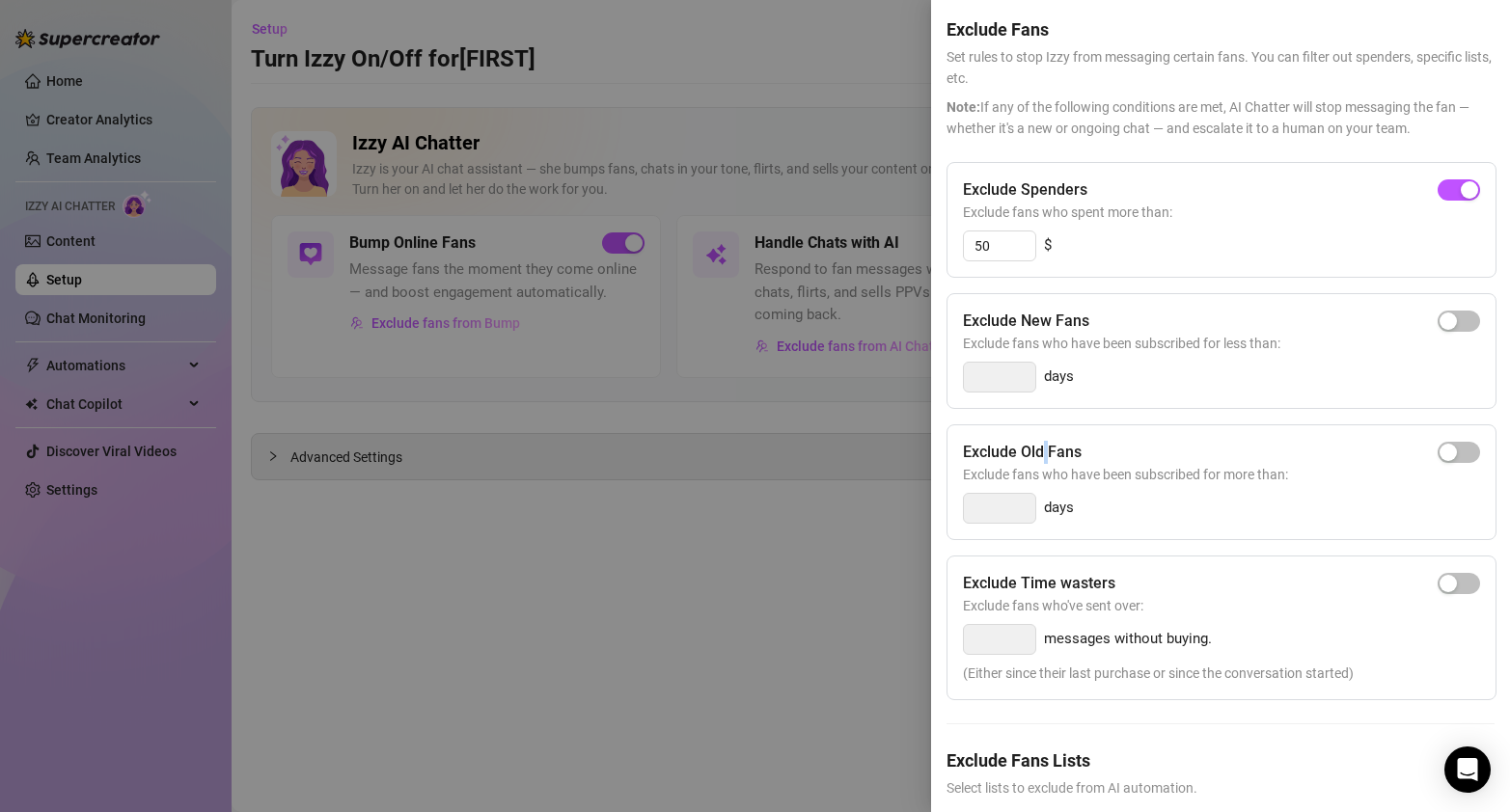 click on "Exclude Old Fans" at bounding box center [1022, 452] 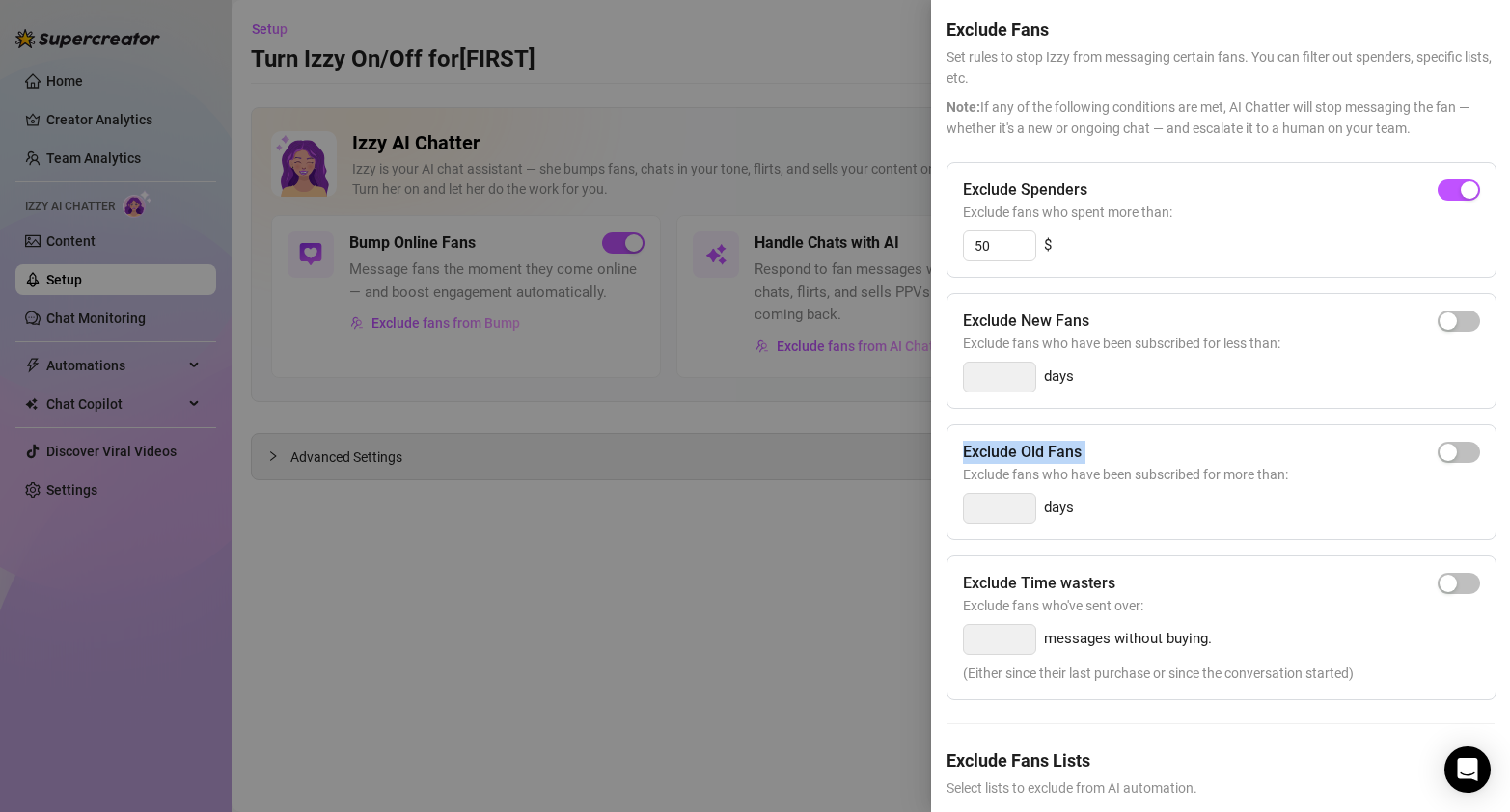 click on "Exclude Old Fans" at bounding box center [1022, 452] 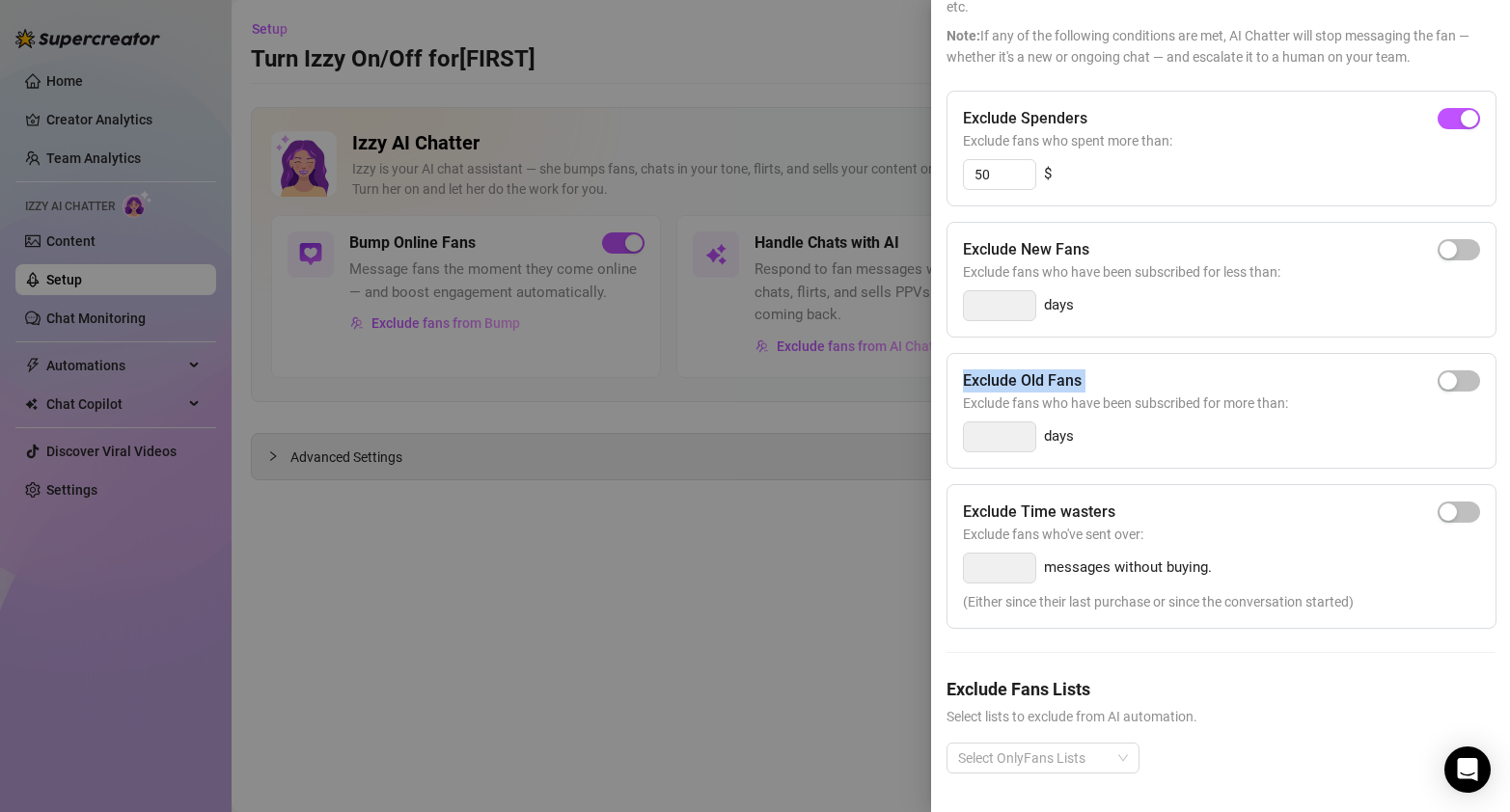 scroll, scrollTop: 156, scrollLeft: 0, axis: vertical 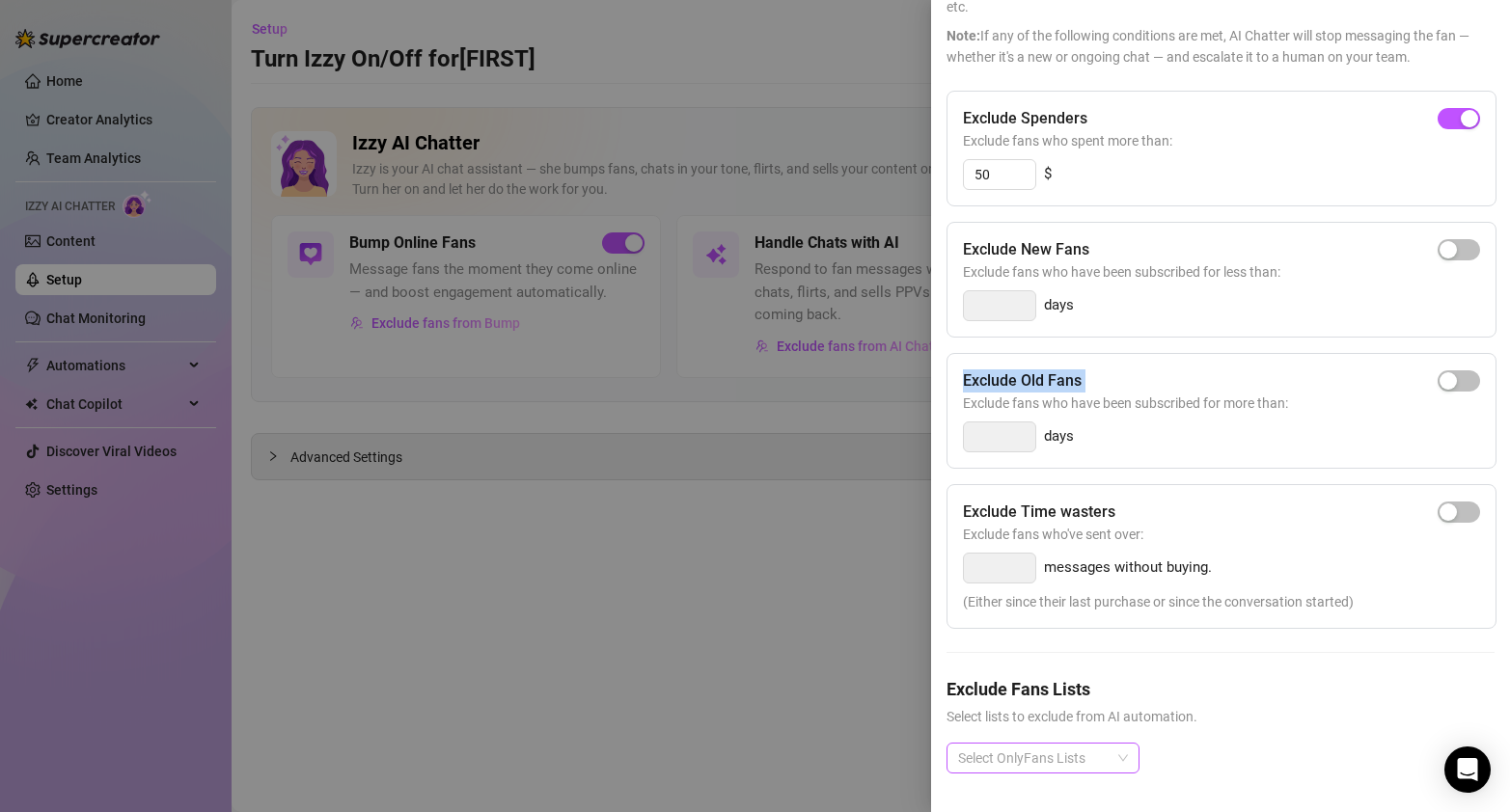 click at bounding box center (1032, 758) 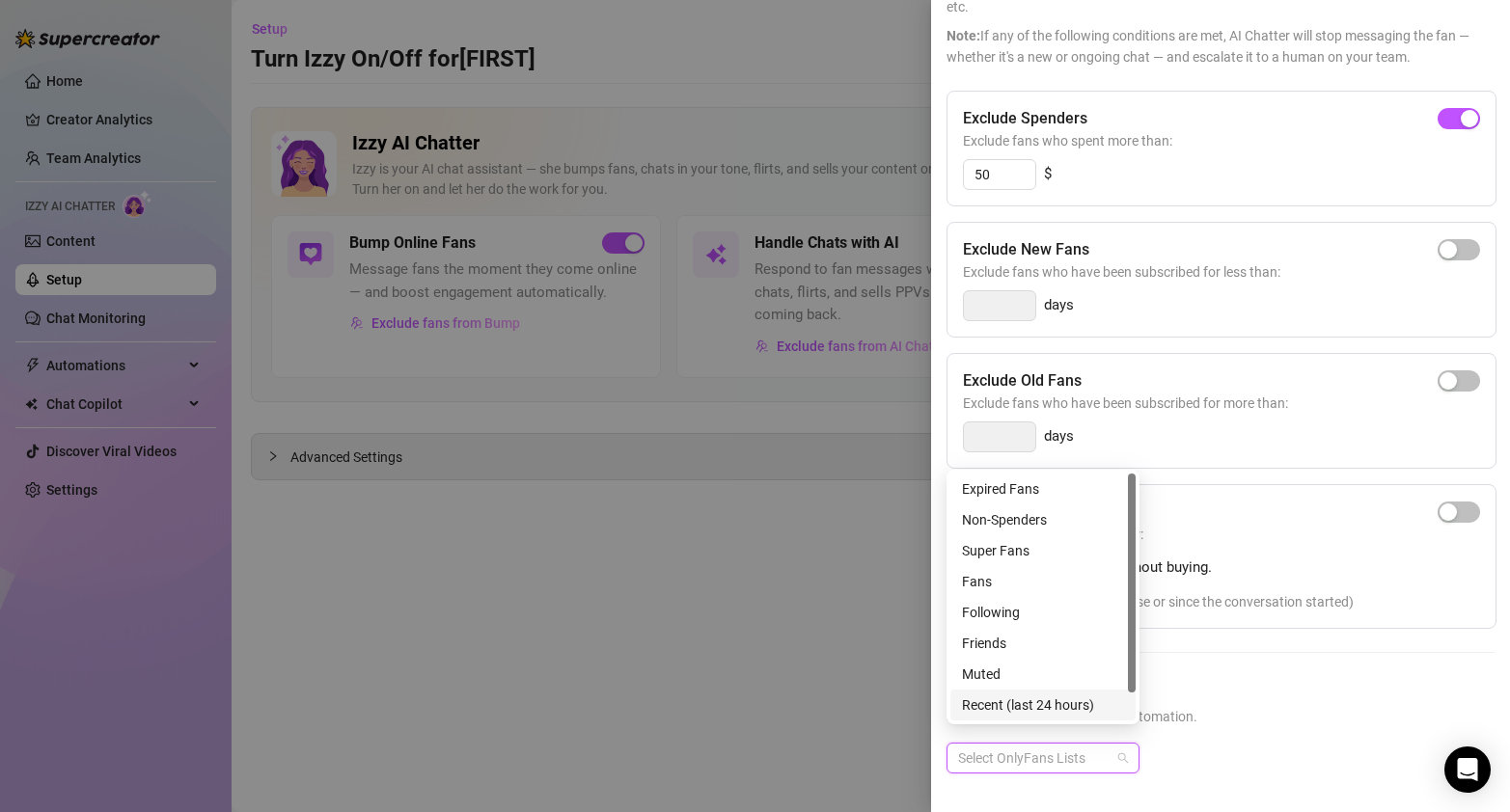click on "Select OnlyFans Lists" at bounding box center (1221, 773) 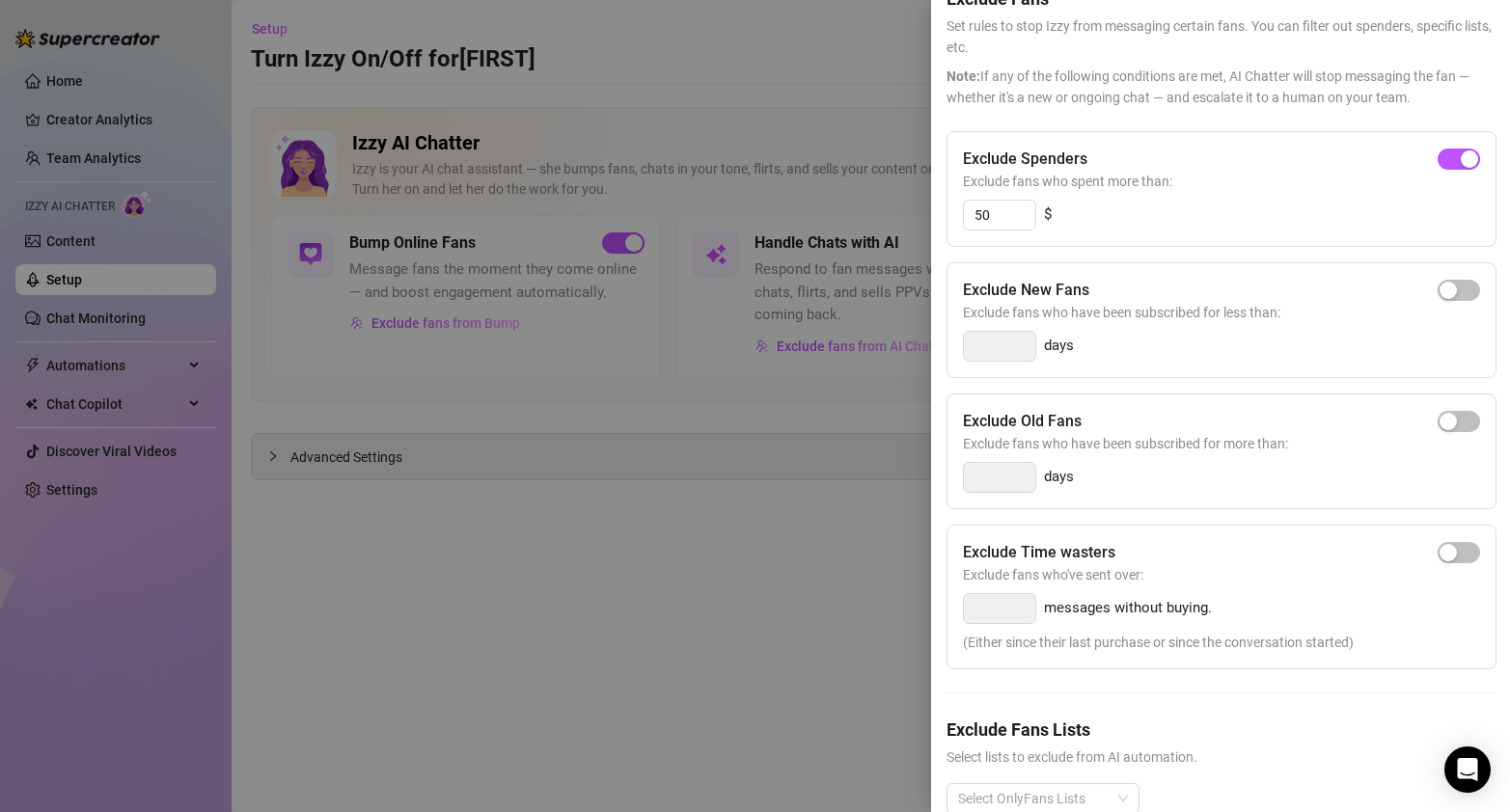 scroll, scrollTop: 100, scrollLeft: 0, axis: vertical 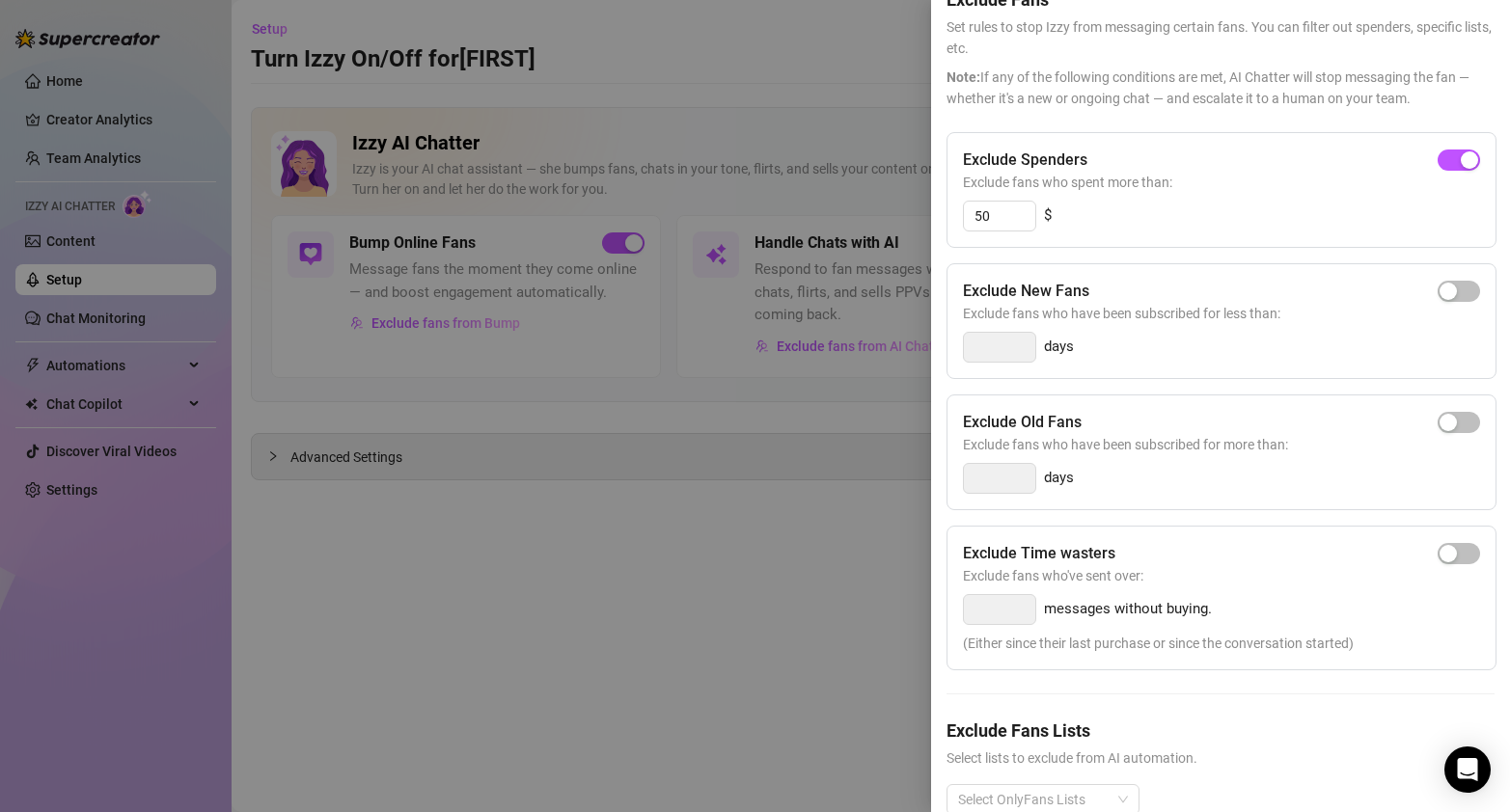 click on "Exclude Spenders" at bounding box center [1025, 160] 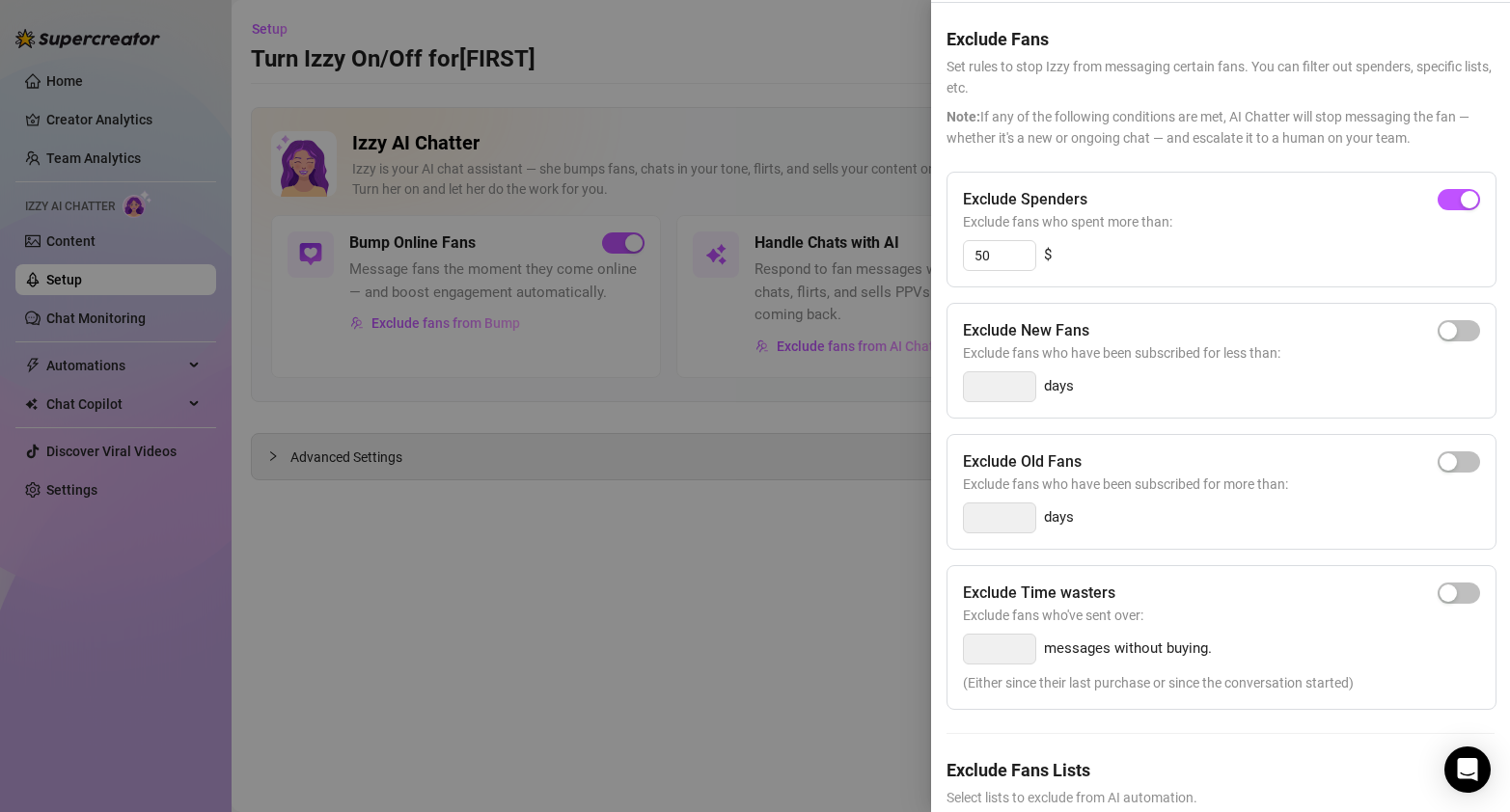 scroll, scrollTop: 60, scrollLeft: 0, axis: vertical 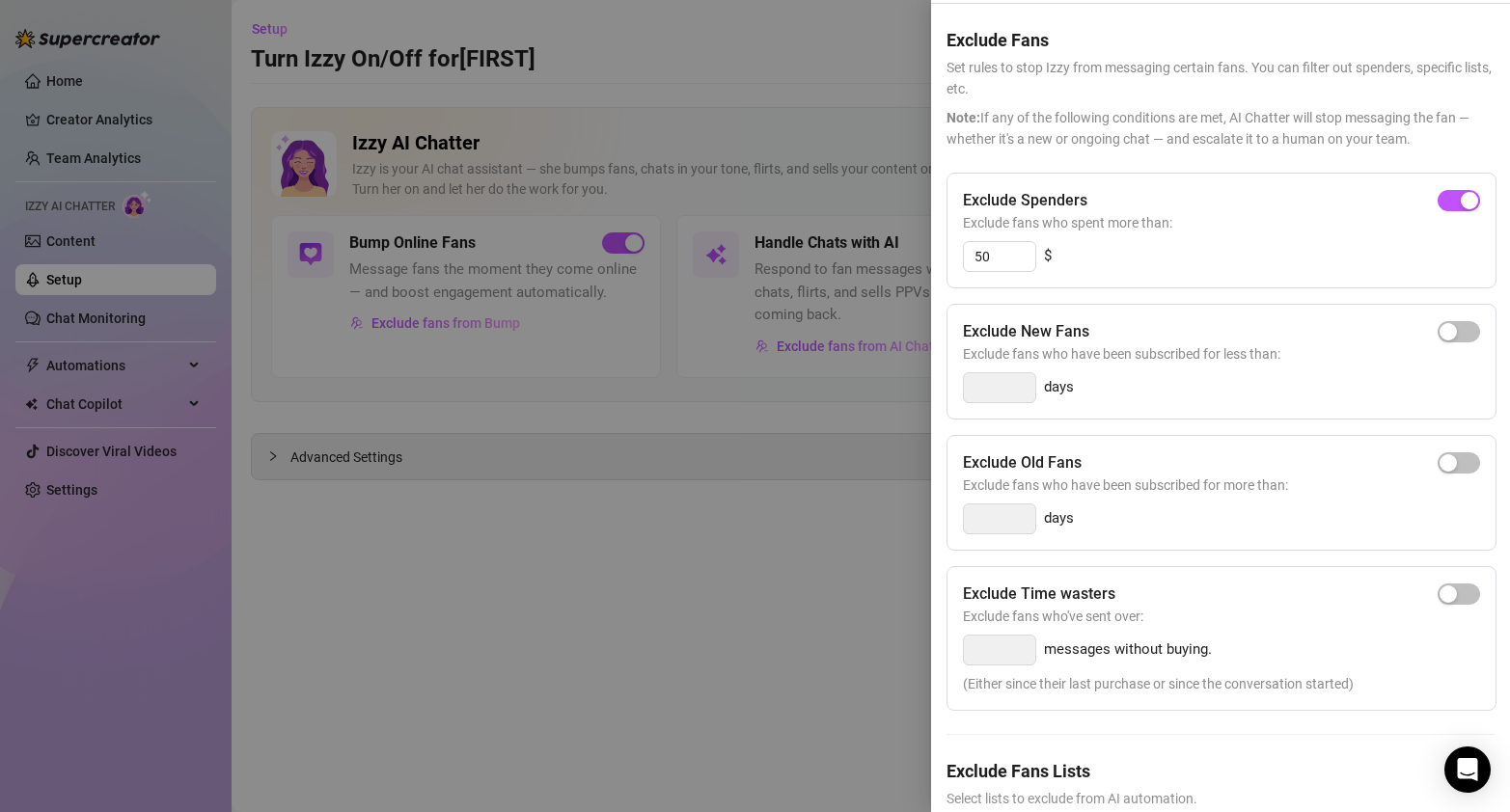 click at bounding box center [755, 406] 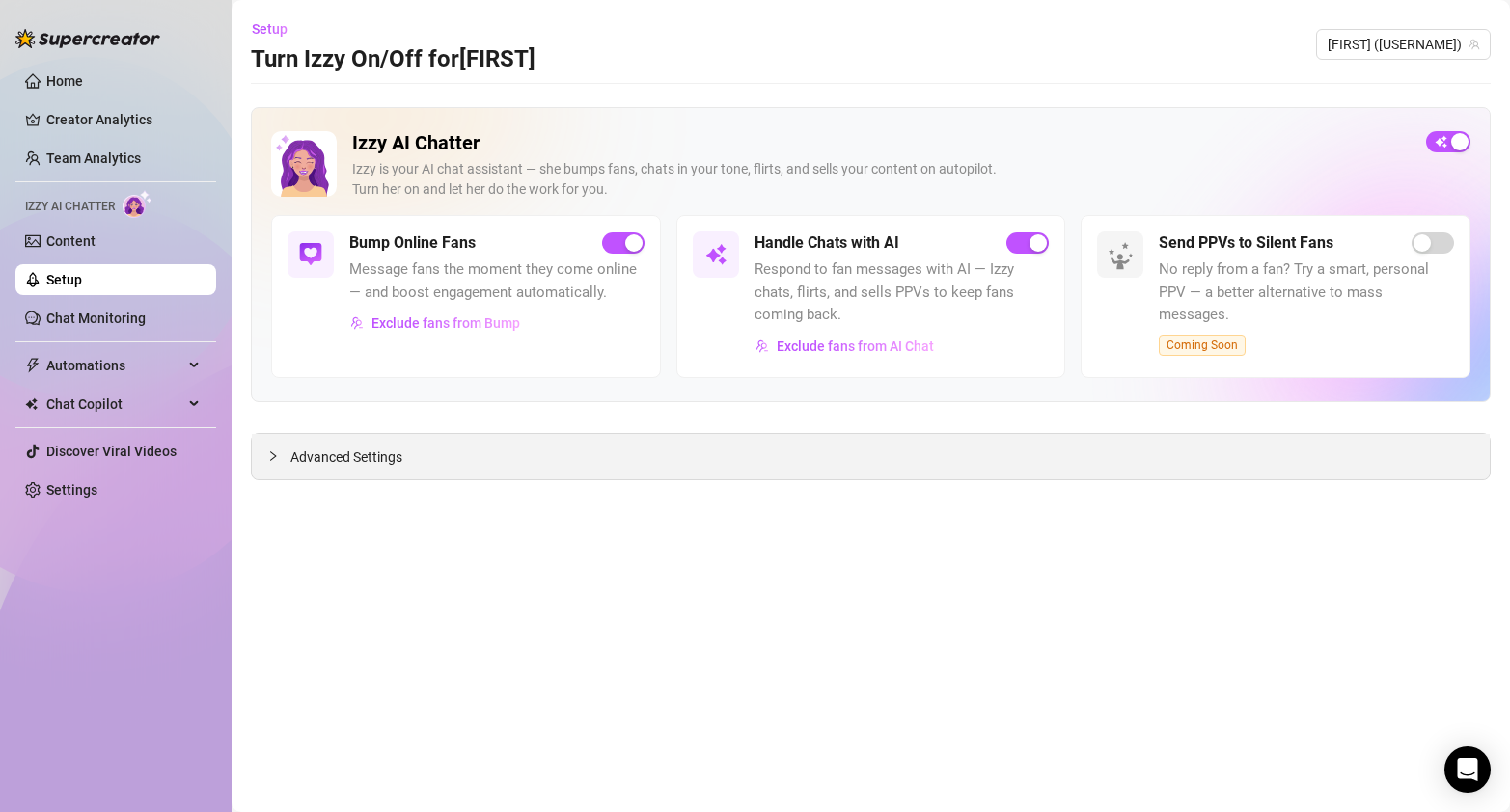 click on "Advanced Settings" at bounding box center (346, 457) 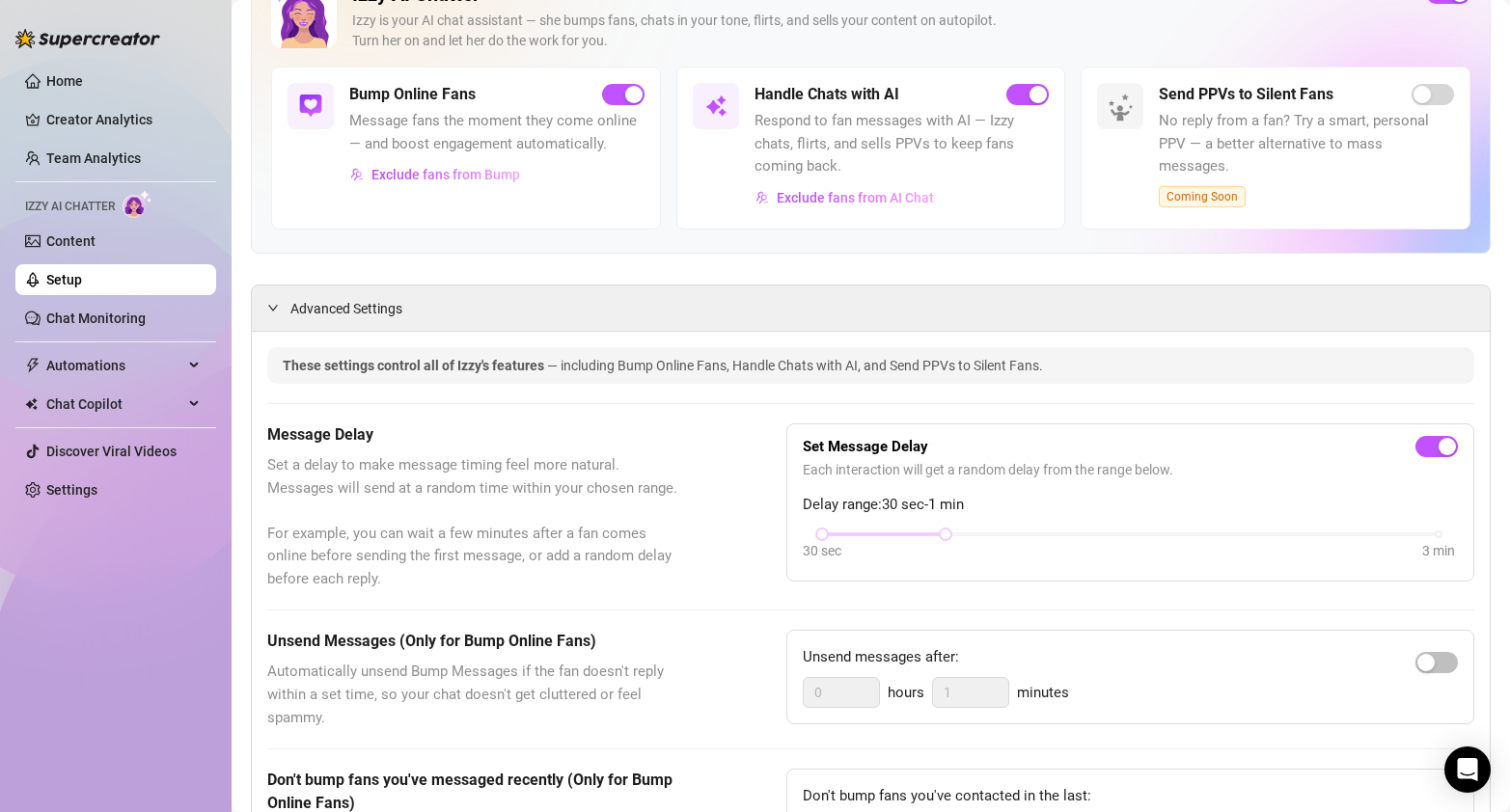 scroll, scrollTop: 0, scrollLeft: 0, axis: both 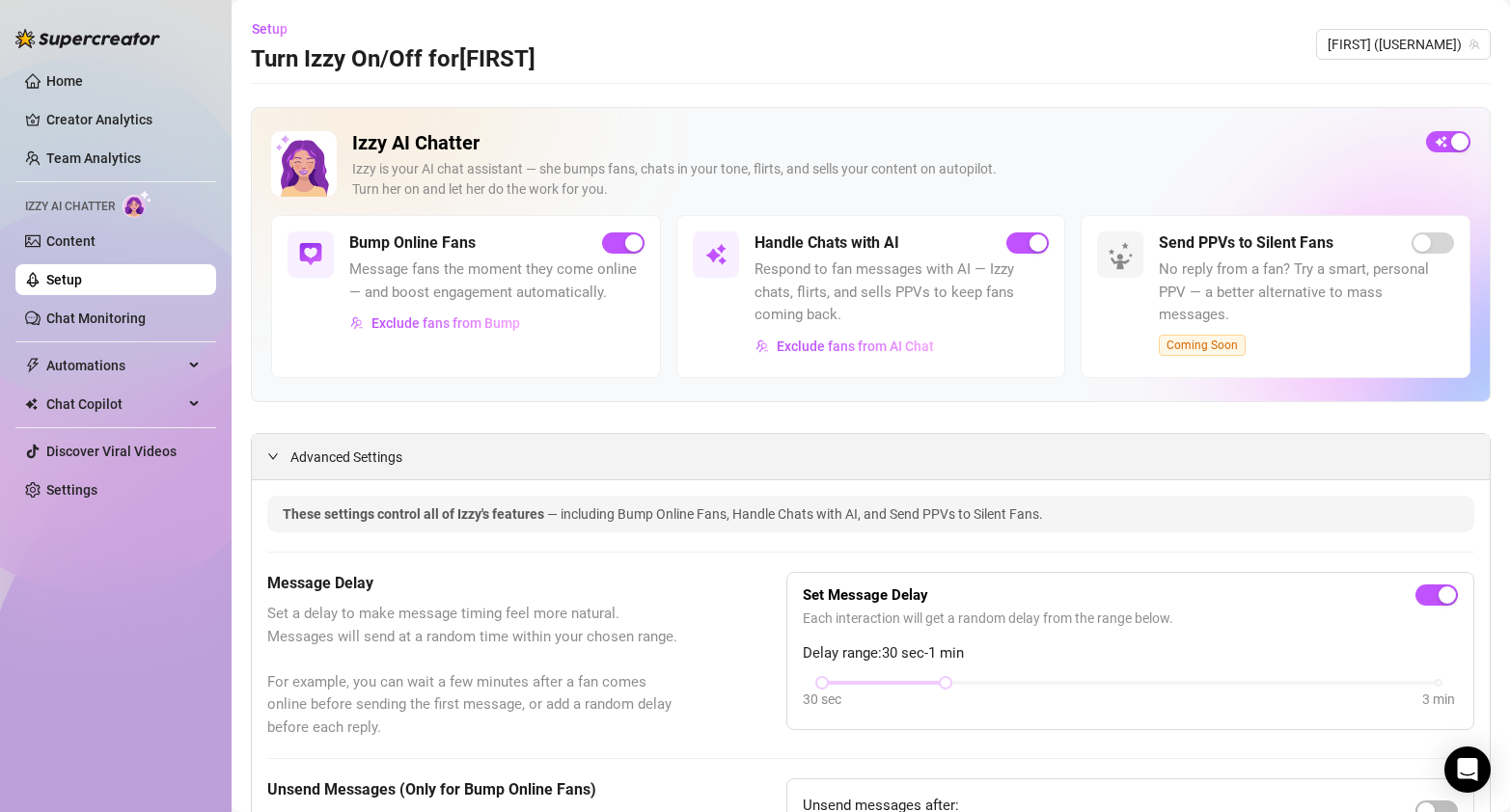 click on "Advanced Settings" at bounding box center [346, 457] 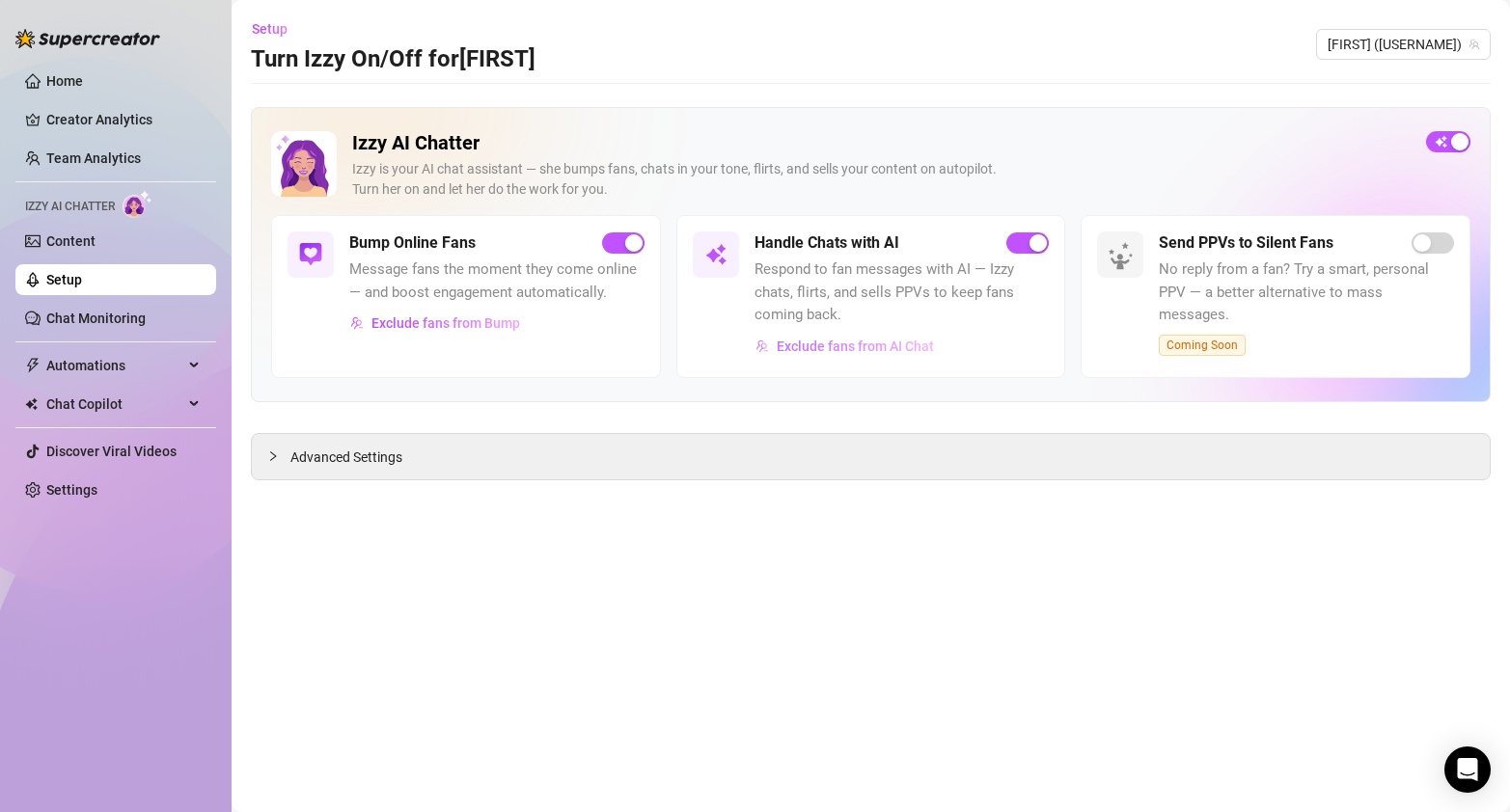 click on "Exclude fans from AI Chat" at bounding box center [855, 346] 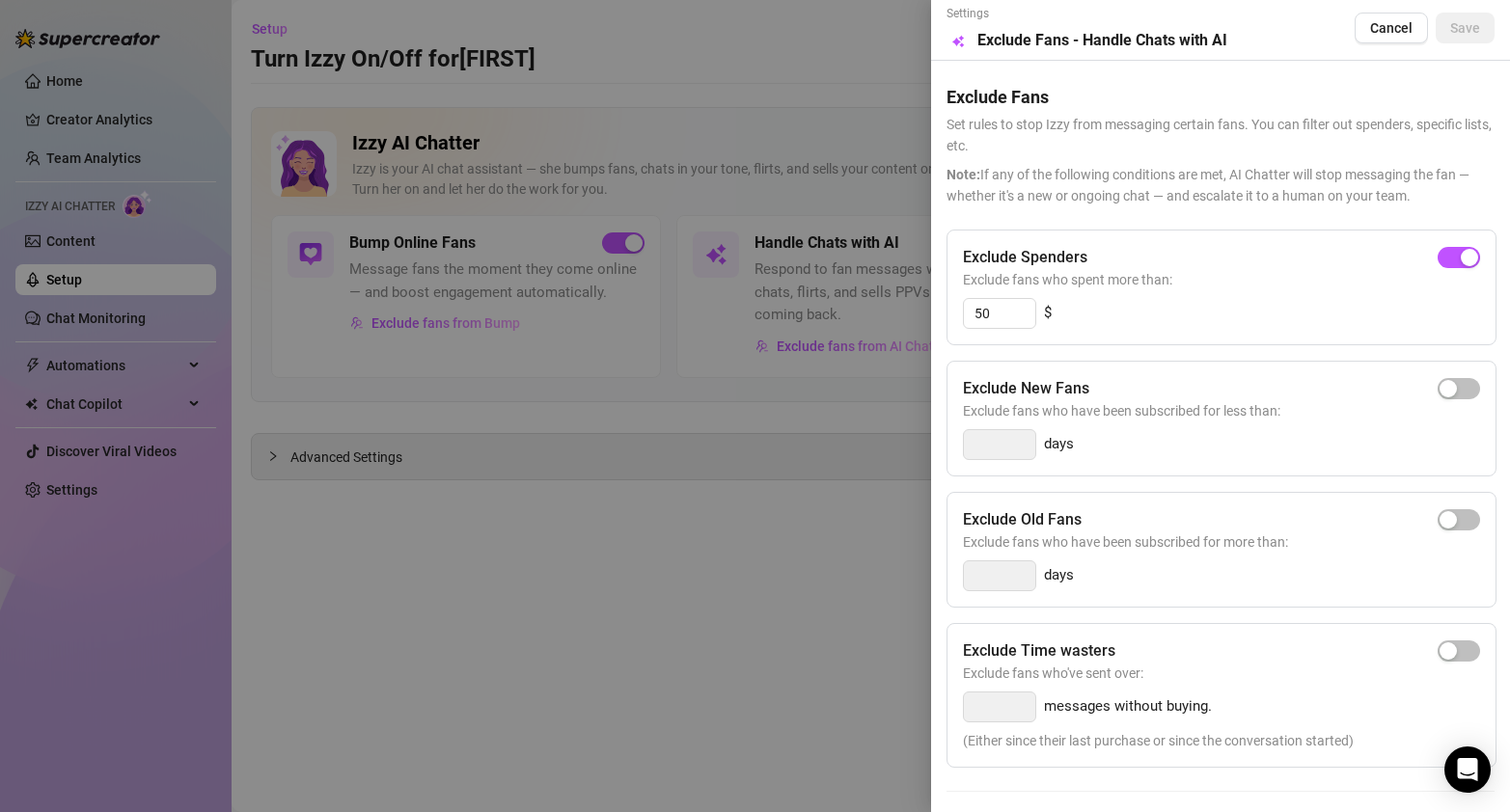 scroll, scrollTop: 0, scrollLeft: 0, axis: both 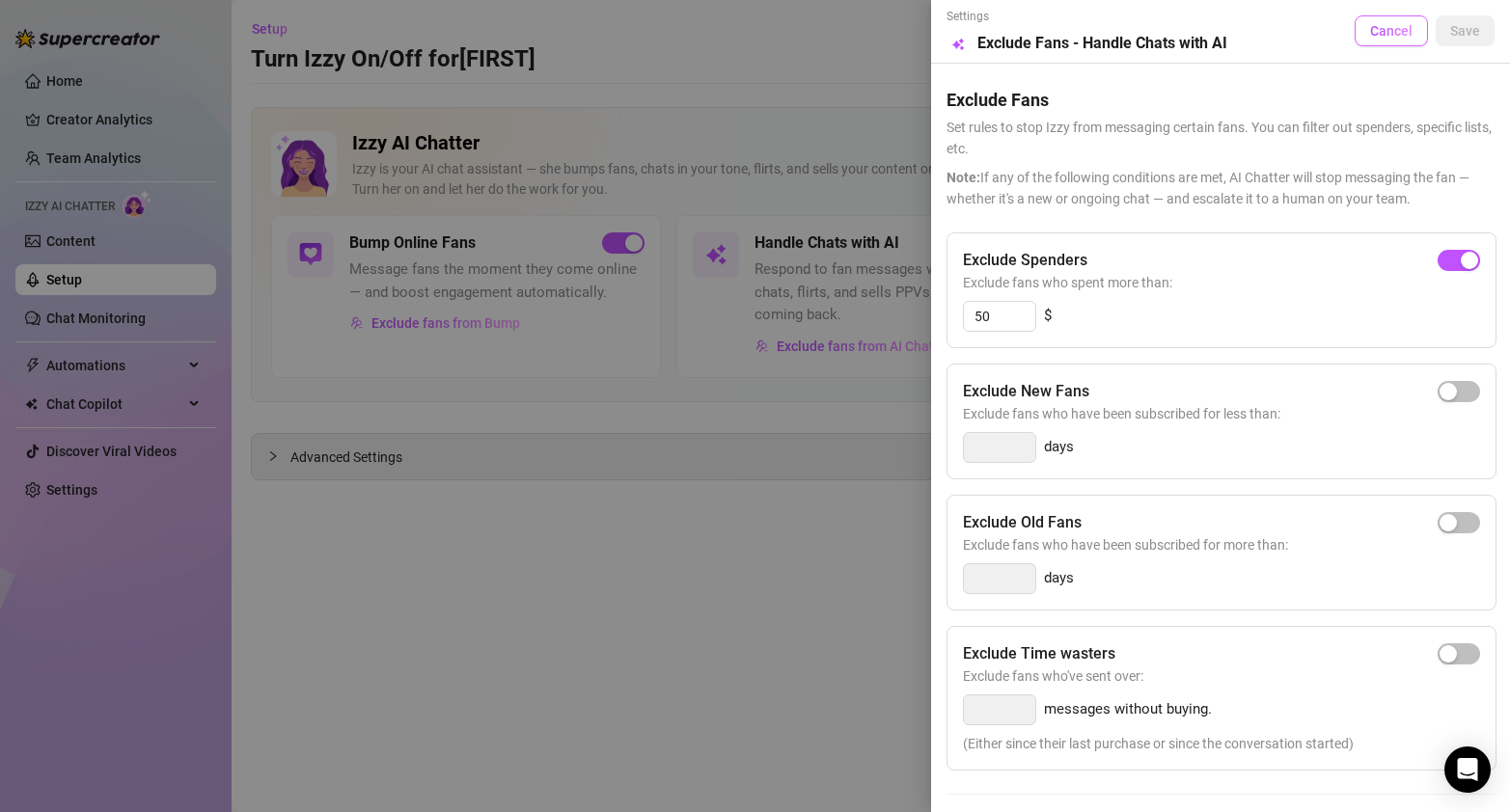 click on "Cancel" at bounding box center (1391, 31) 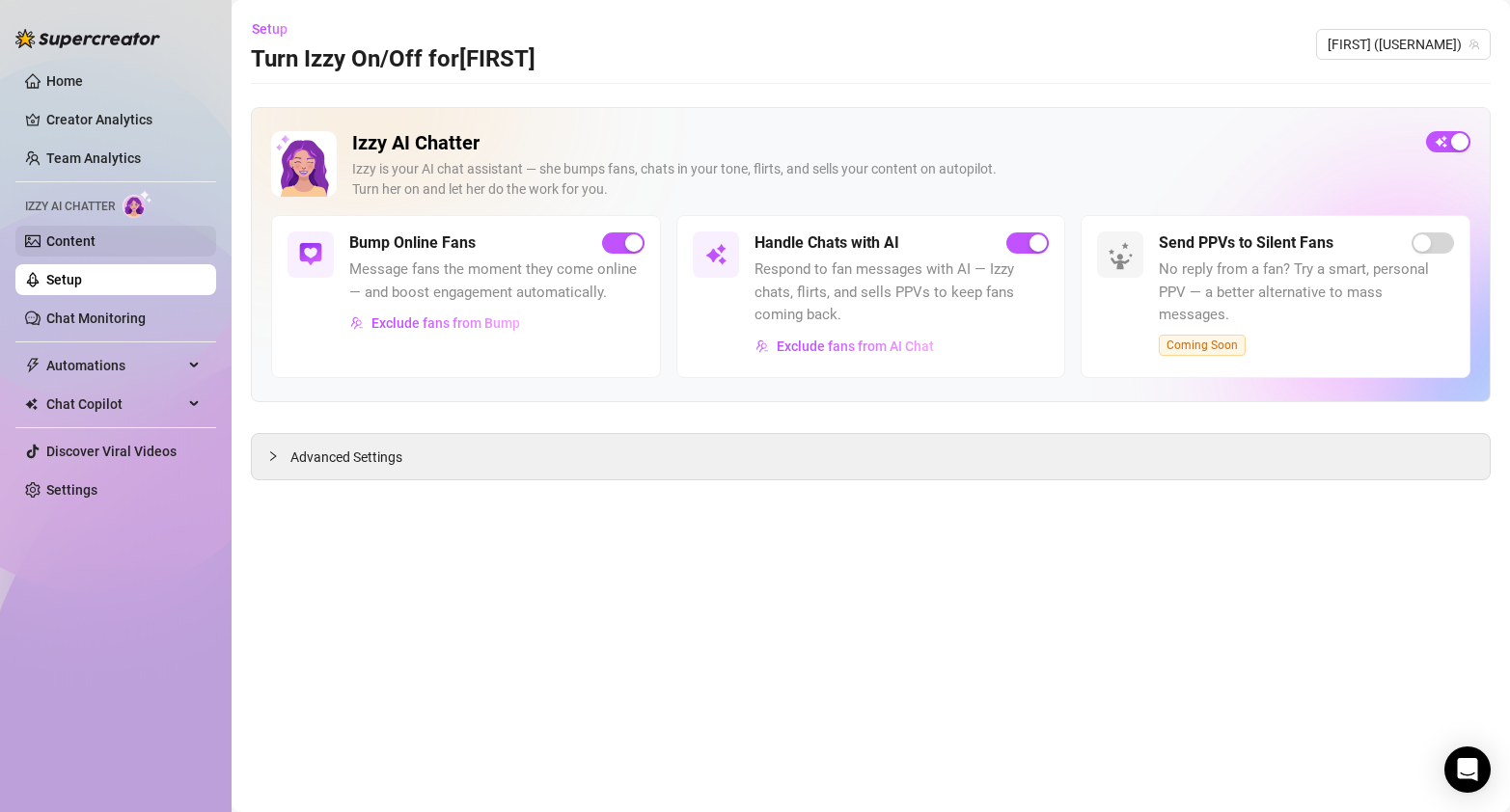 click on "Content" at bounding box center [70, 241] 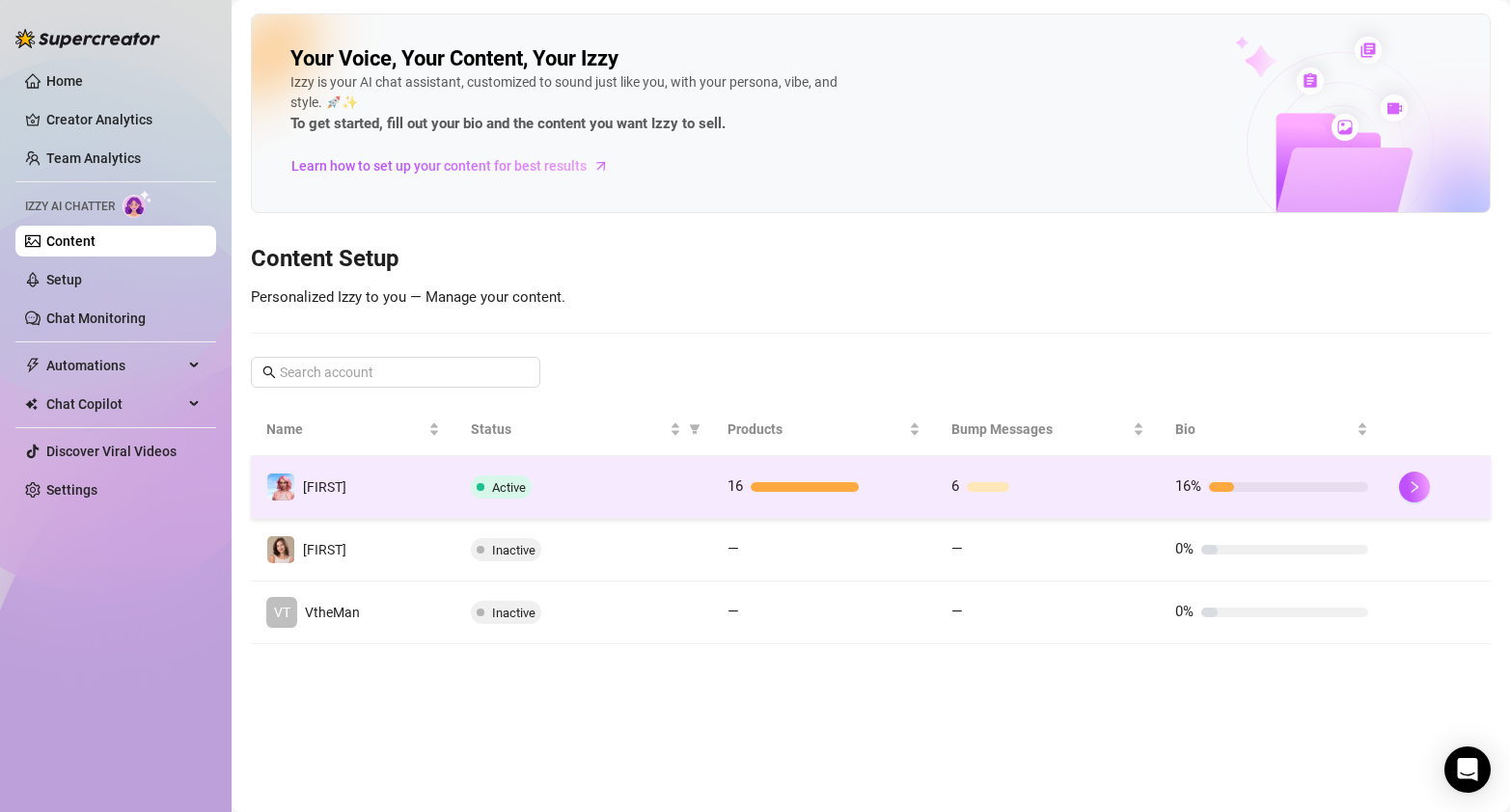 click on "Active" at bounding box center [584, 487] 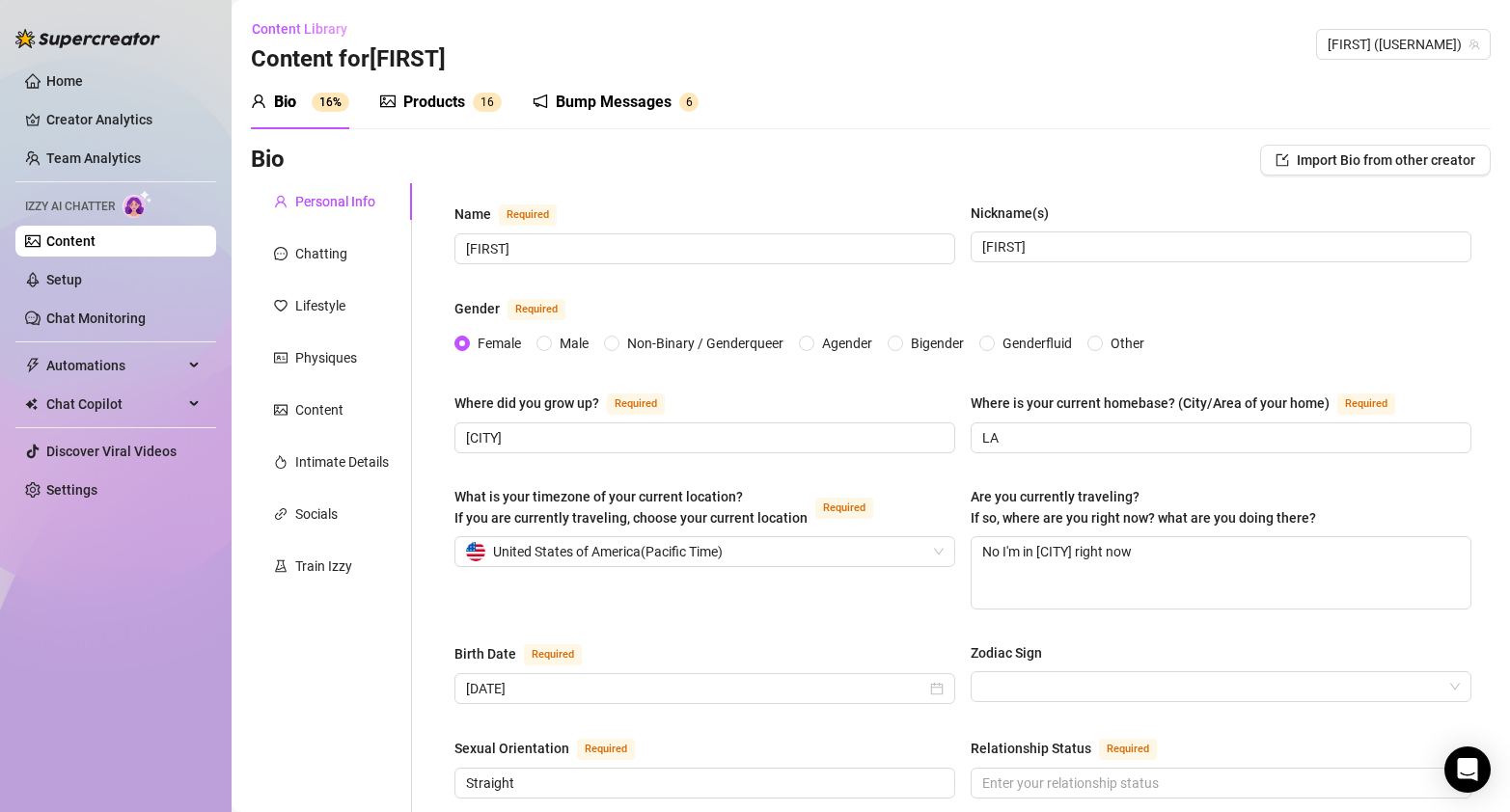 click on "Products" at bounding box center (434, 102) 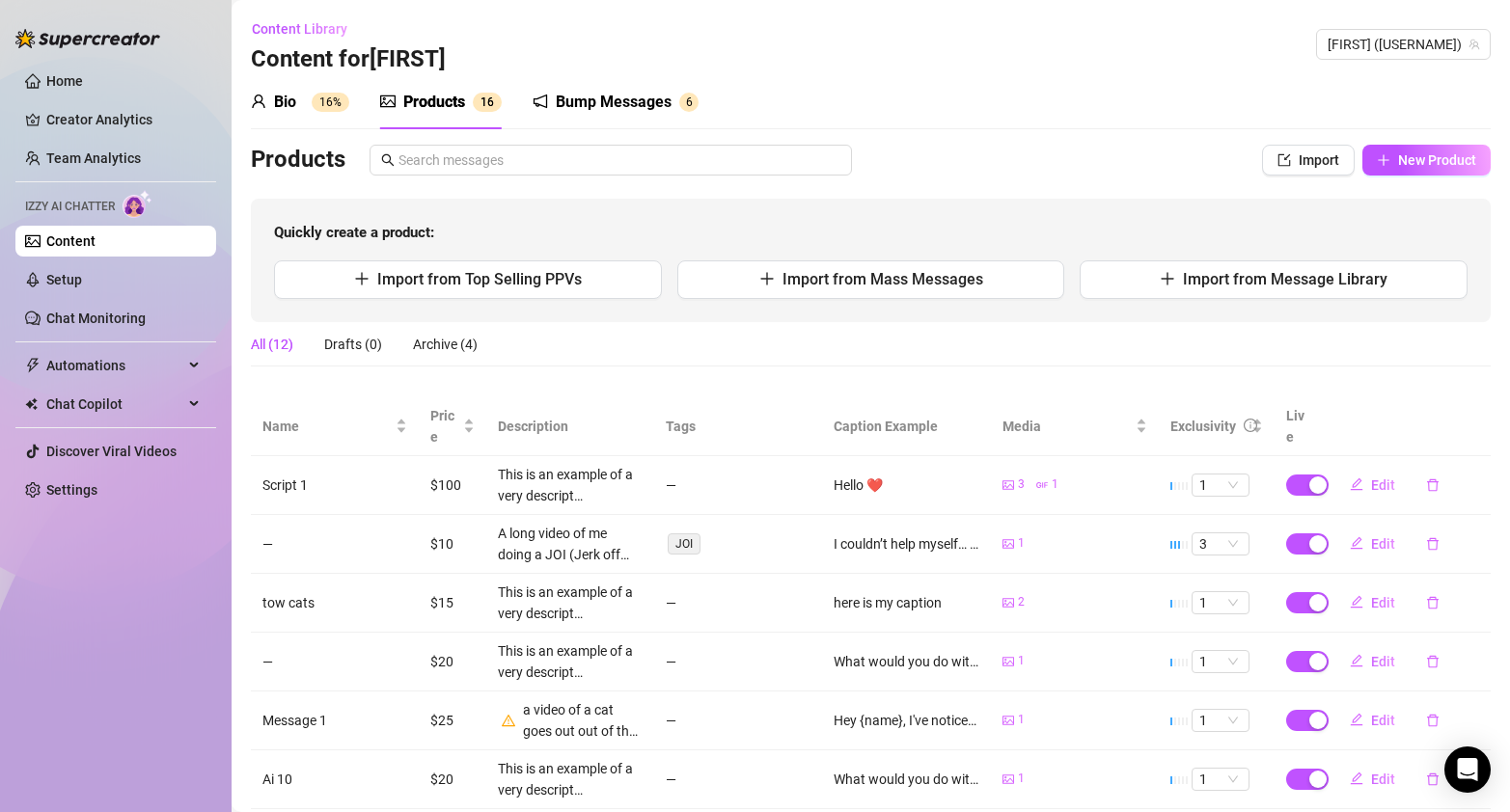 type 